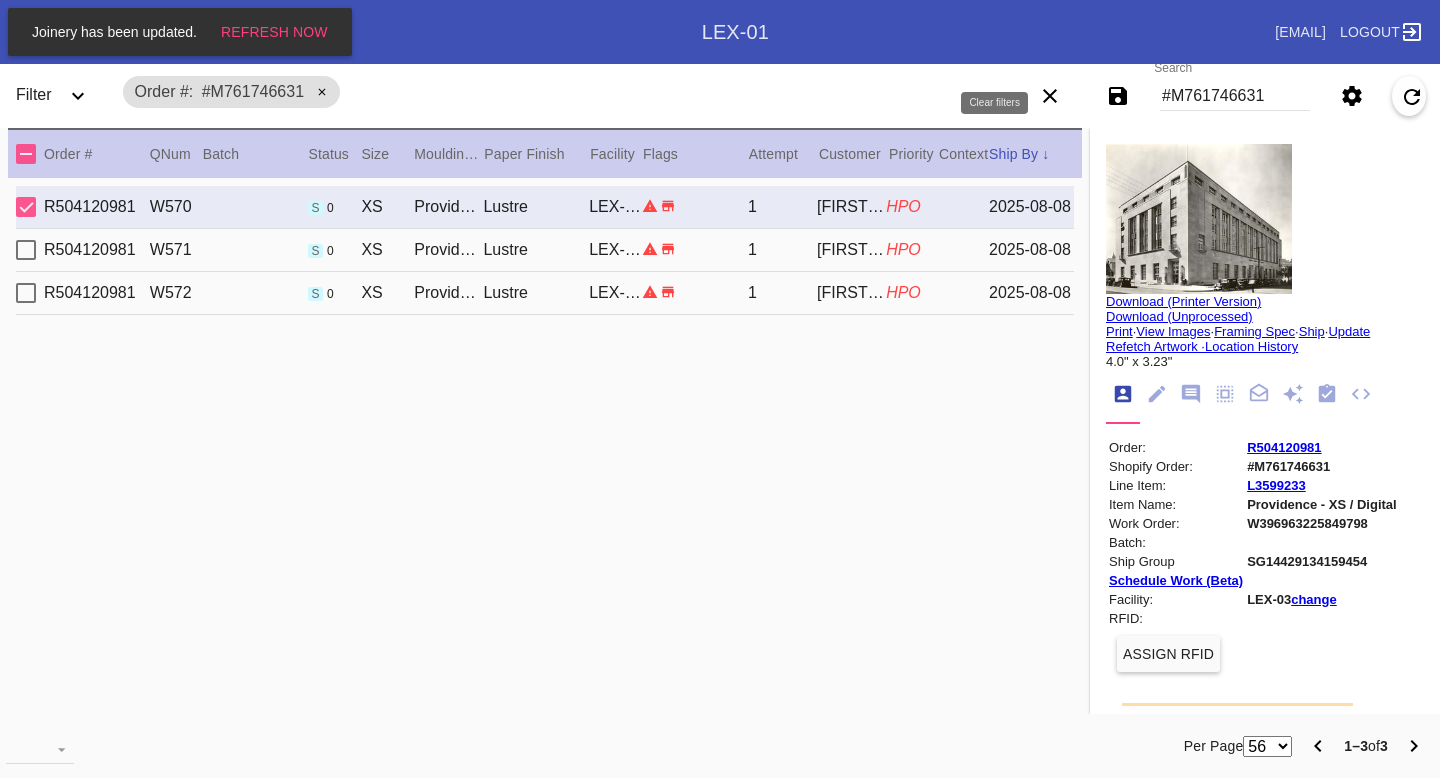 scroll, scrollTop: 0, scrollLeft: 0, axis: both 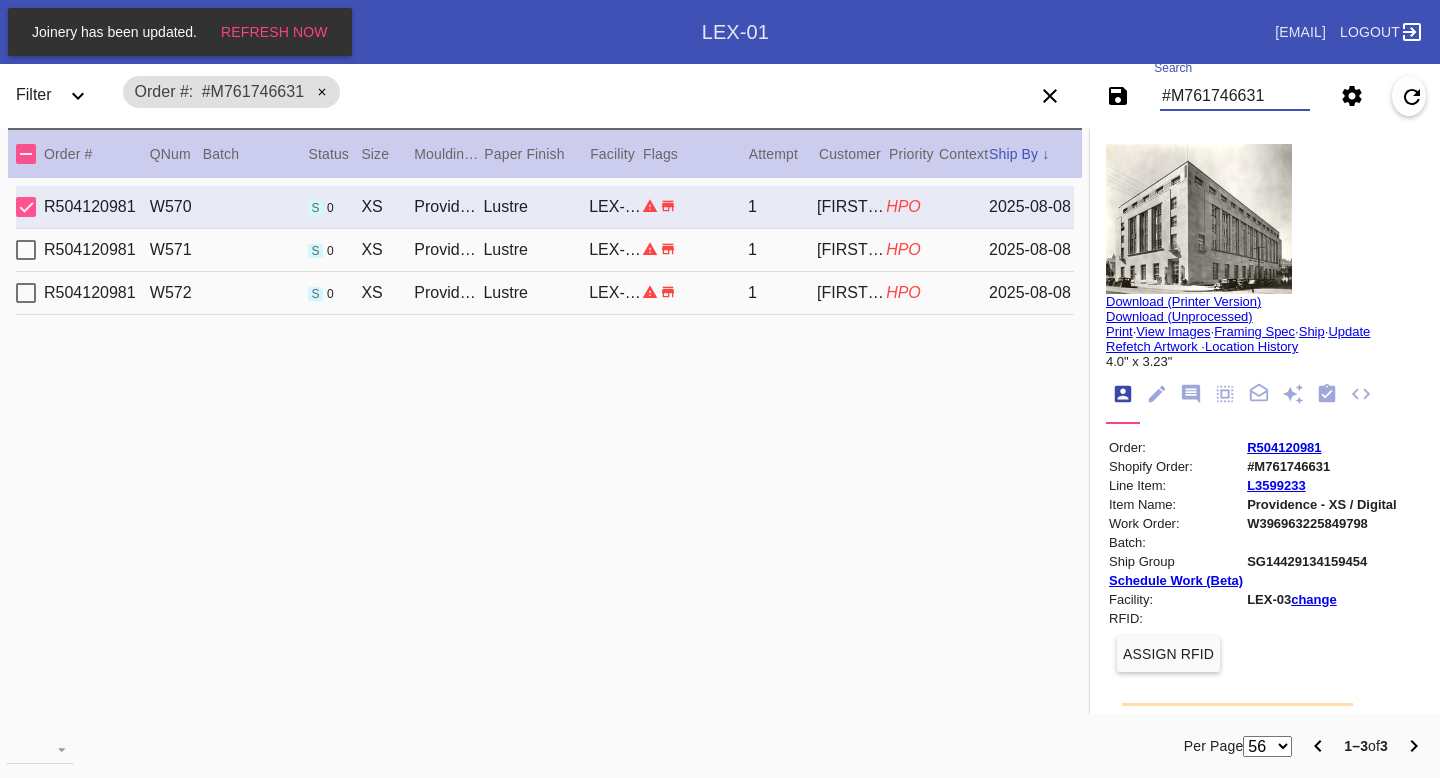 click on "#M761746631" at bounding box center [1235, 96] 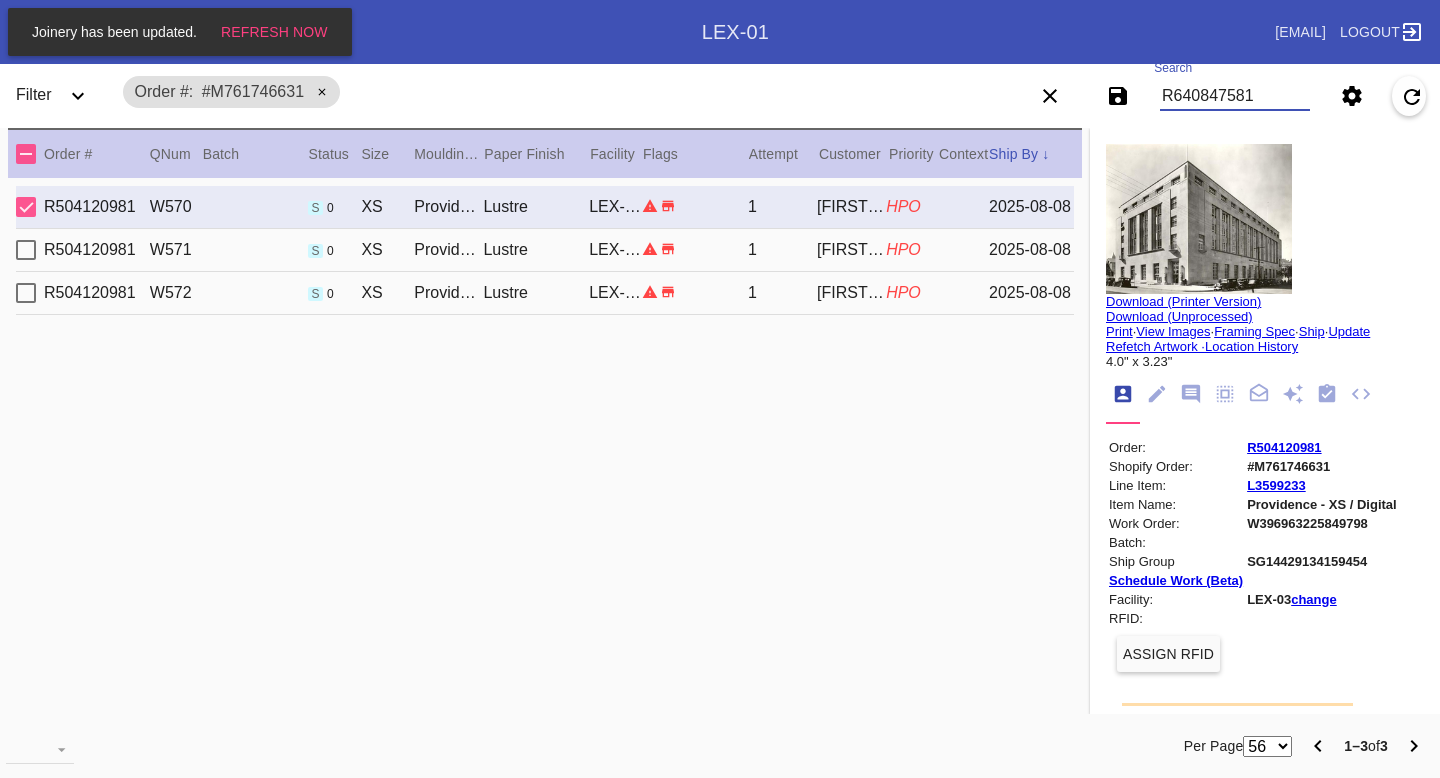 type on "R640847581" 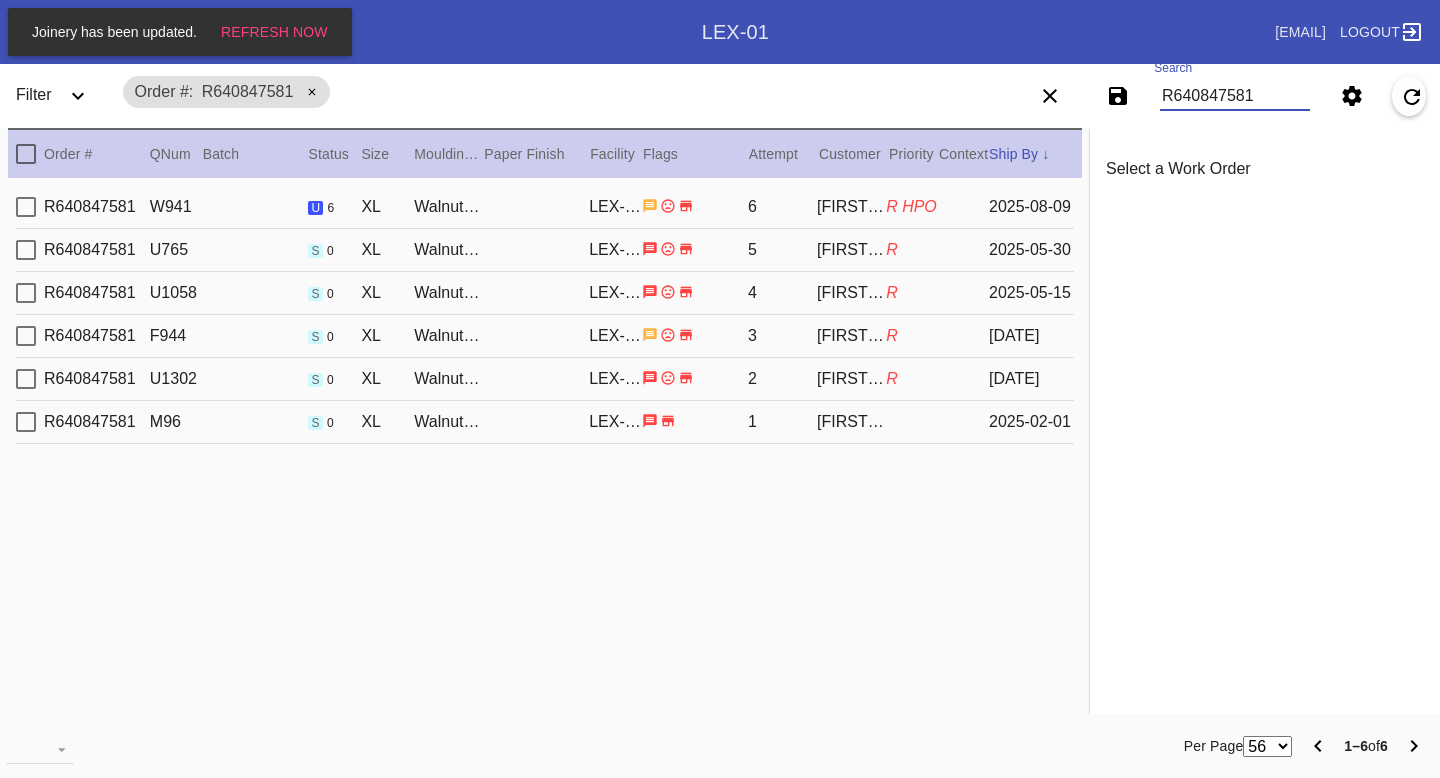click on "R640847581 W941 u   6 XL Walnut (Gallery) / Milk White LEX-01 6 Philip Hall
R
HPO
2025-08-09" at bounding box center [545, 207] 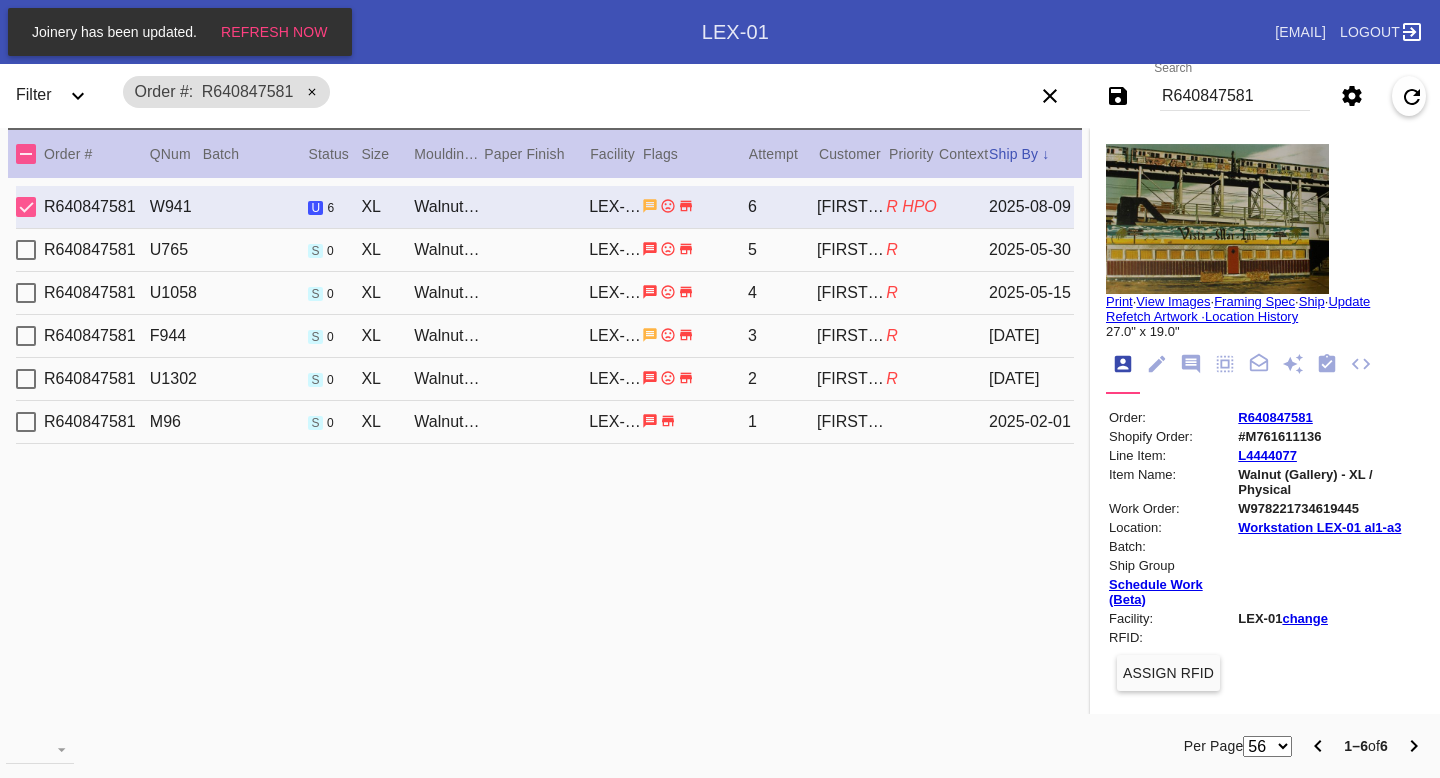 click at bounding box center (1217, 219) 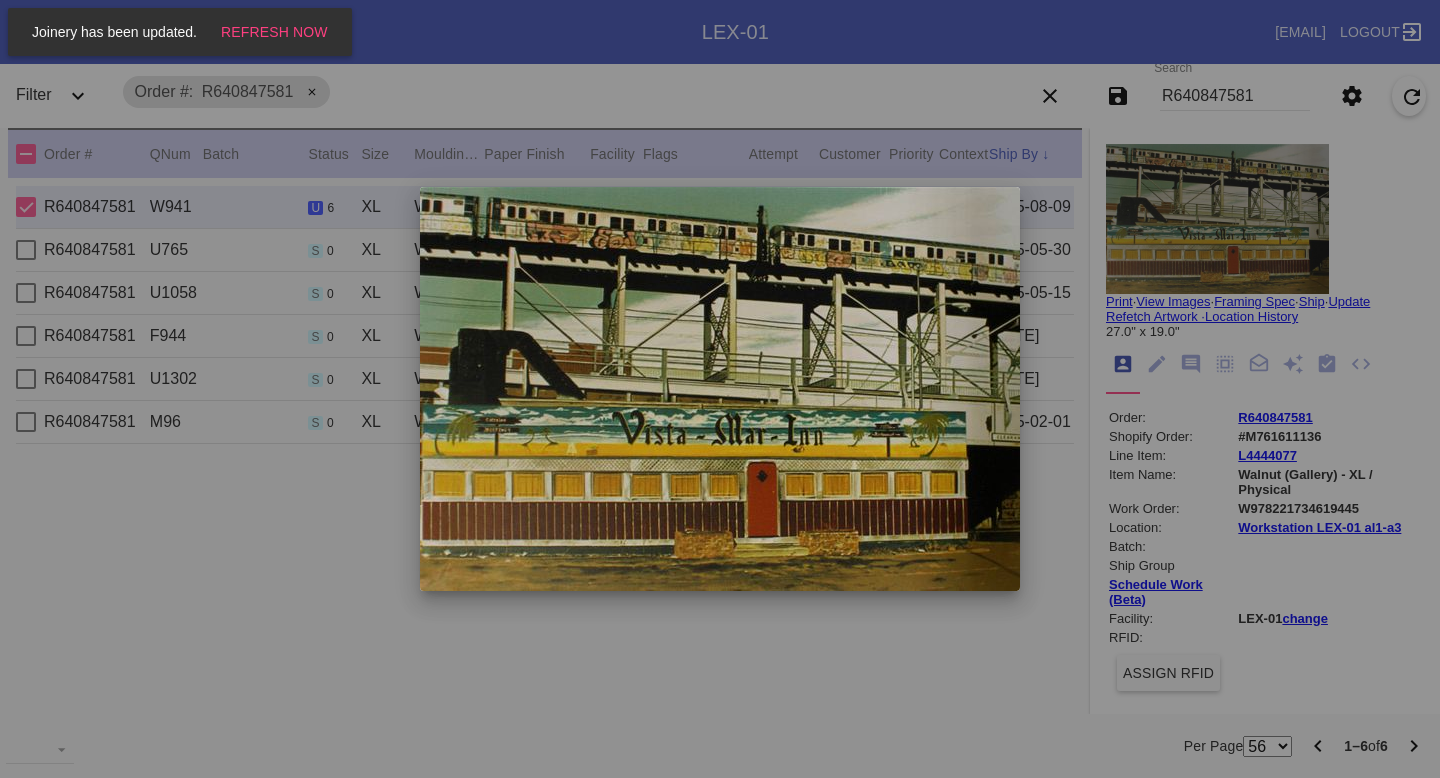 click at bounding box center [720, 389] 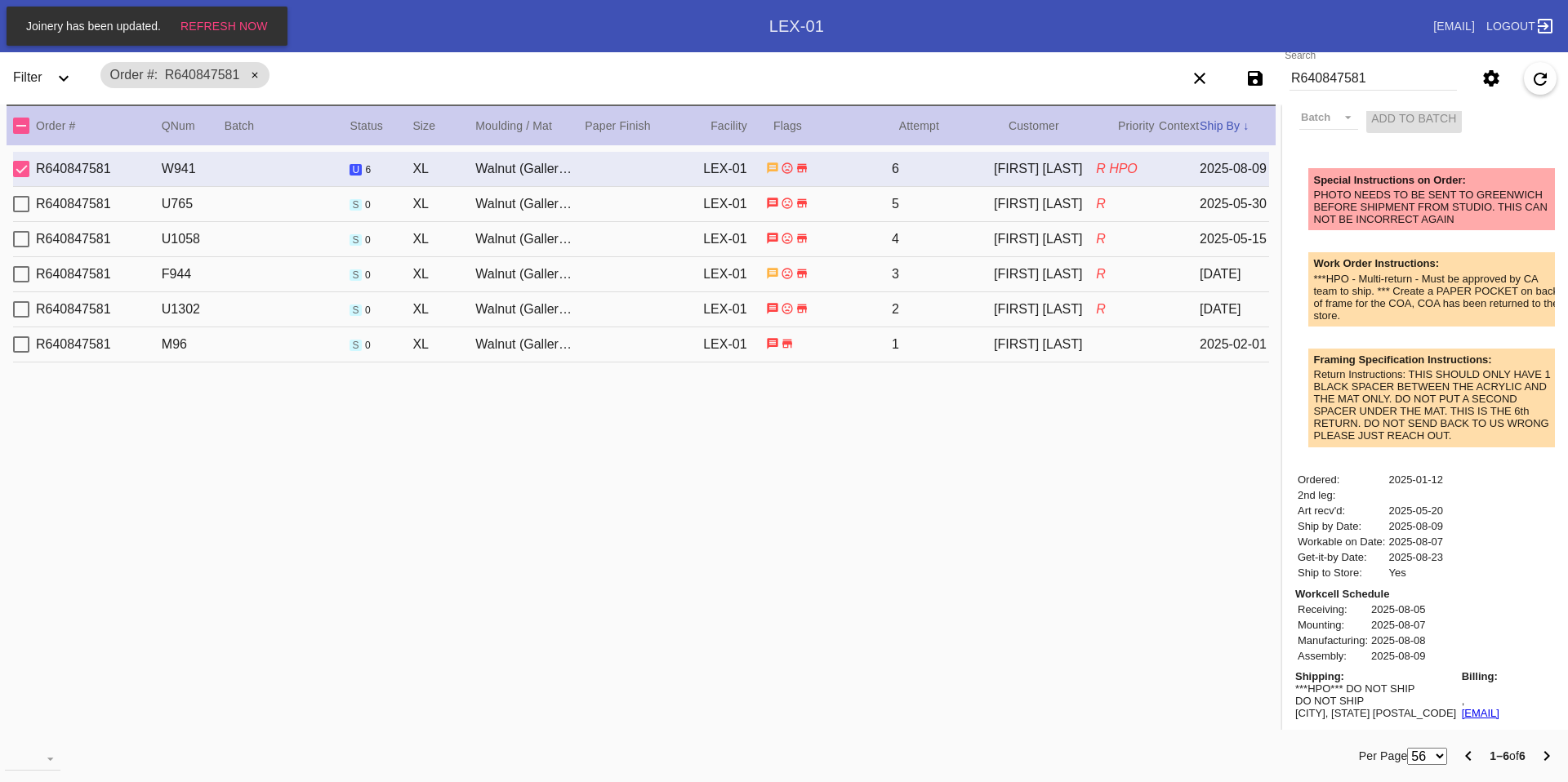 scroll, scrollTop: 0, scrollLeft: 0, axis: both 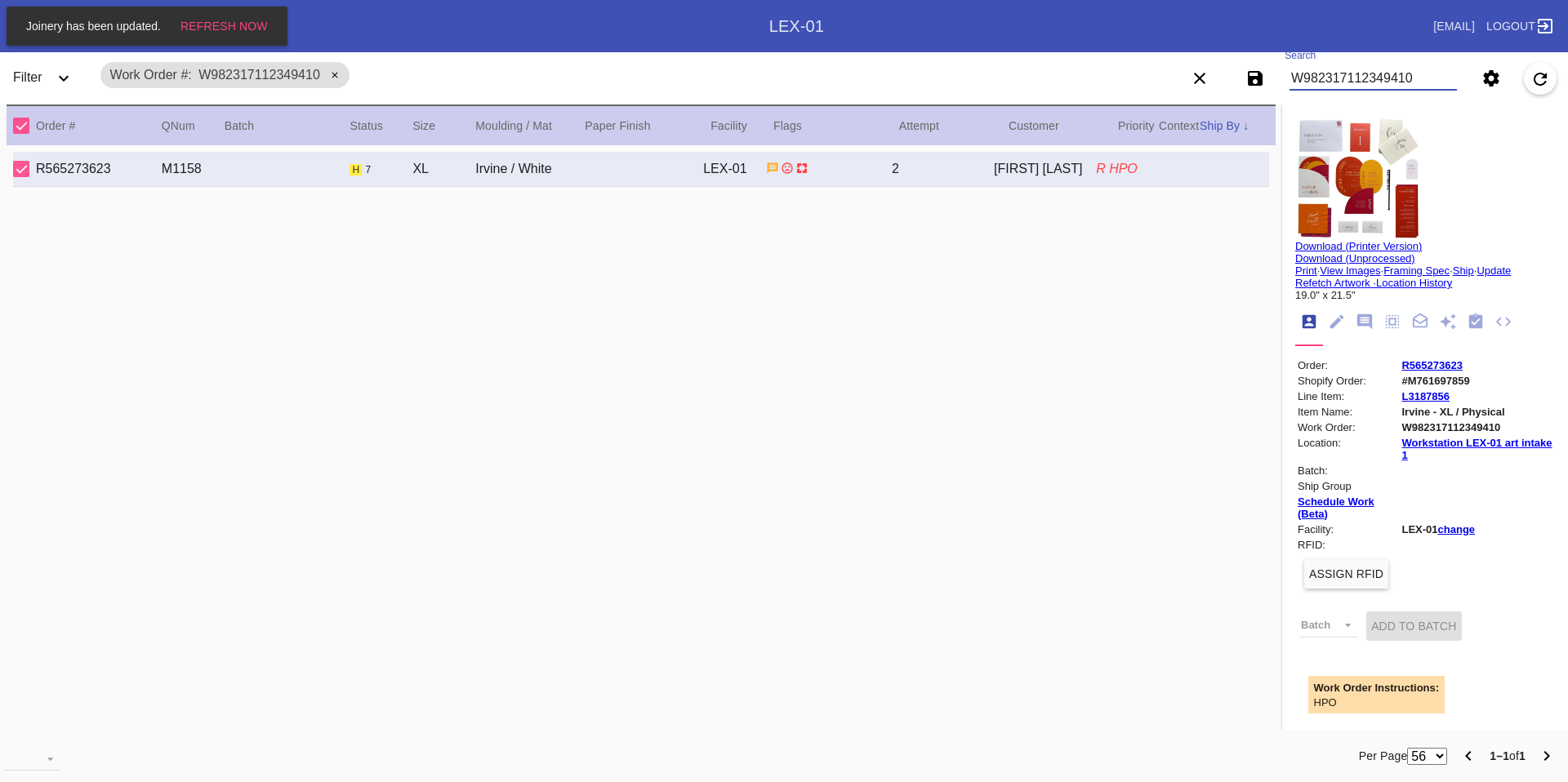 click on "W982317112349410" at bounding box center [1373, 78] 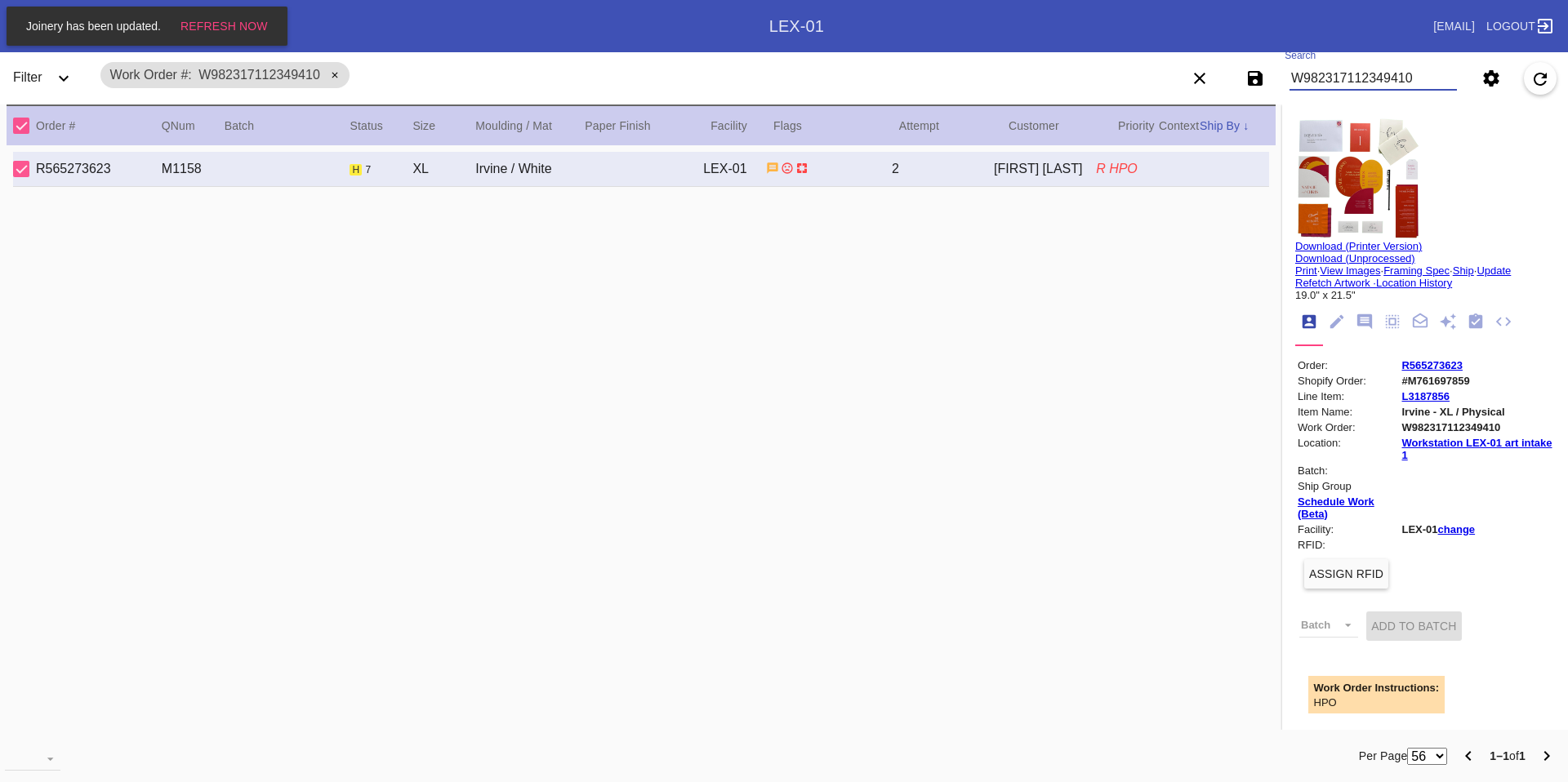 paste on "R186585374" 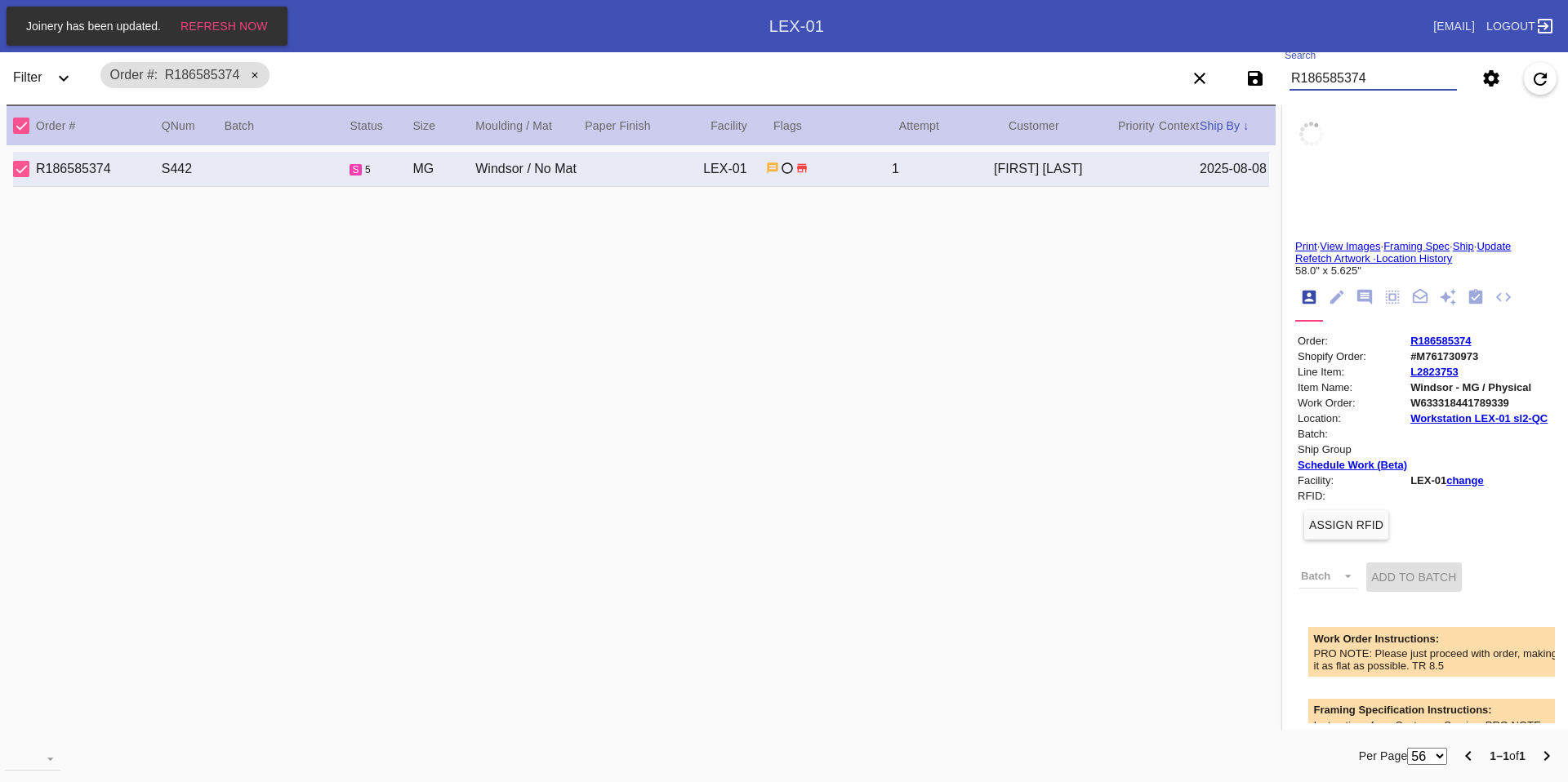 type on "PRO NOTE: Please just proceed with order, making it as flat as possible. TR 8.5" 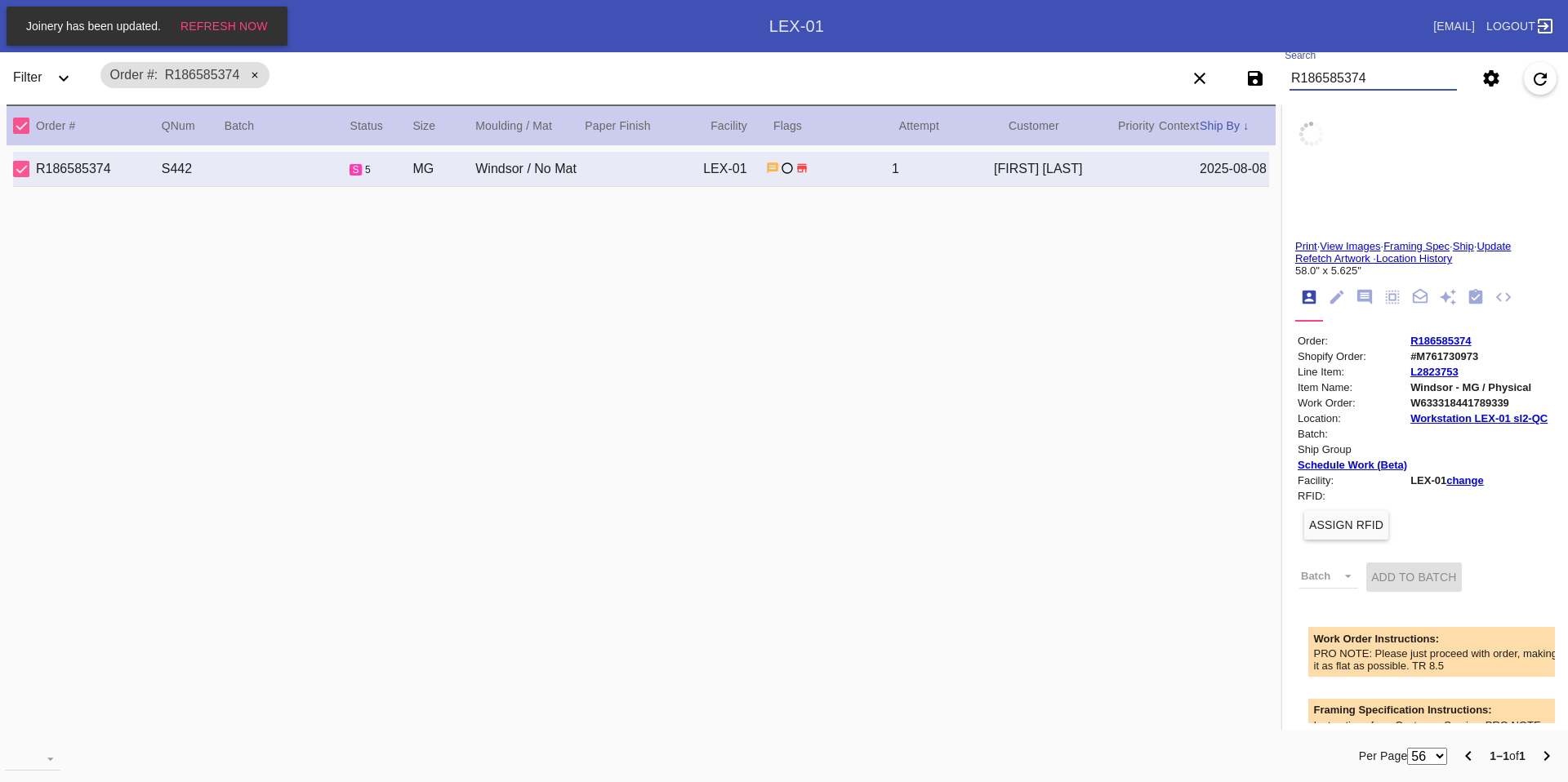 type on "0.0" 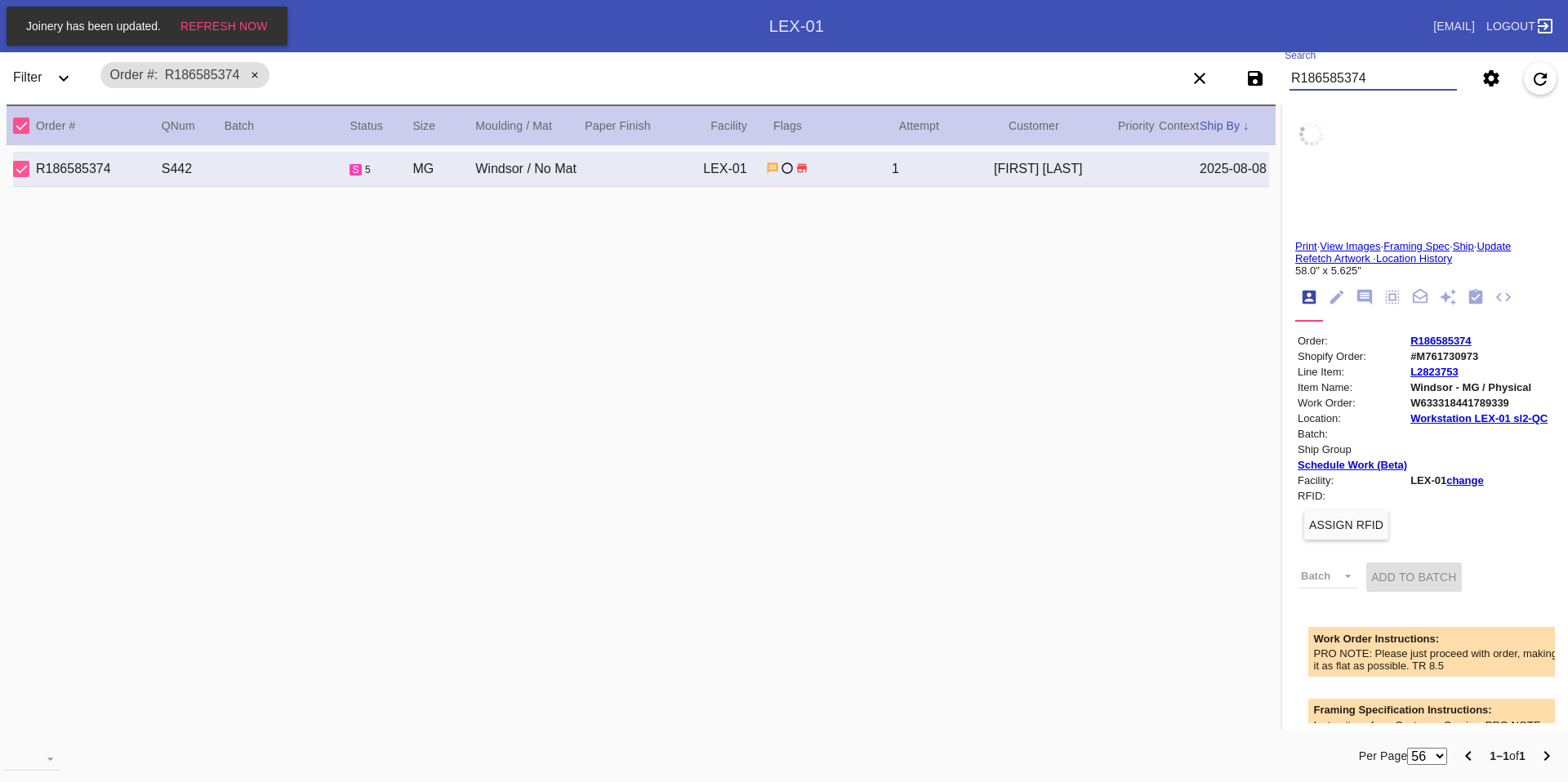 type on "0.0" 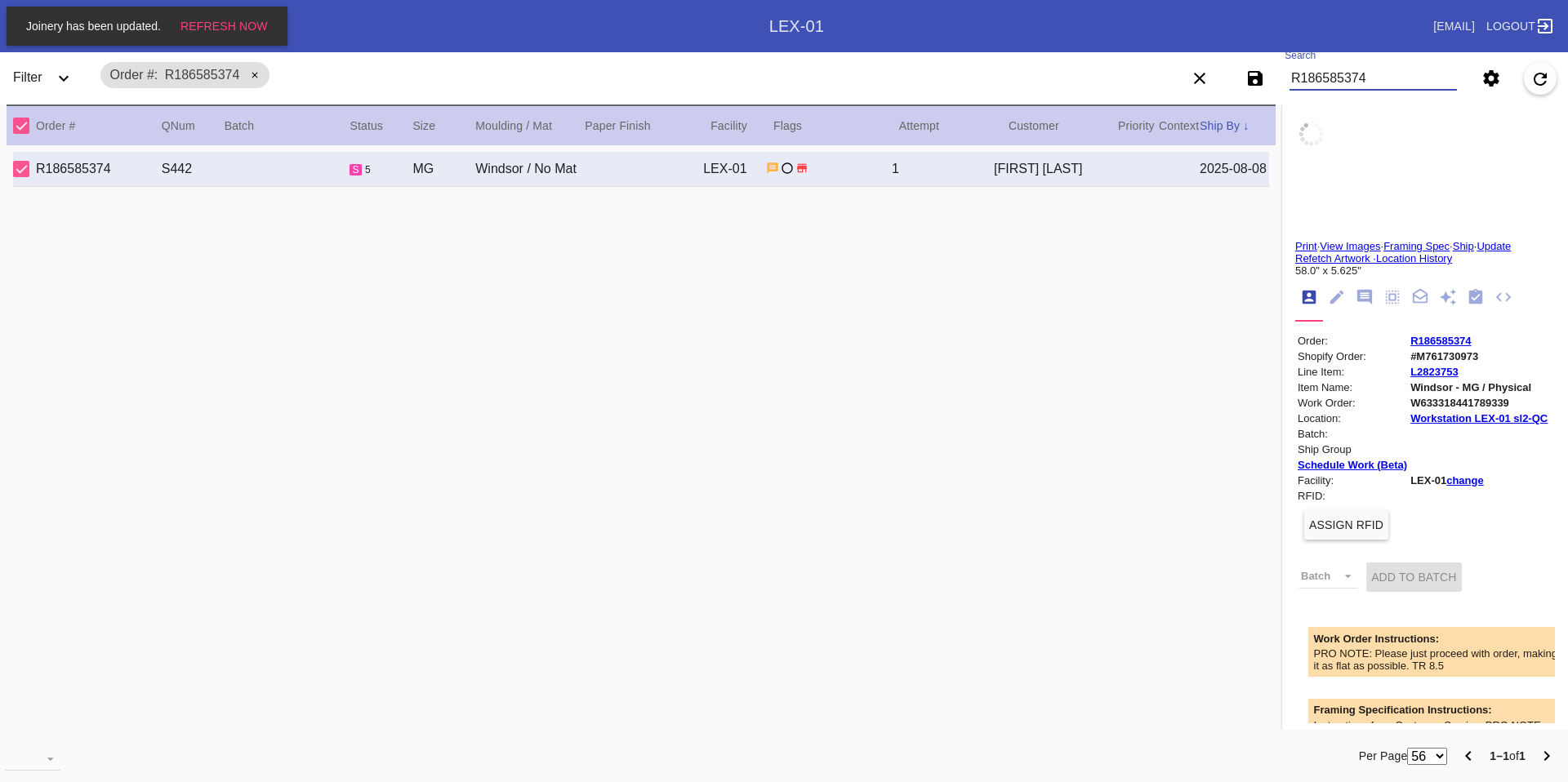 type on "0.0" 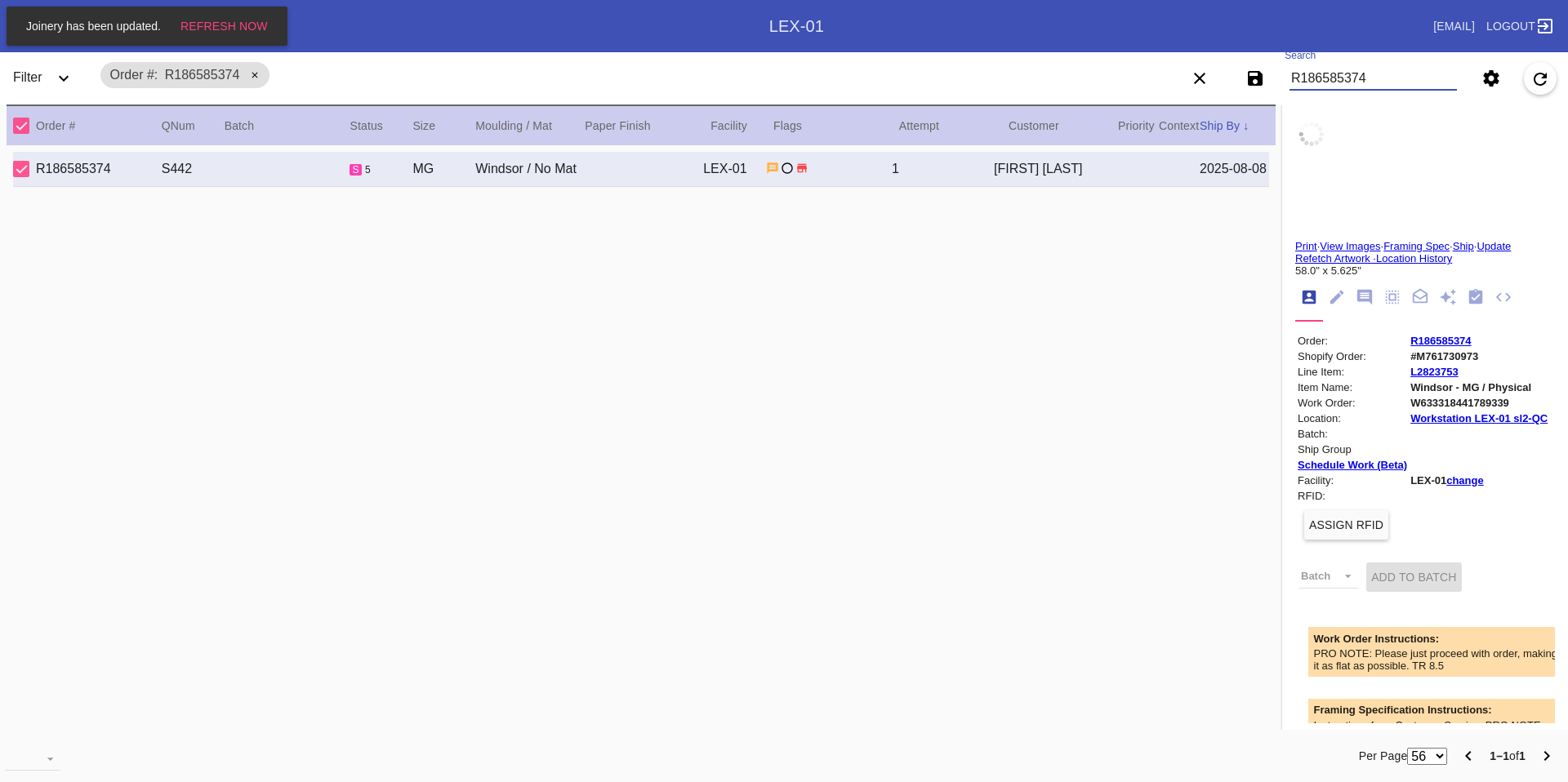 type on "0.0" 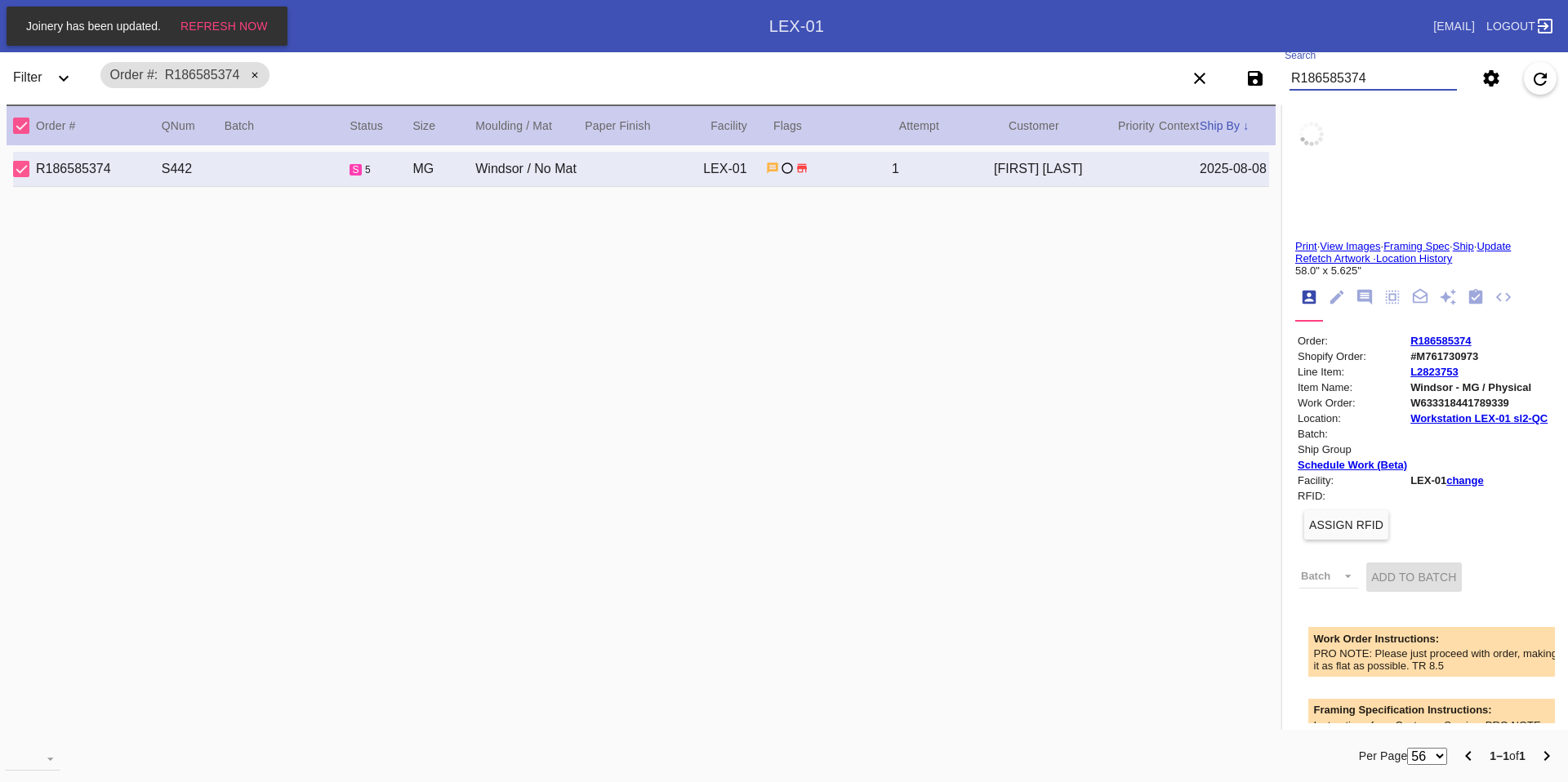 type on "53.75" 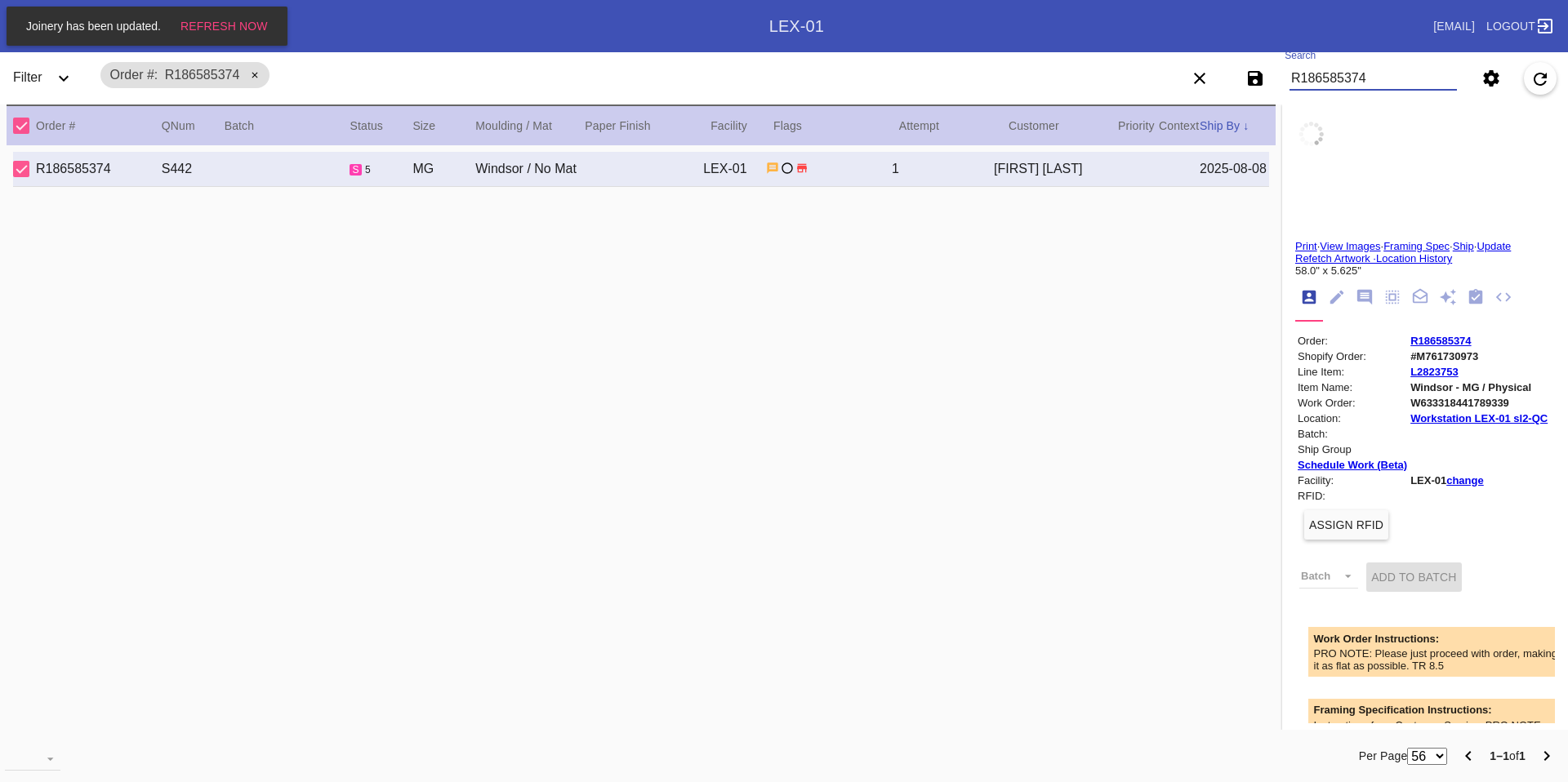 type on "35.875" 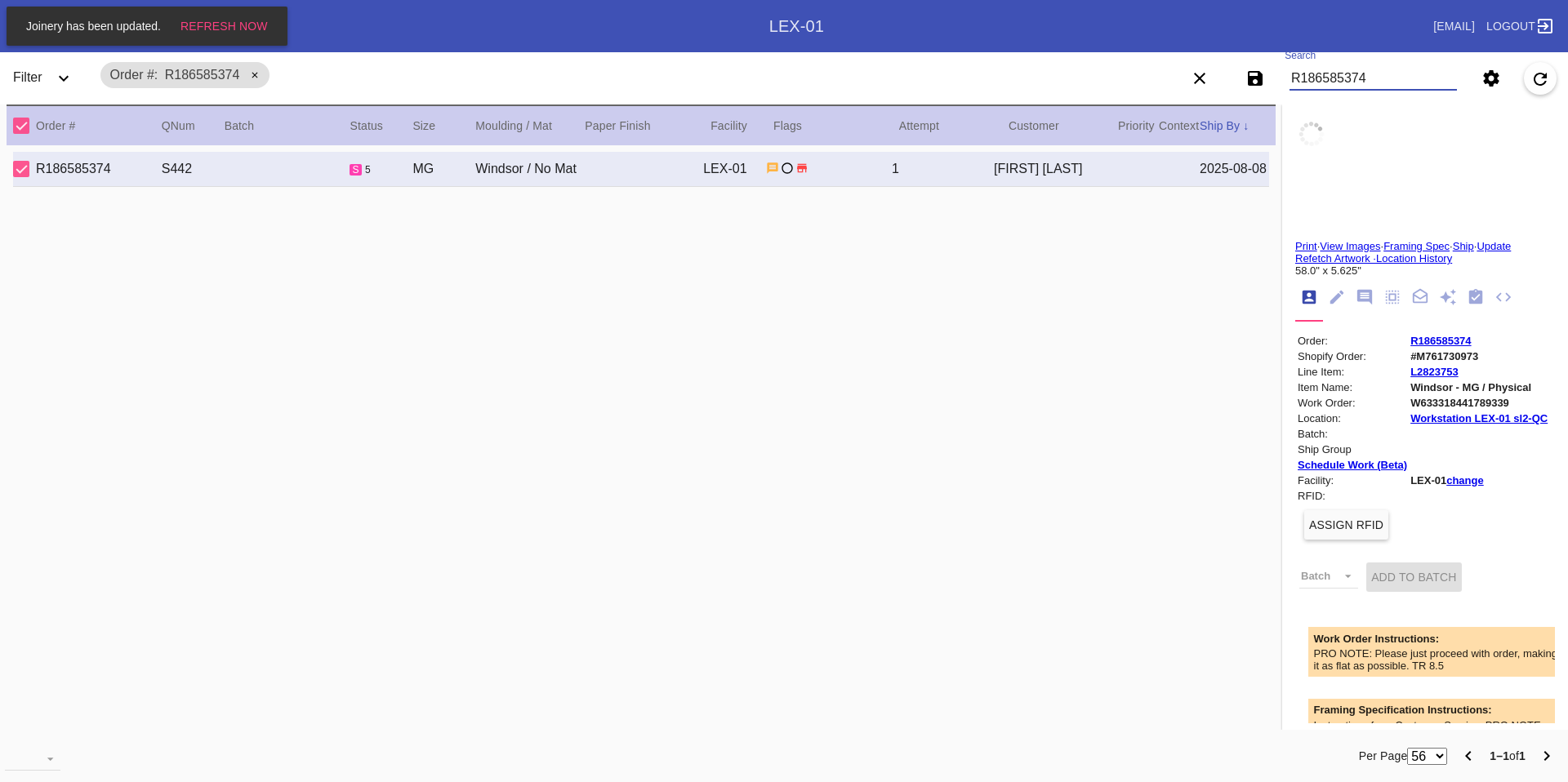 type on "specks and debris throughout, scuffs and scratches throughout, wavy throughout, stray black marks and smudges around the edges" 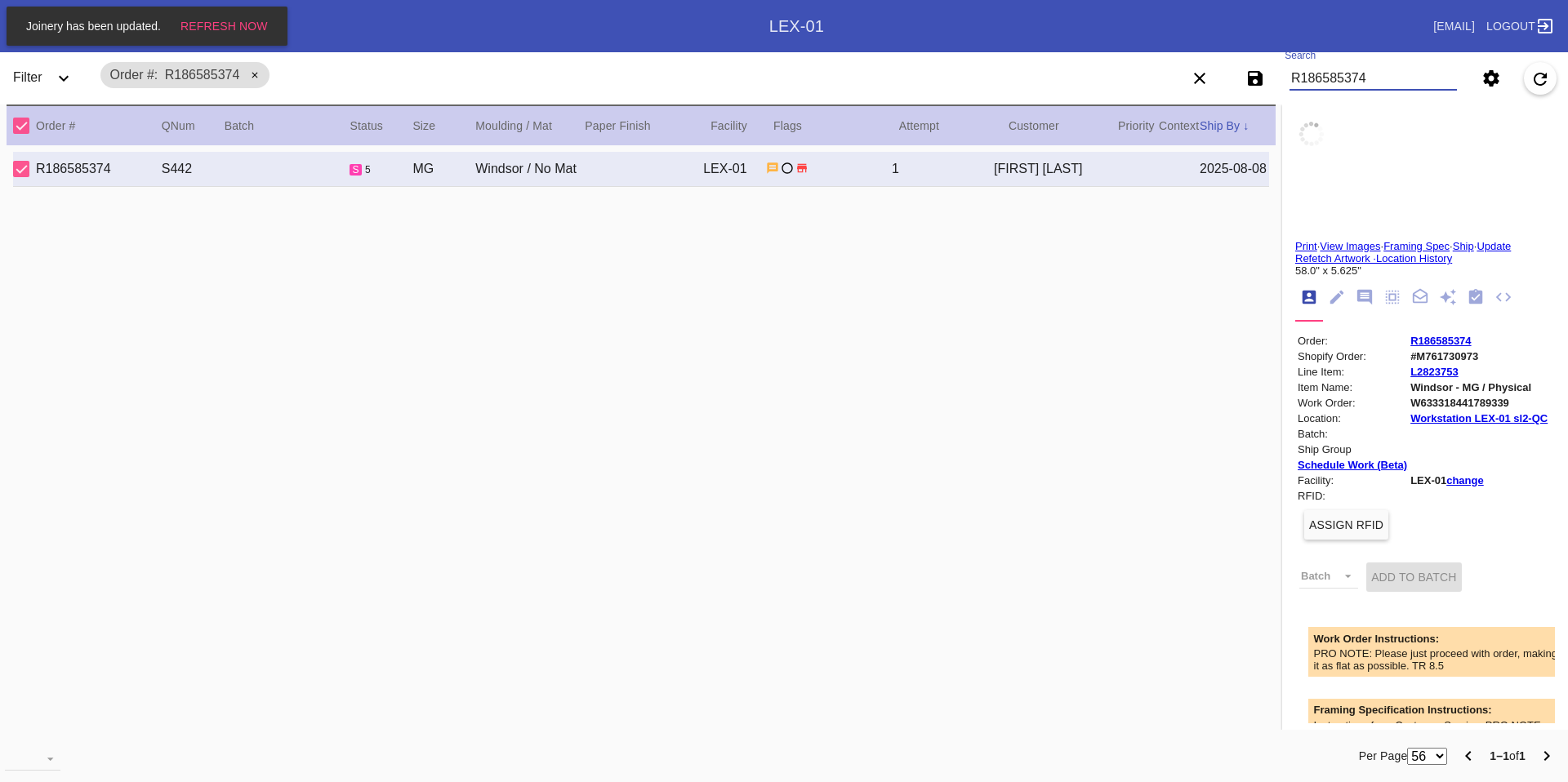 type on "7/25/2025" 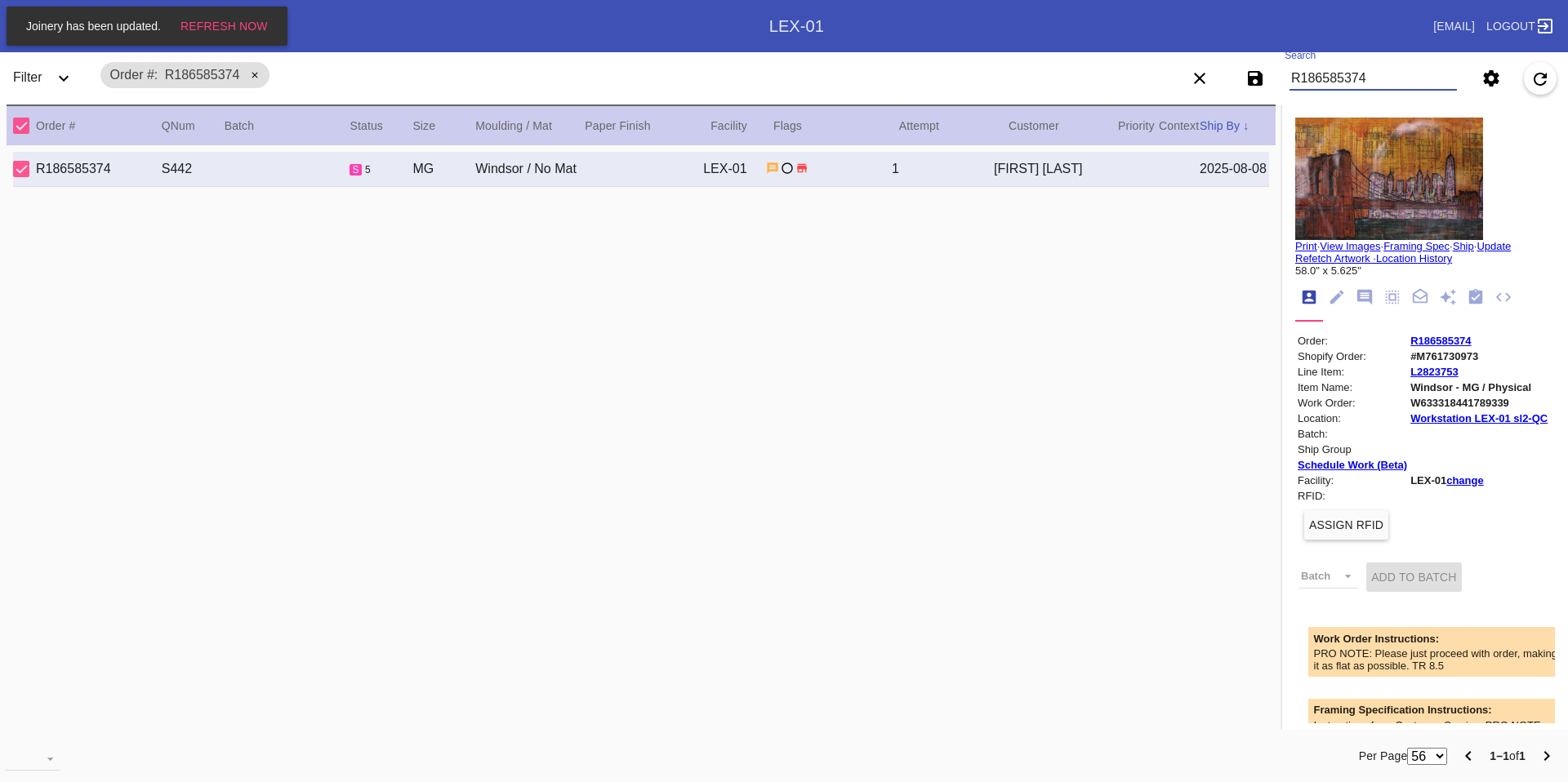 click at bounding box center (1389, 179) 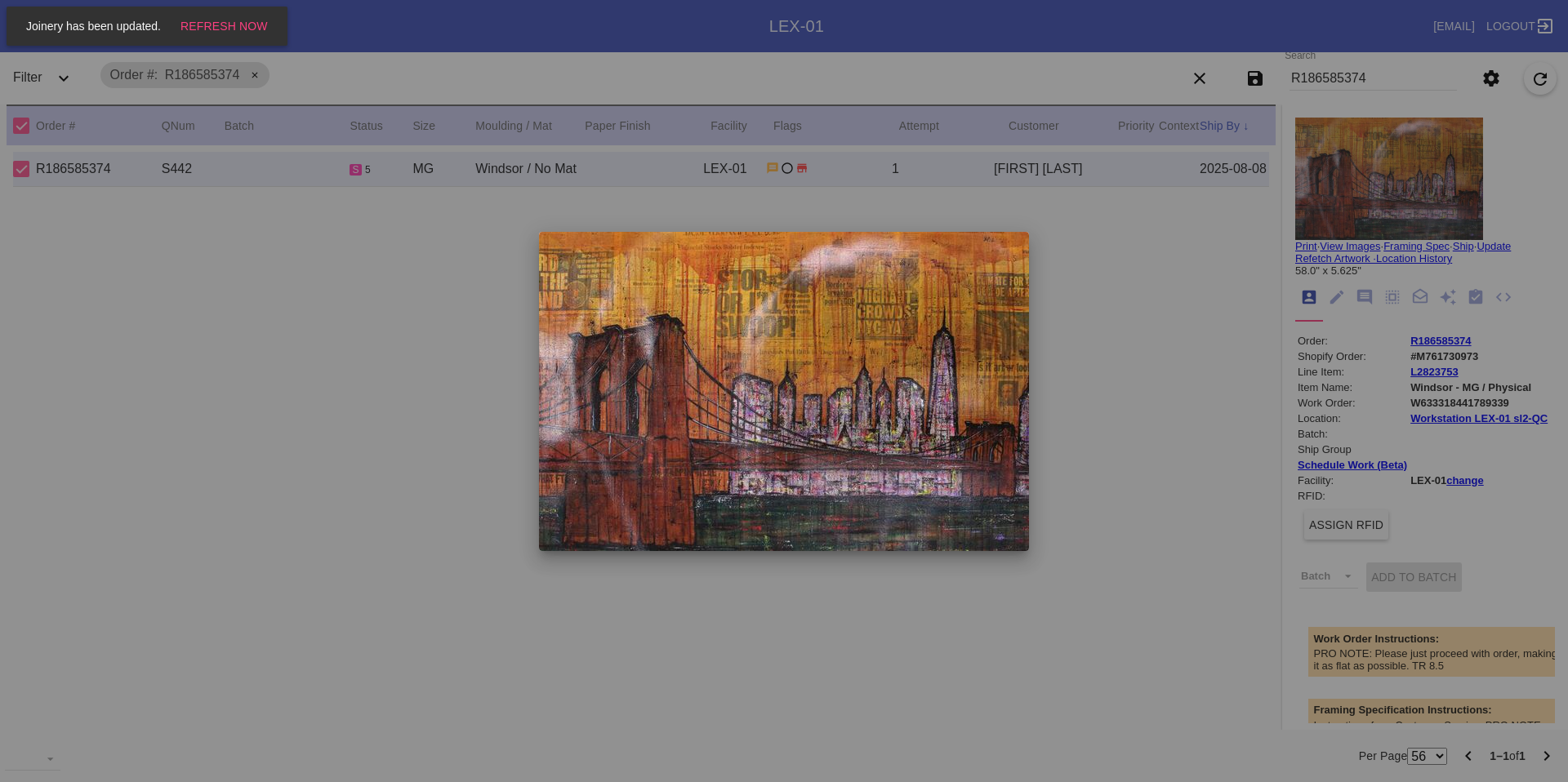 click at bounding box center (784, 391) 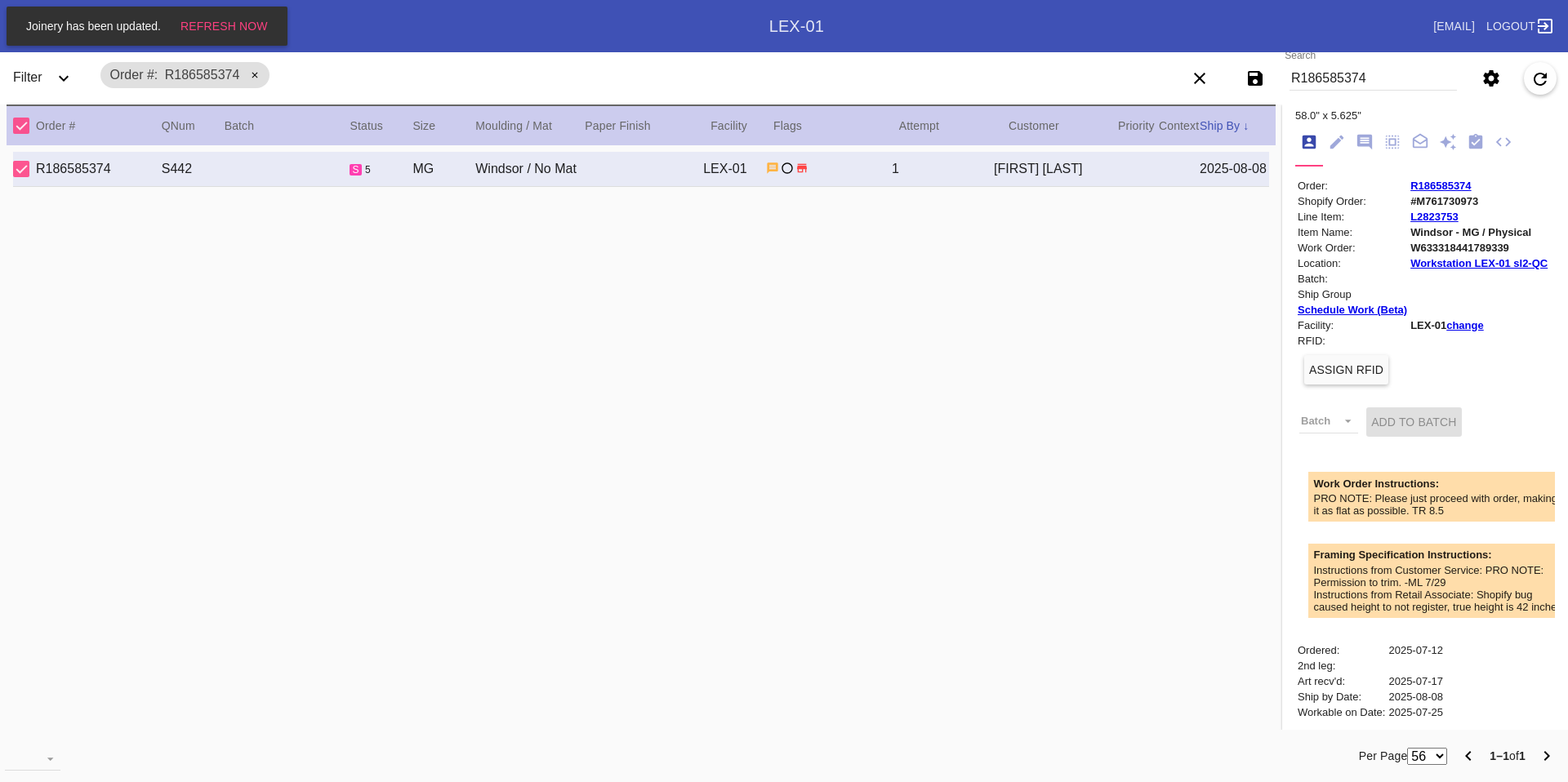 scroll, scrollTop: 0, scrollLeft: 0, axis: both 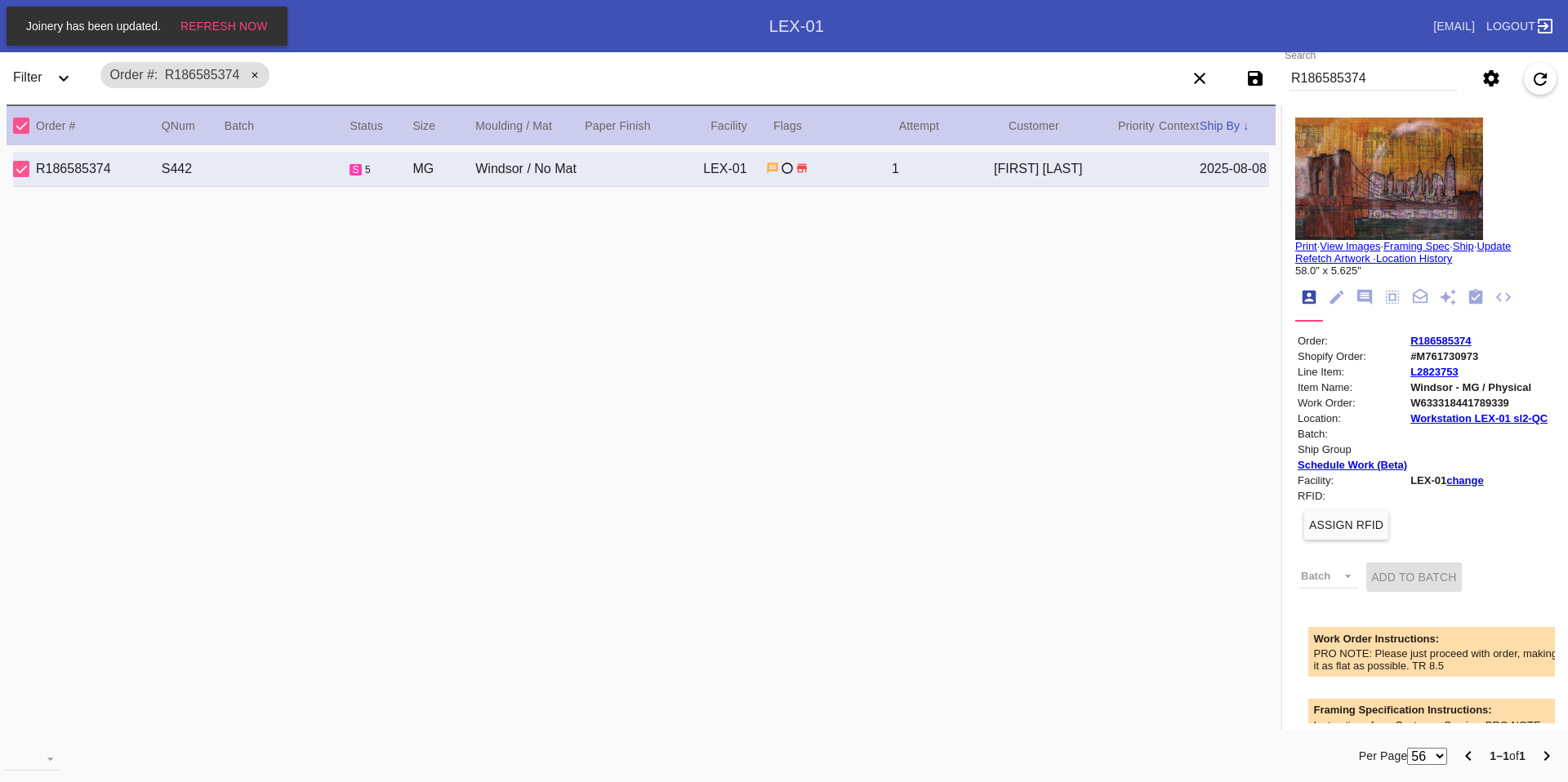 click at bounding box center [1389, 179] 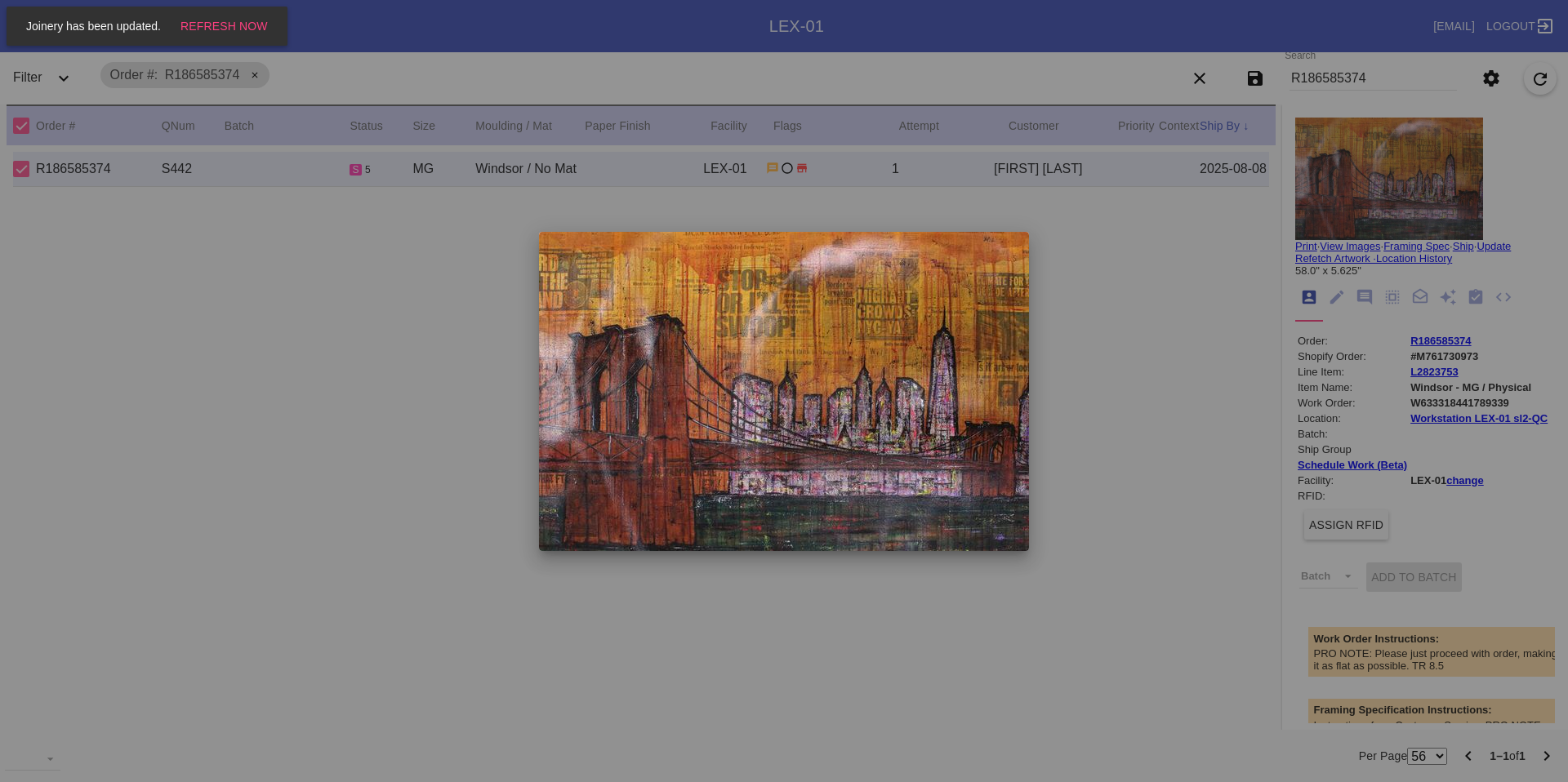 click at bounding box center [784, 391] 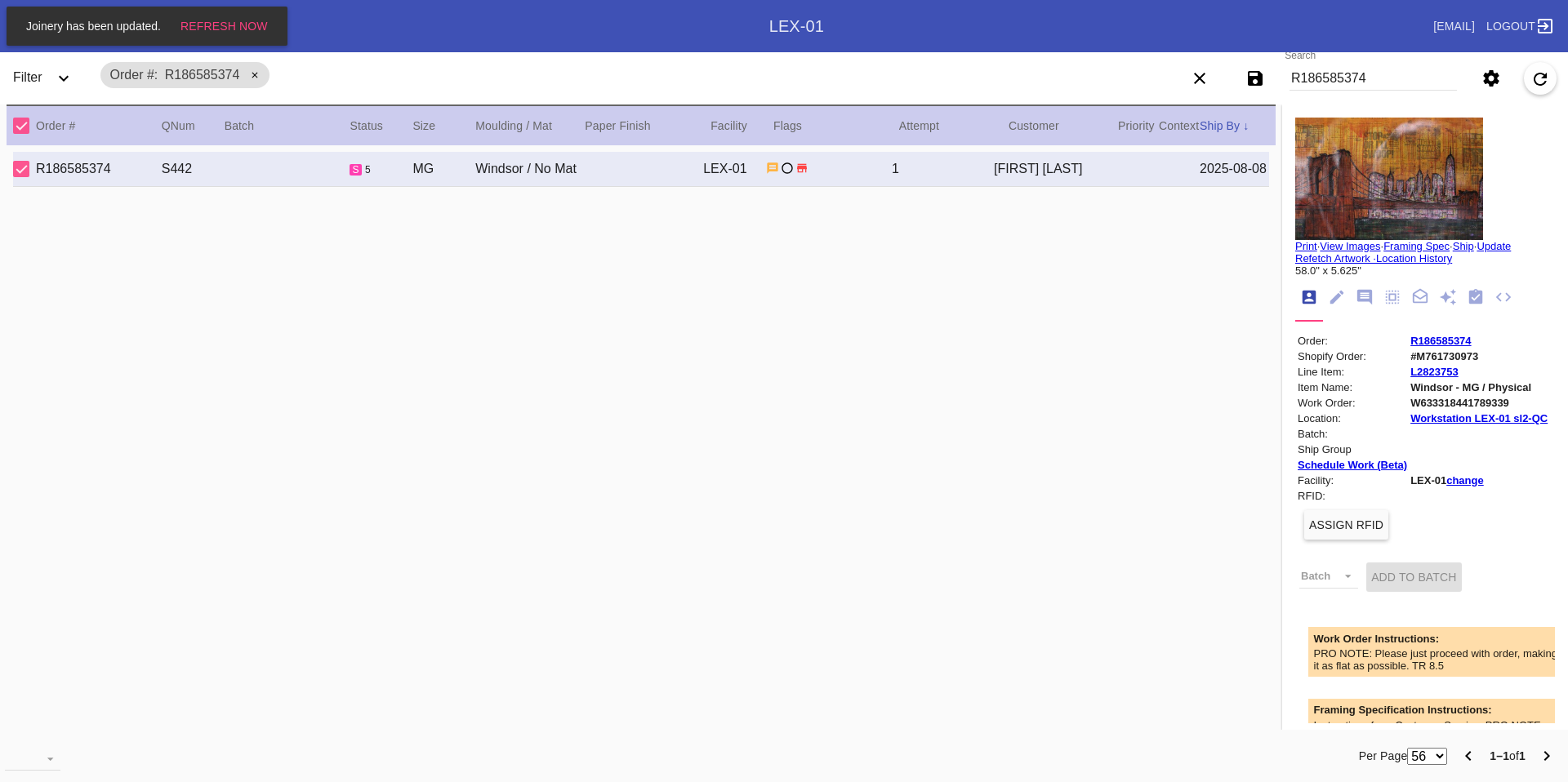 click at bounding box center (1389, 179) 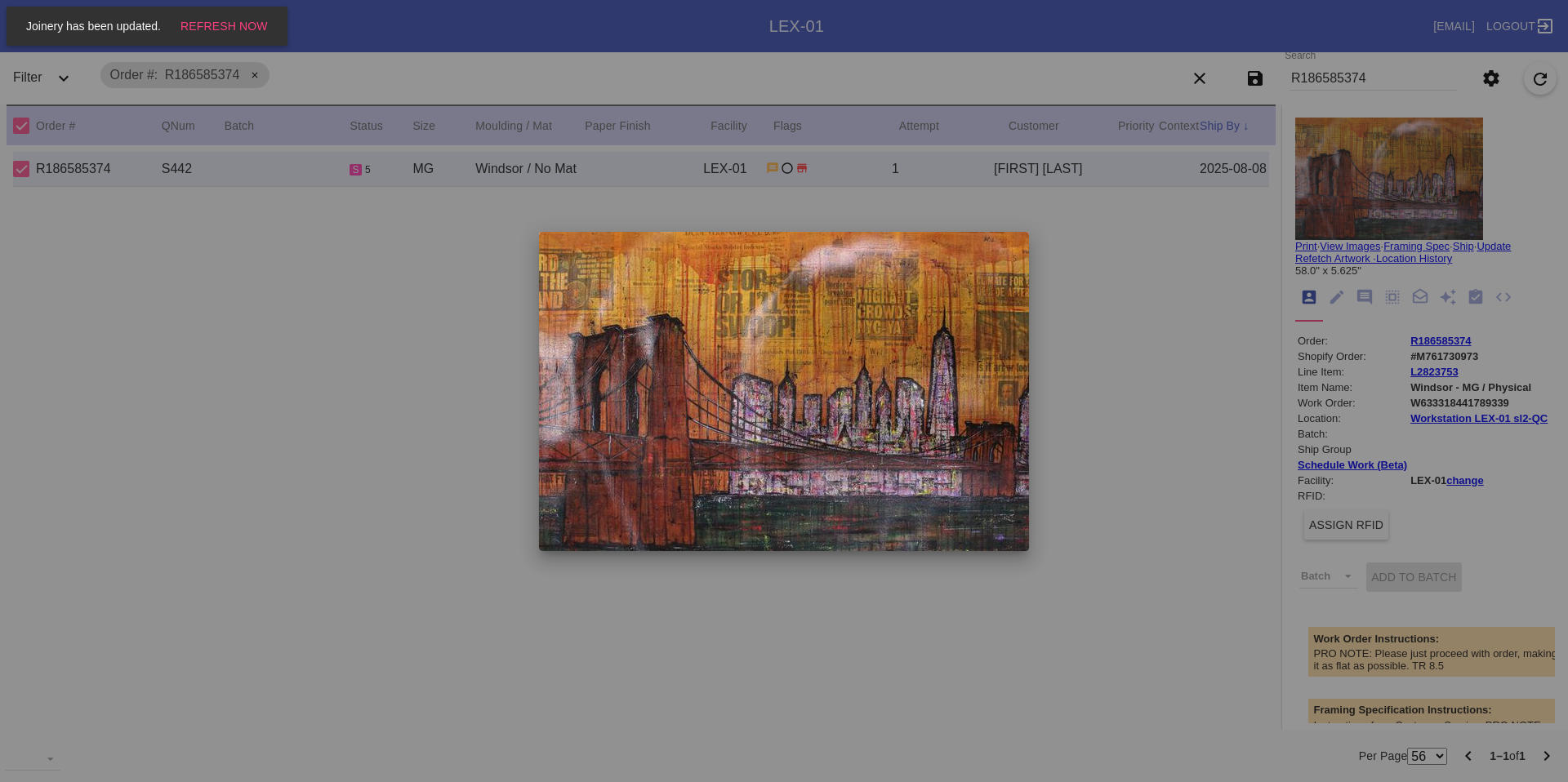 click at bounding box center [784, 391] 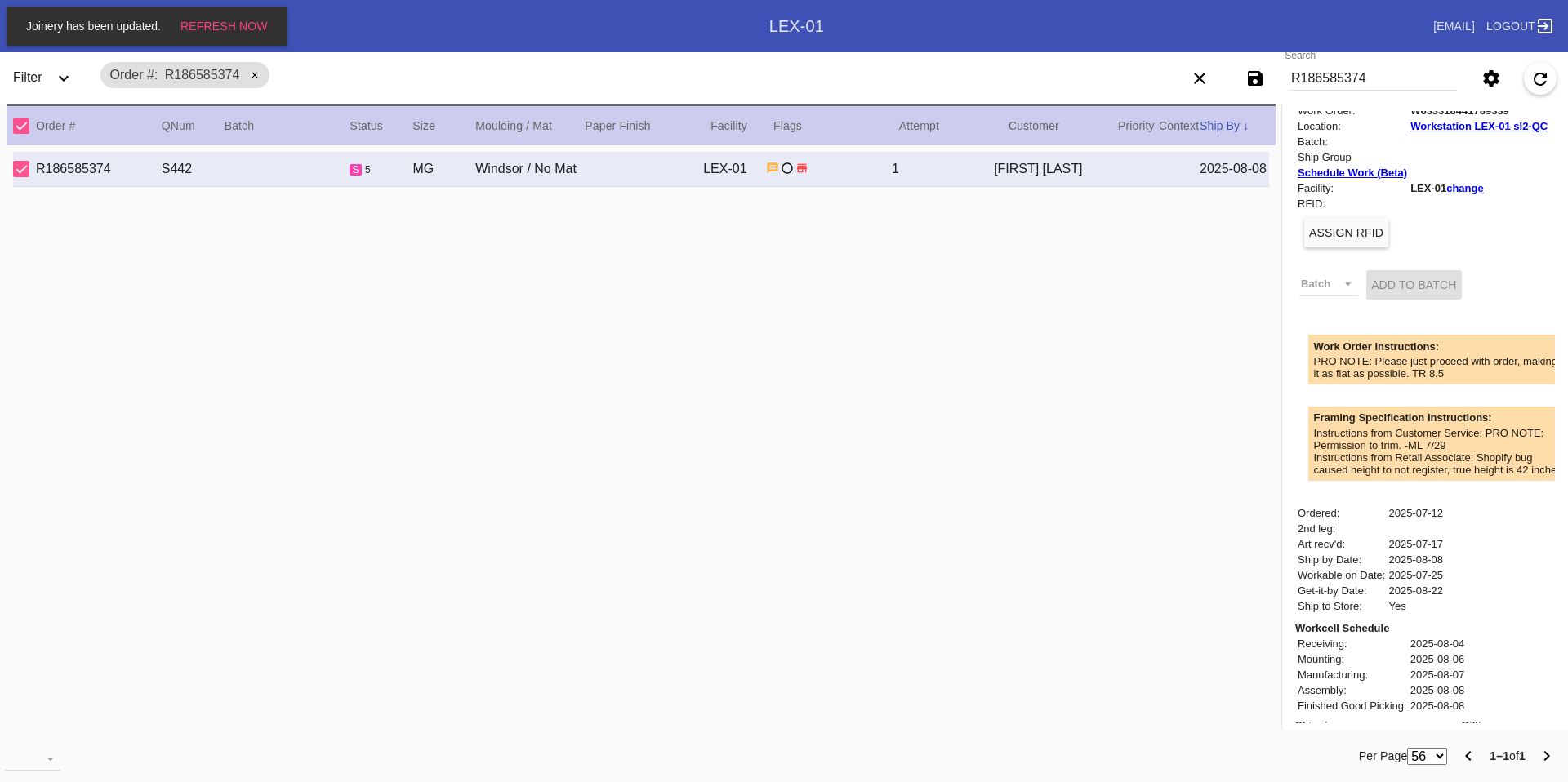 scroll, scrollTop: 347, scrollLeft: 0, axis: vertical 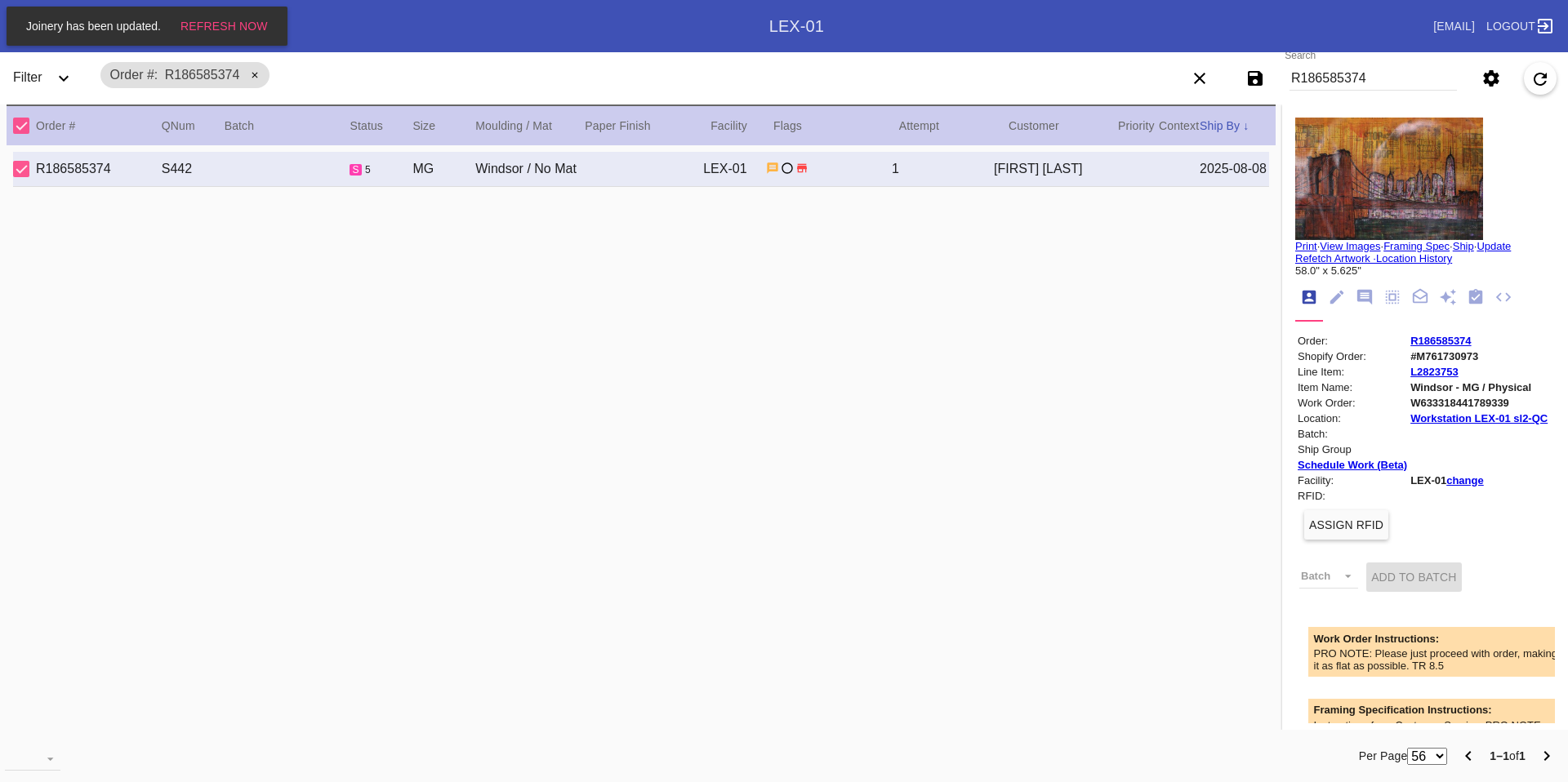 click on "R186585374" at bounding box center [1373, 78] 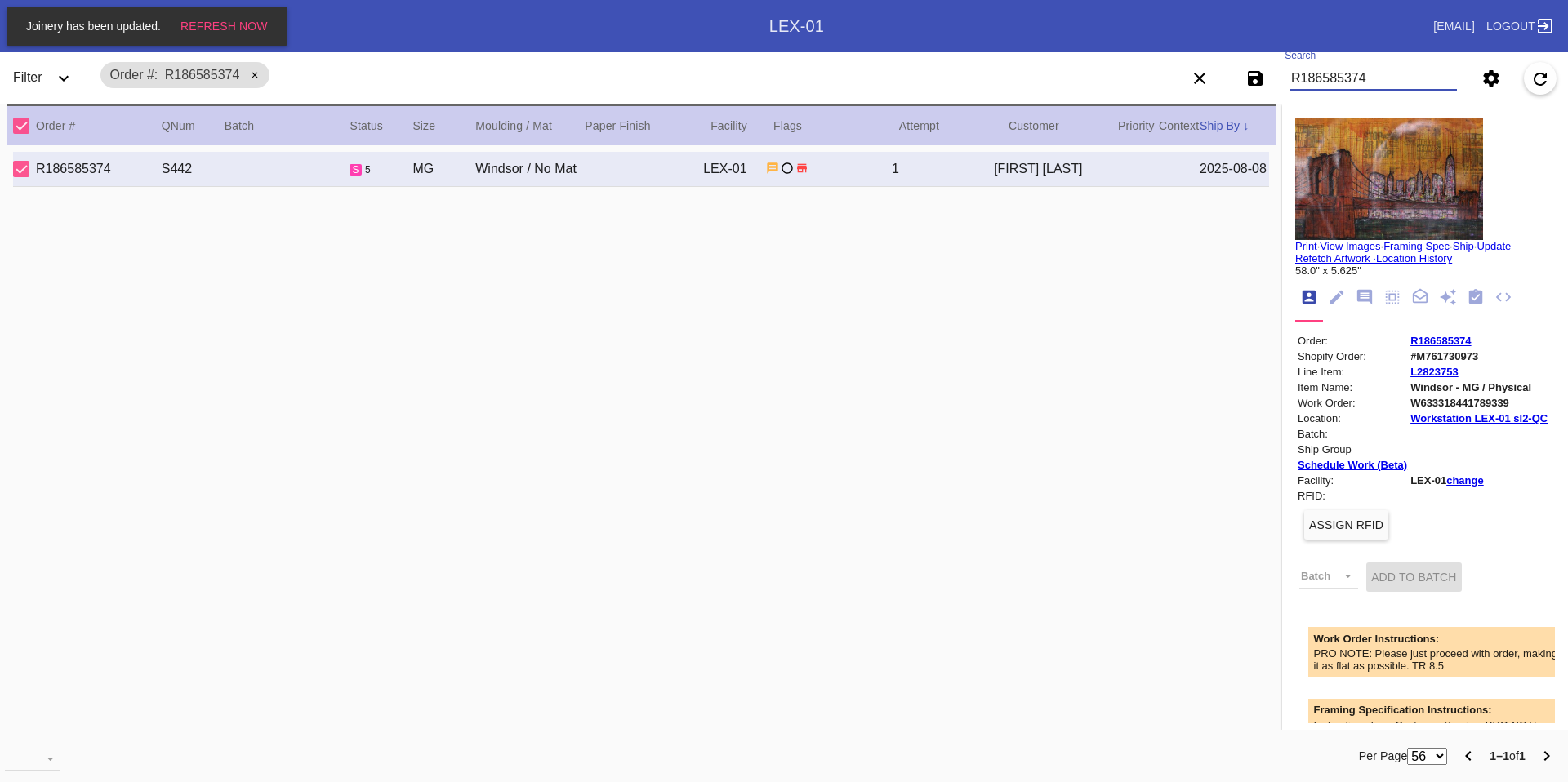 click on "R186585374" at bounding box center [1373, 78] 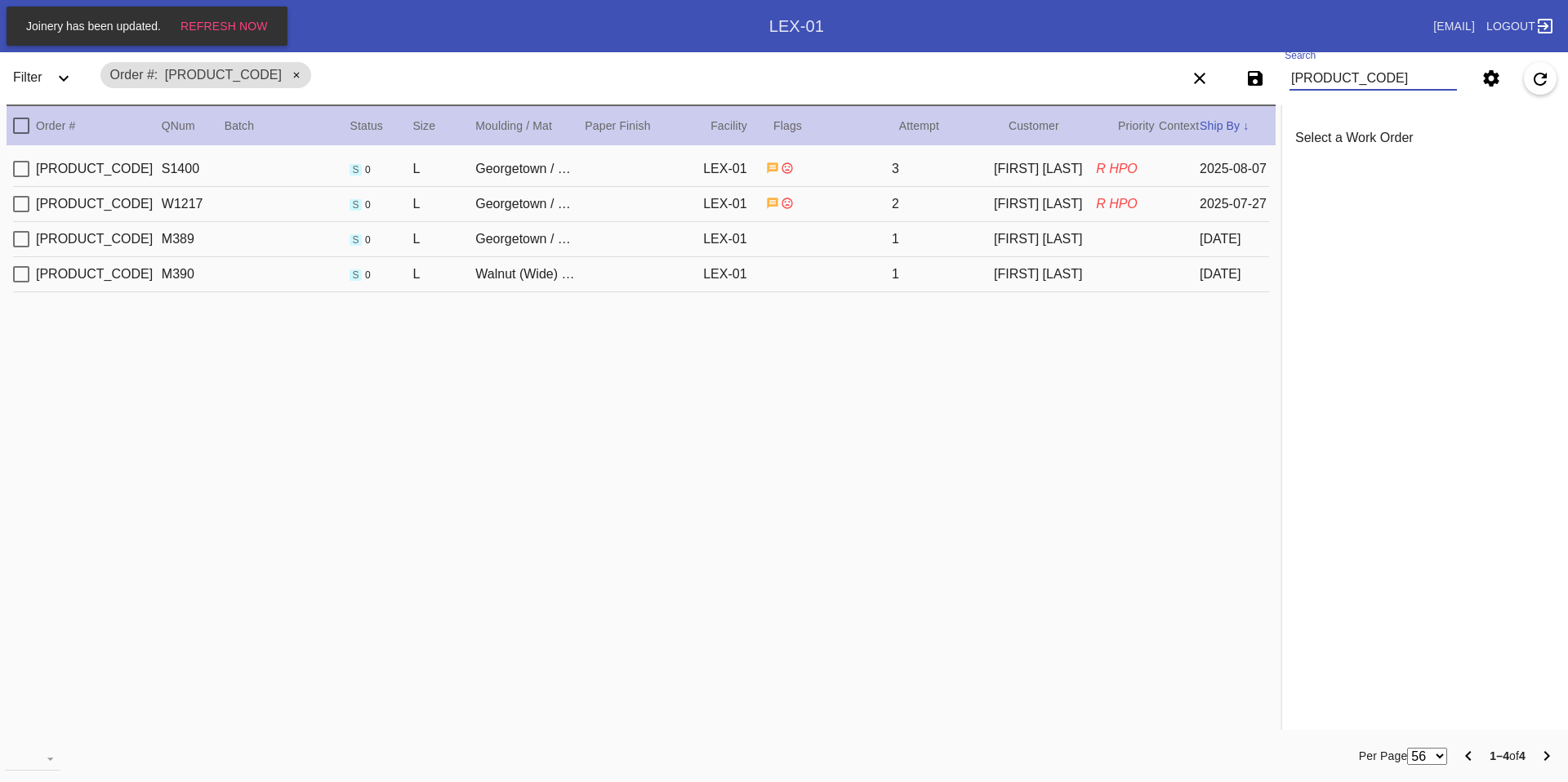 type on "[PRODUCT_CODE]" 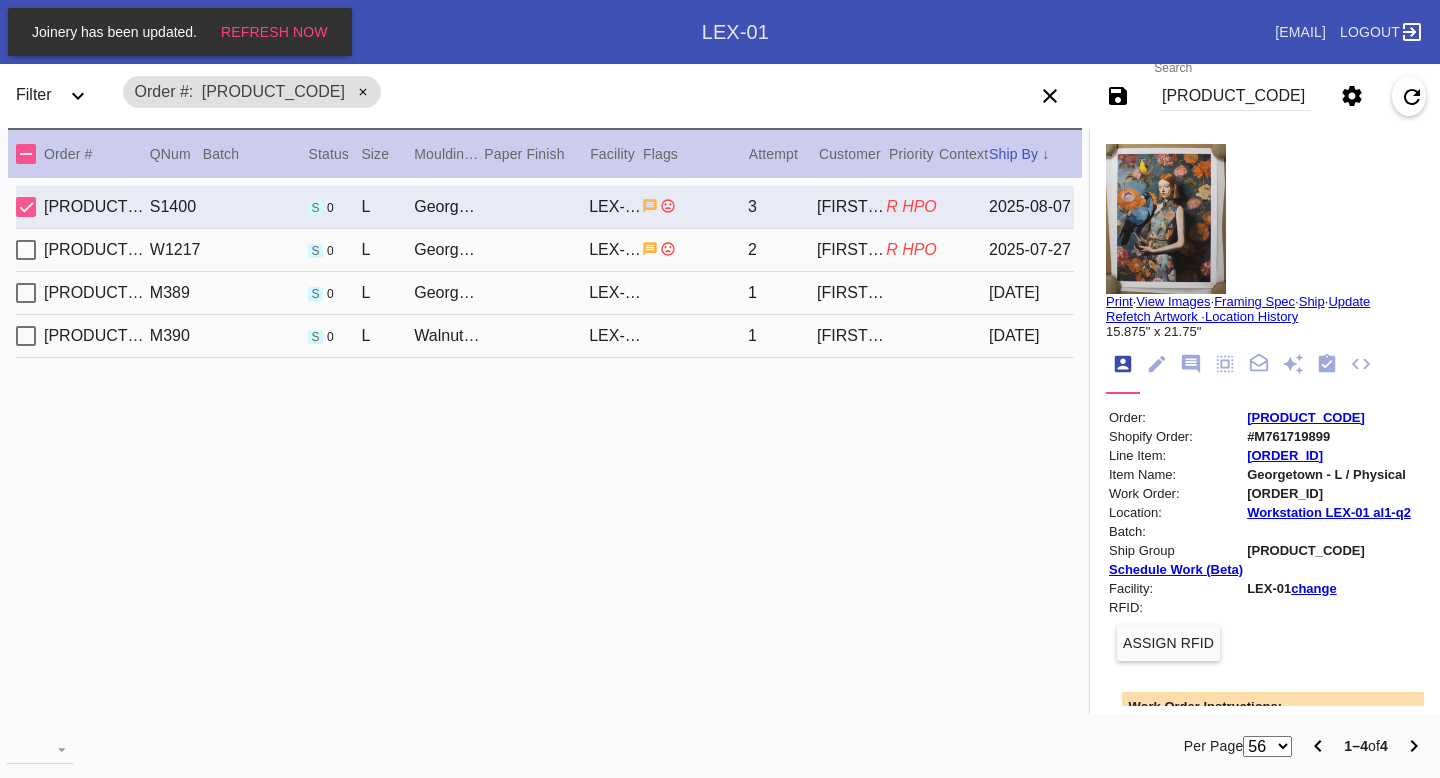scroll, scrollTop: 24, scrollLeft: 0, axis: vertical 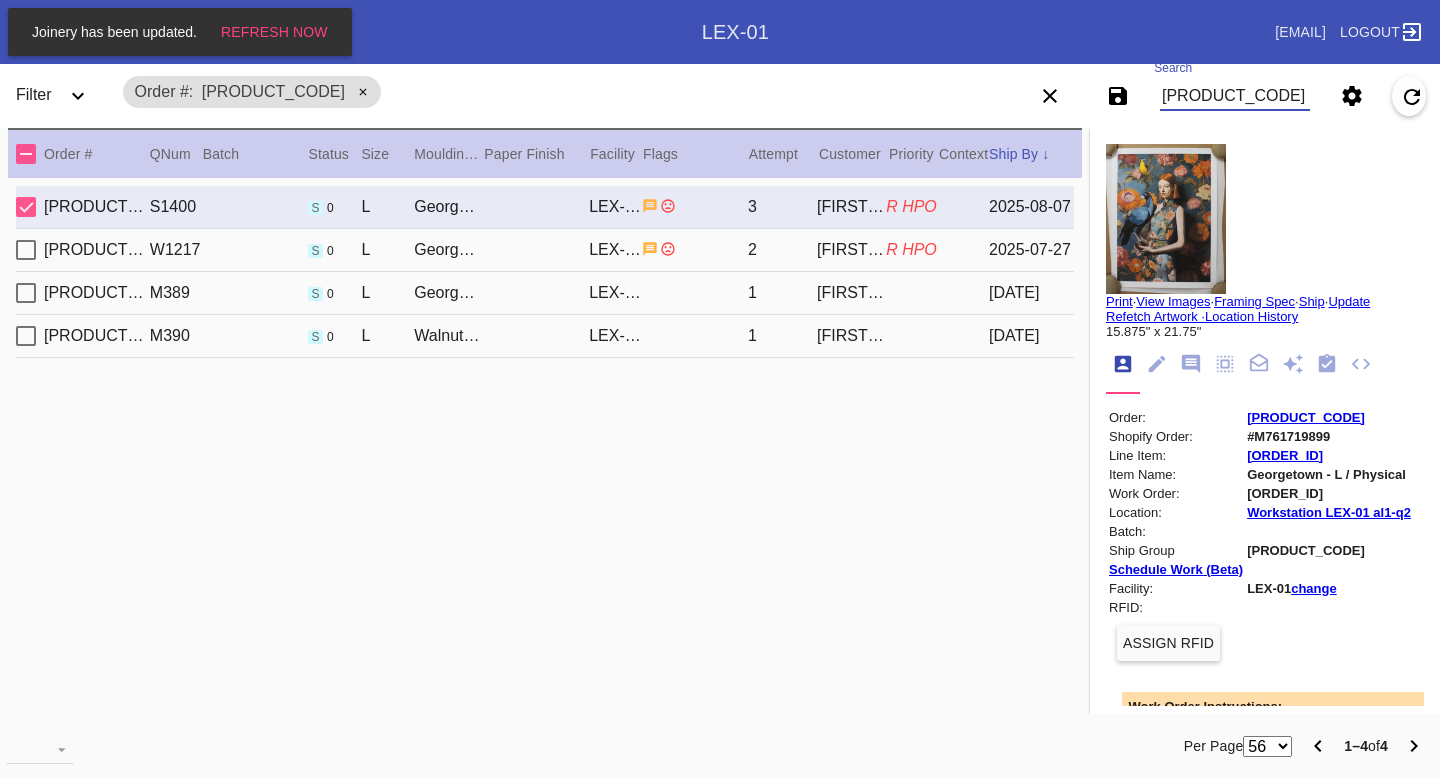 click on "[PRODUCT_CODE]" at bounding box center (1235, 96) 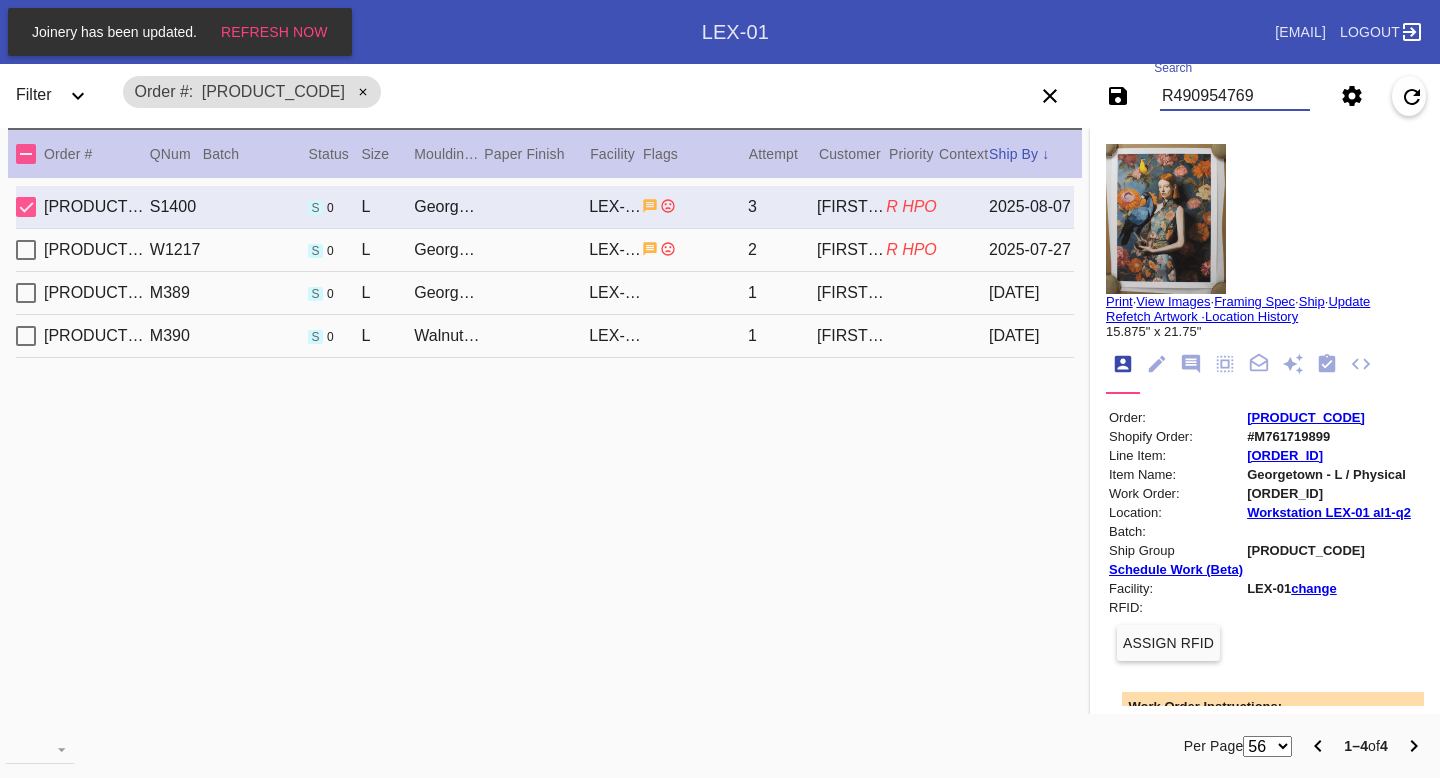 type on "R490954769" 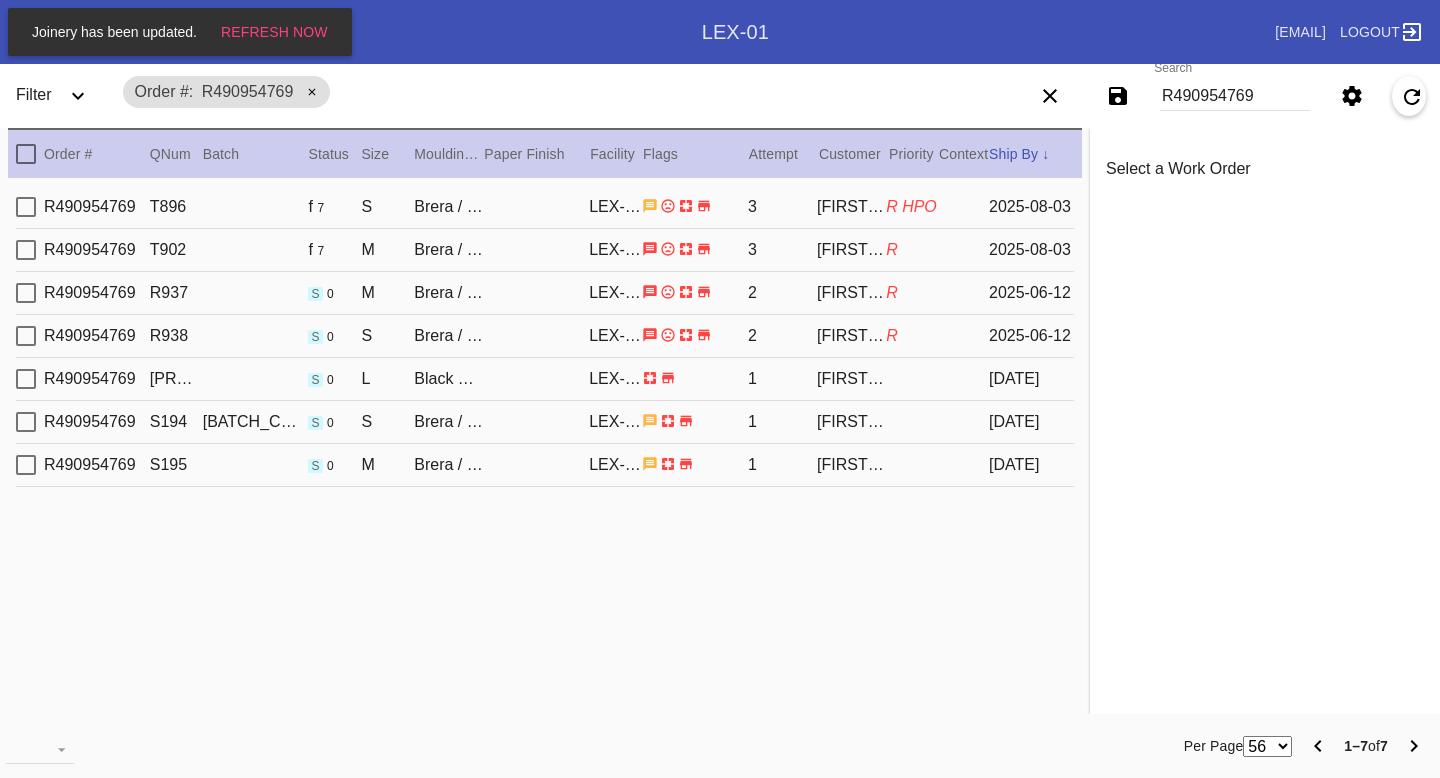 click on "LEX-01" at bounding box center (615, 207) 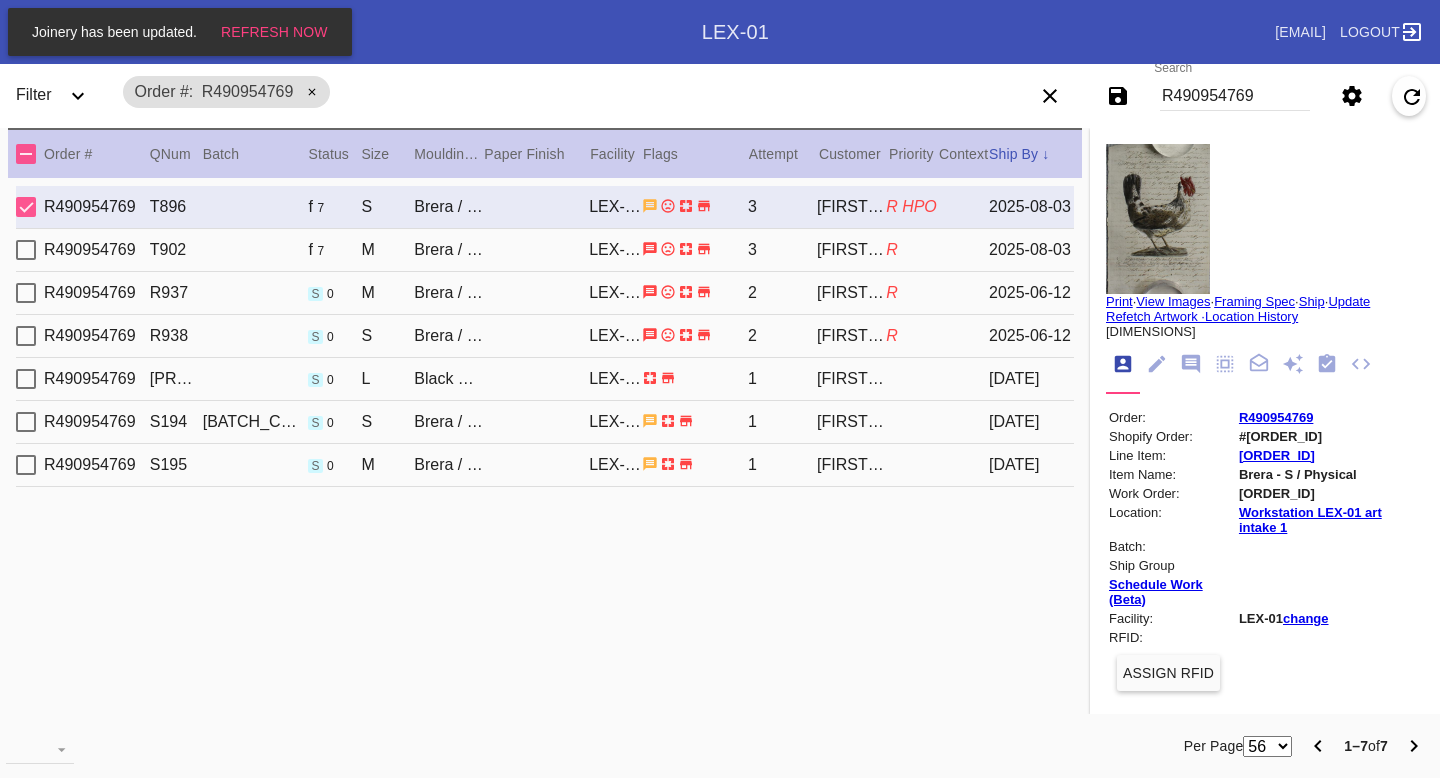 click on "LEX-01" at bounding box center (615, 250) 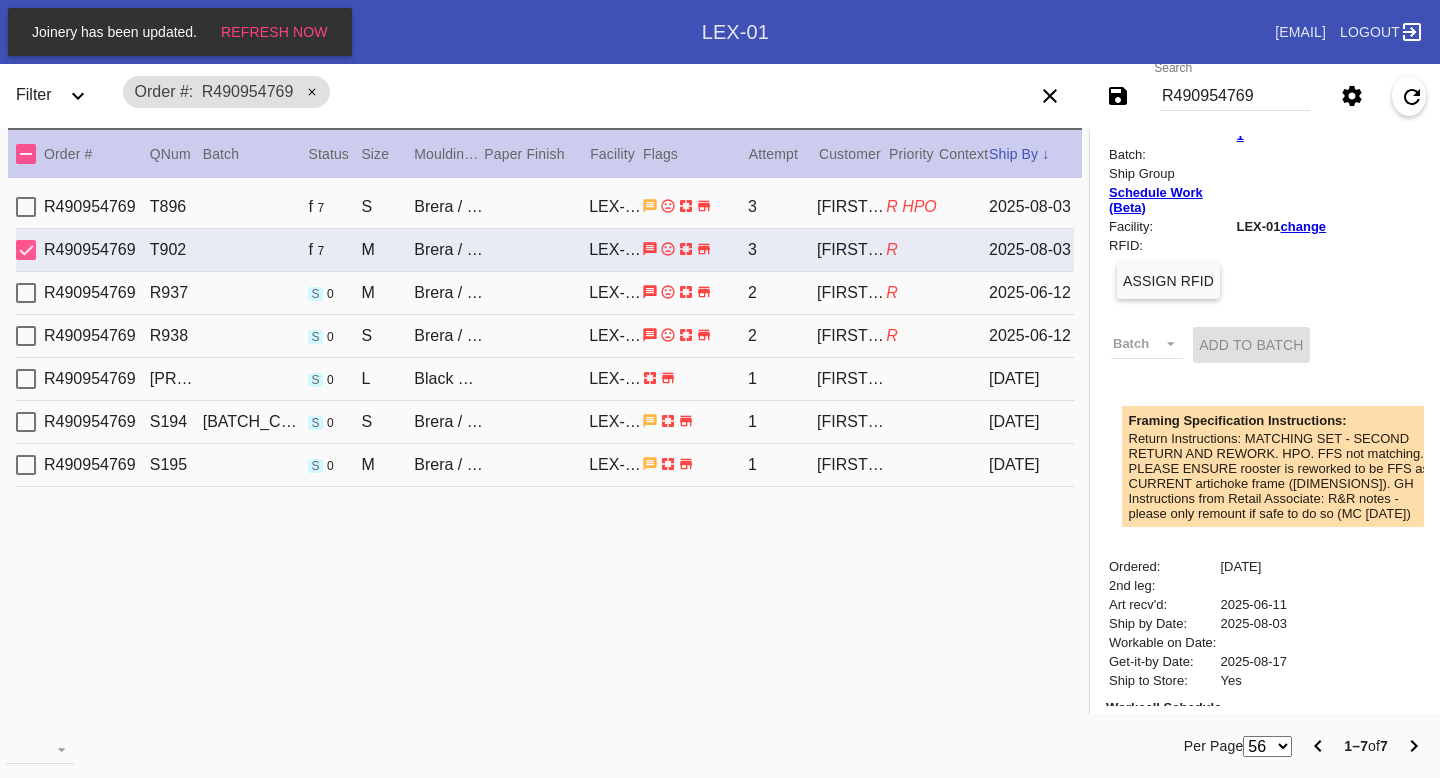 scroll, scrollTop: 0, scrollLeft: 0, axis: both 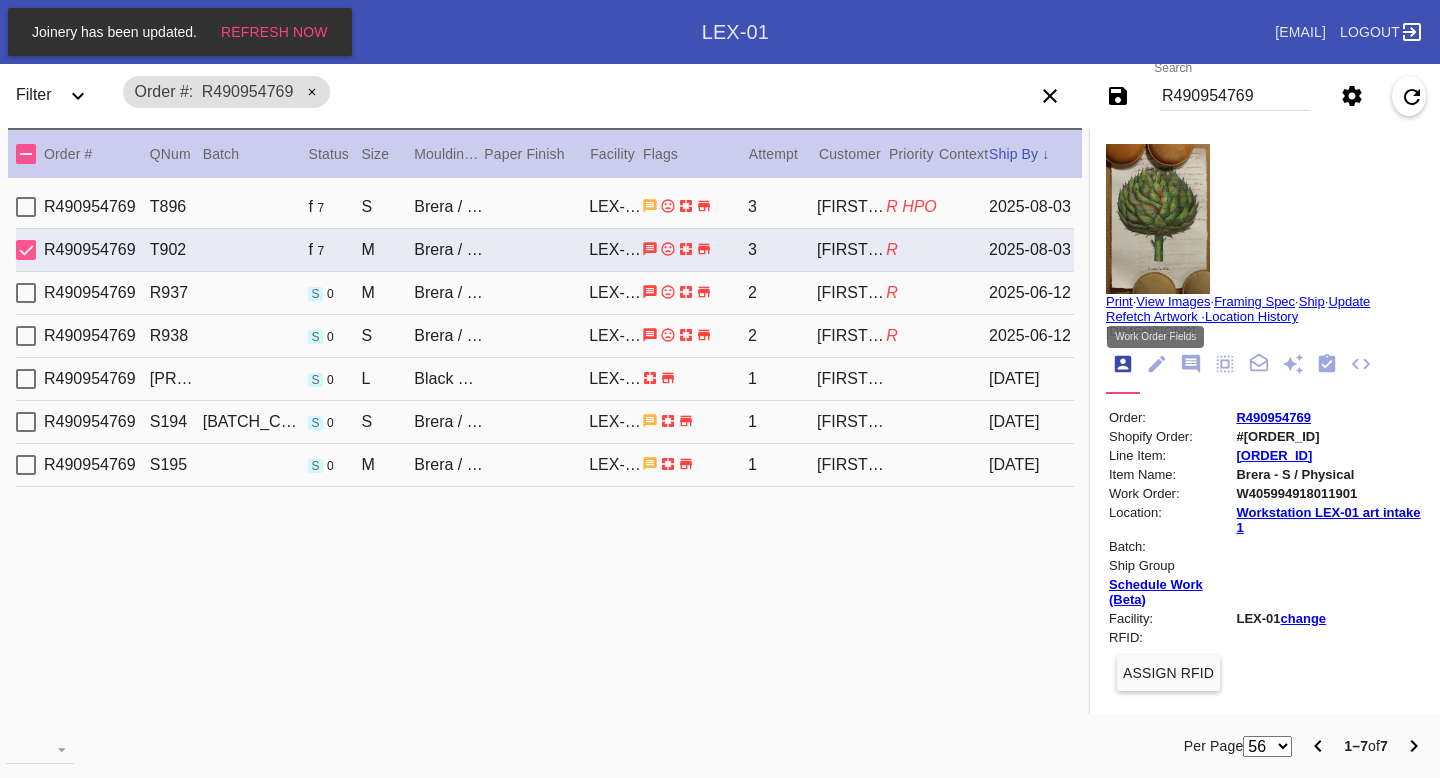click 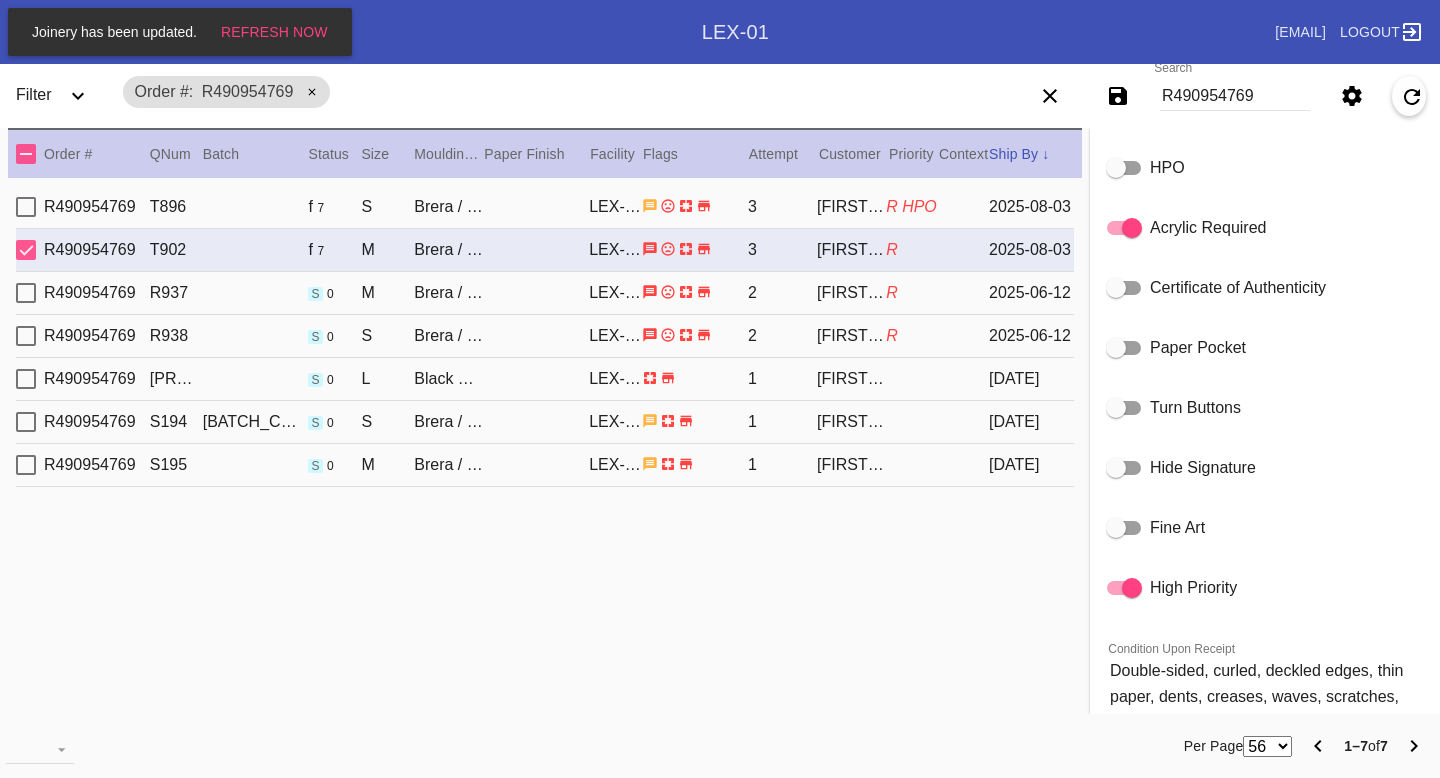 scroll, scrollTop: 1136, scrollLeft: 0, axis: vertical 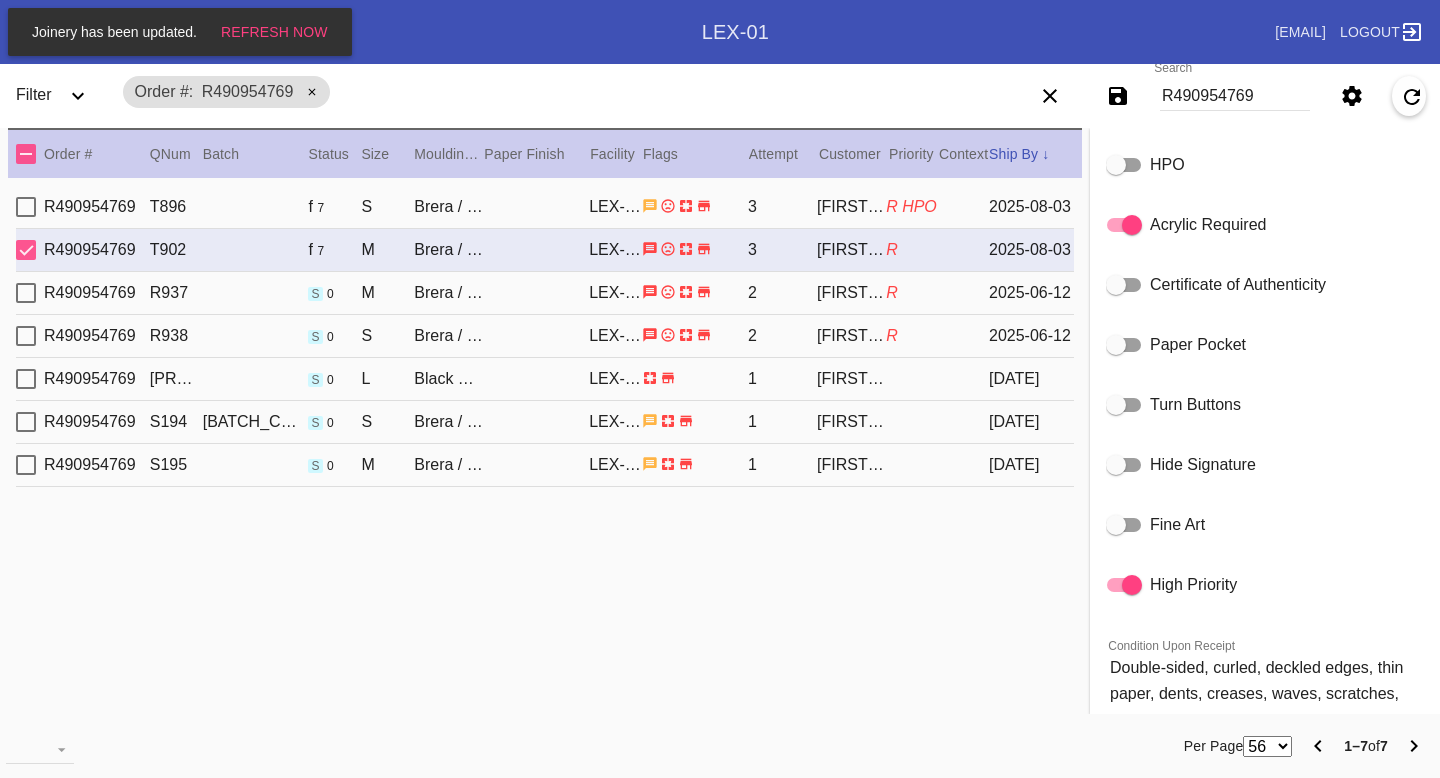 click 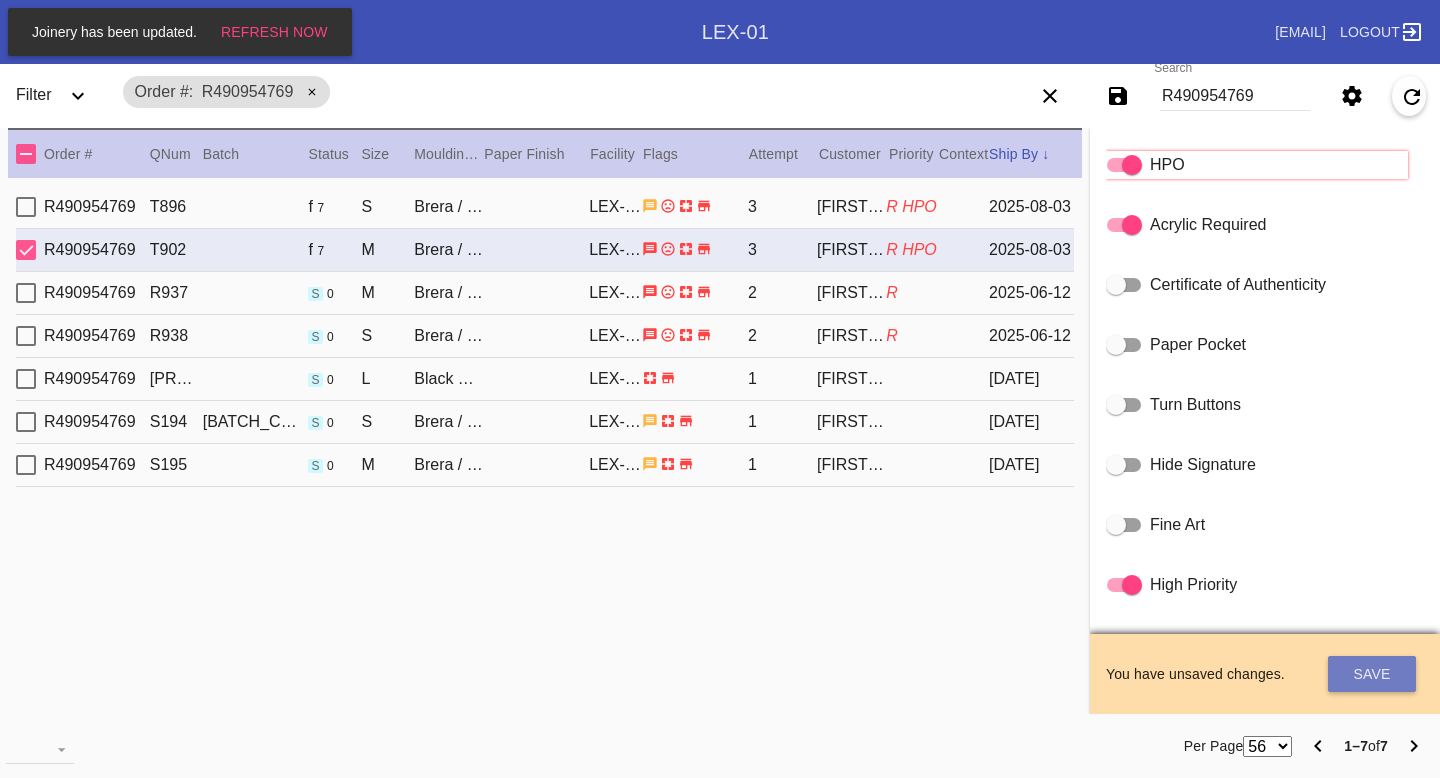 click on "Save" at bounding box center [1372, 674] 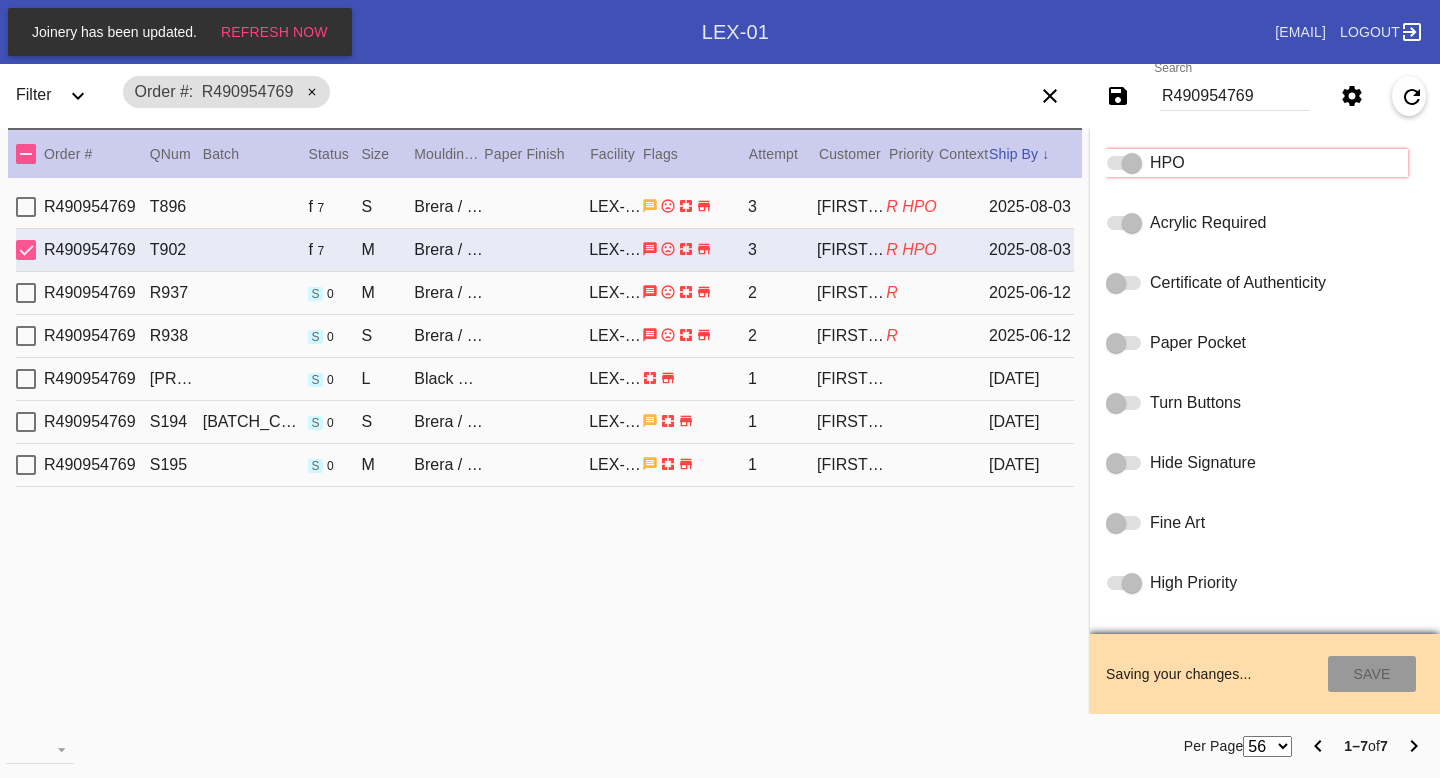 type on "6/10/2025" 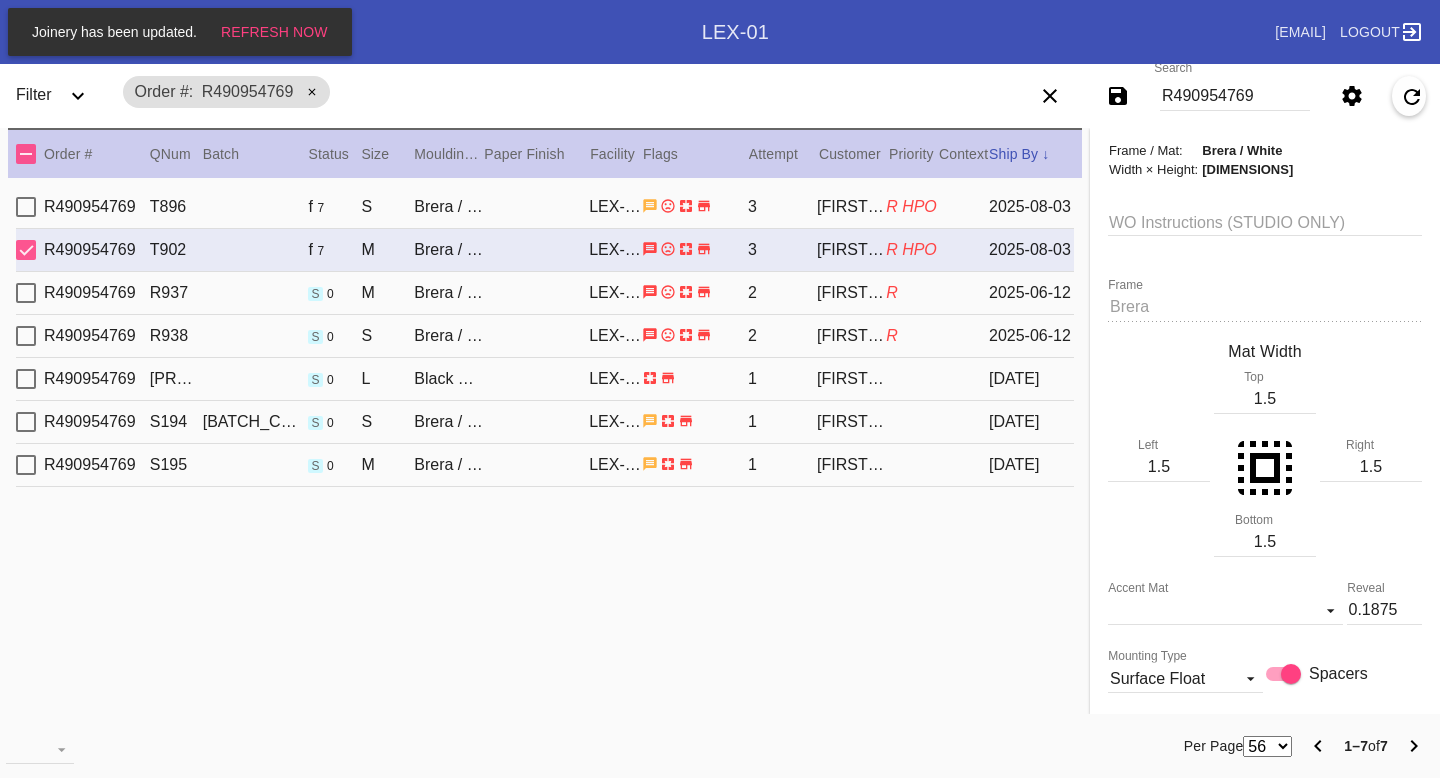 scroll, scrollTop: 40, scrollLeft: 0, axis: vertical 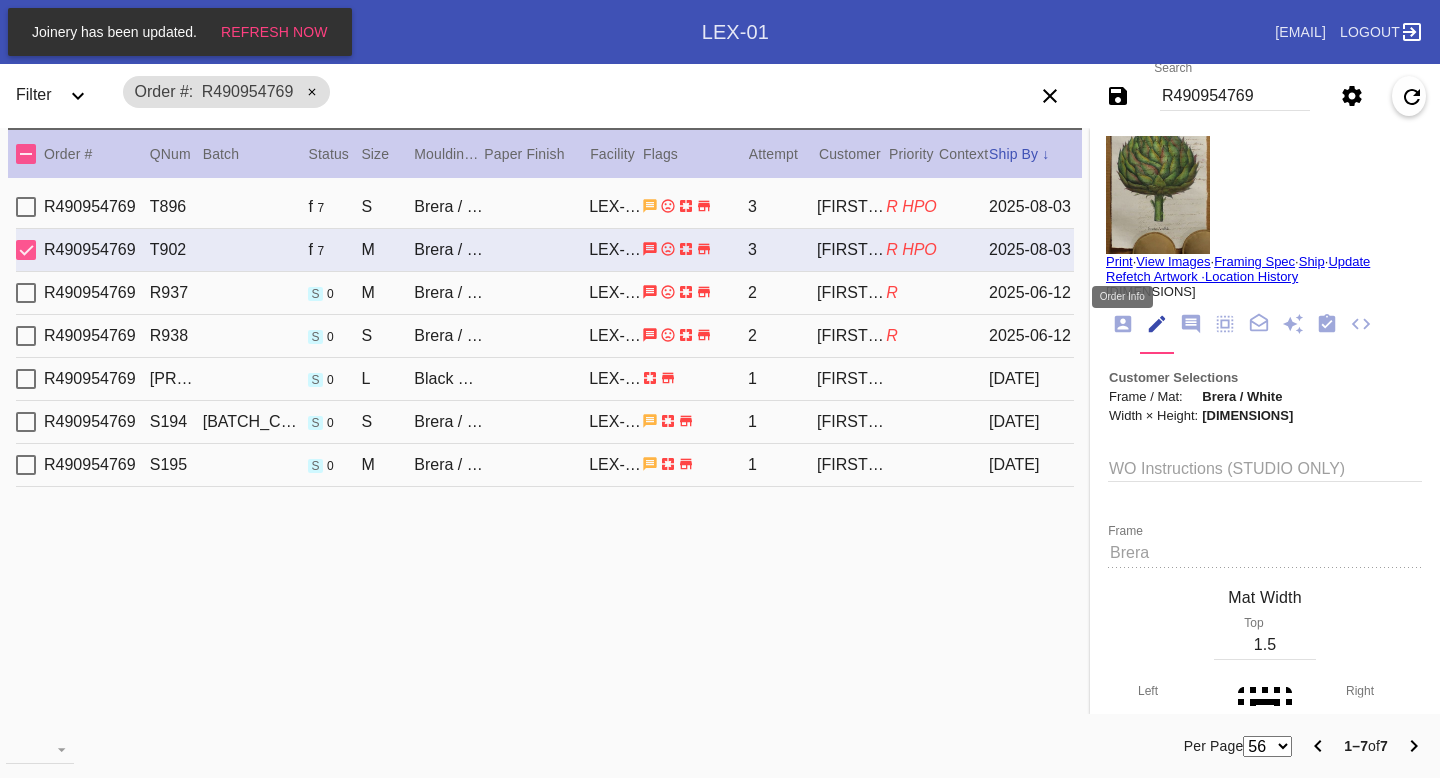 click 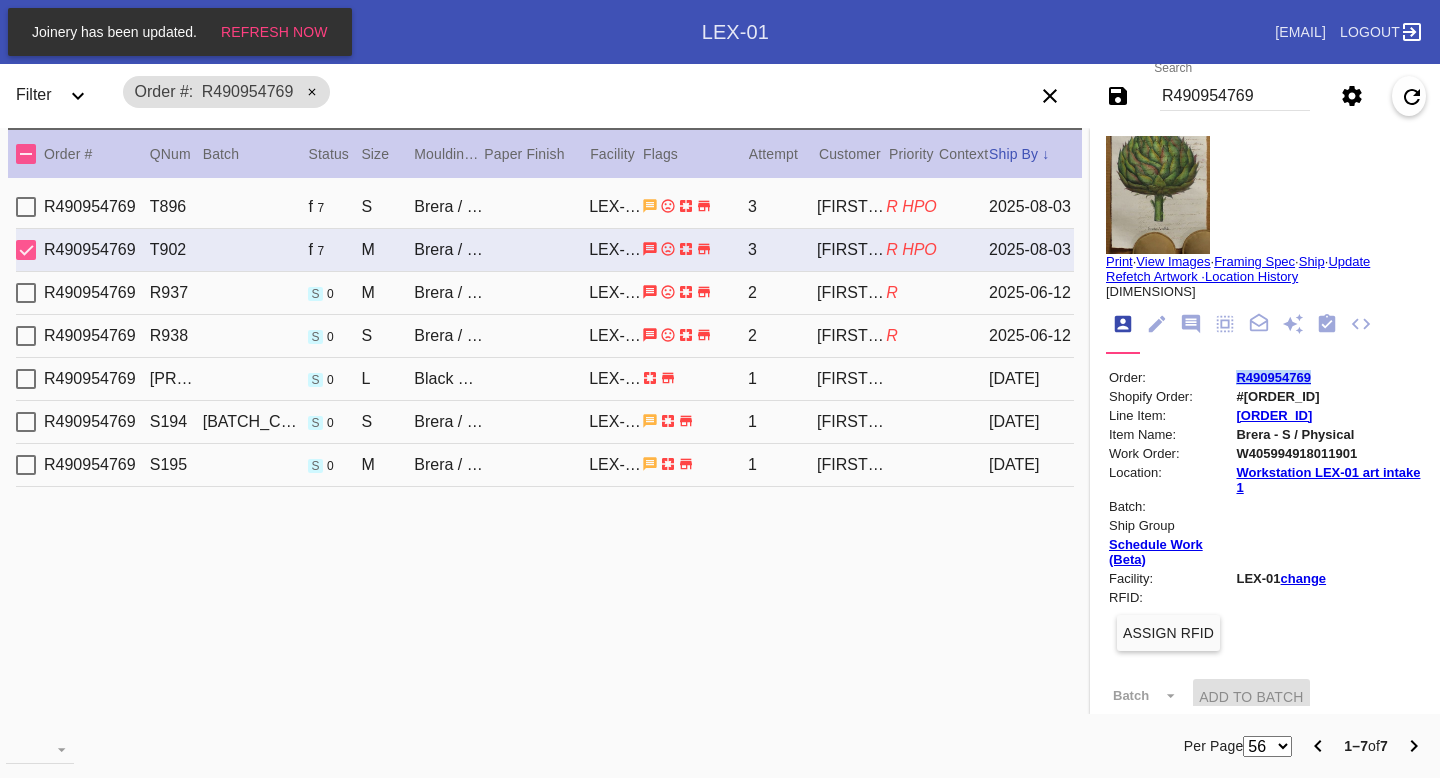 drag, startPoint x: 1315, startPoint y: 373, endPoint x: 1216, endPoint y: 380, distance: 99.24717 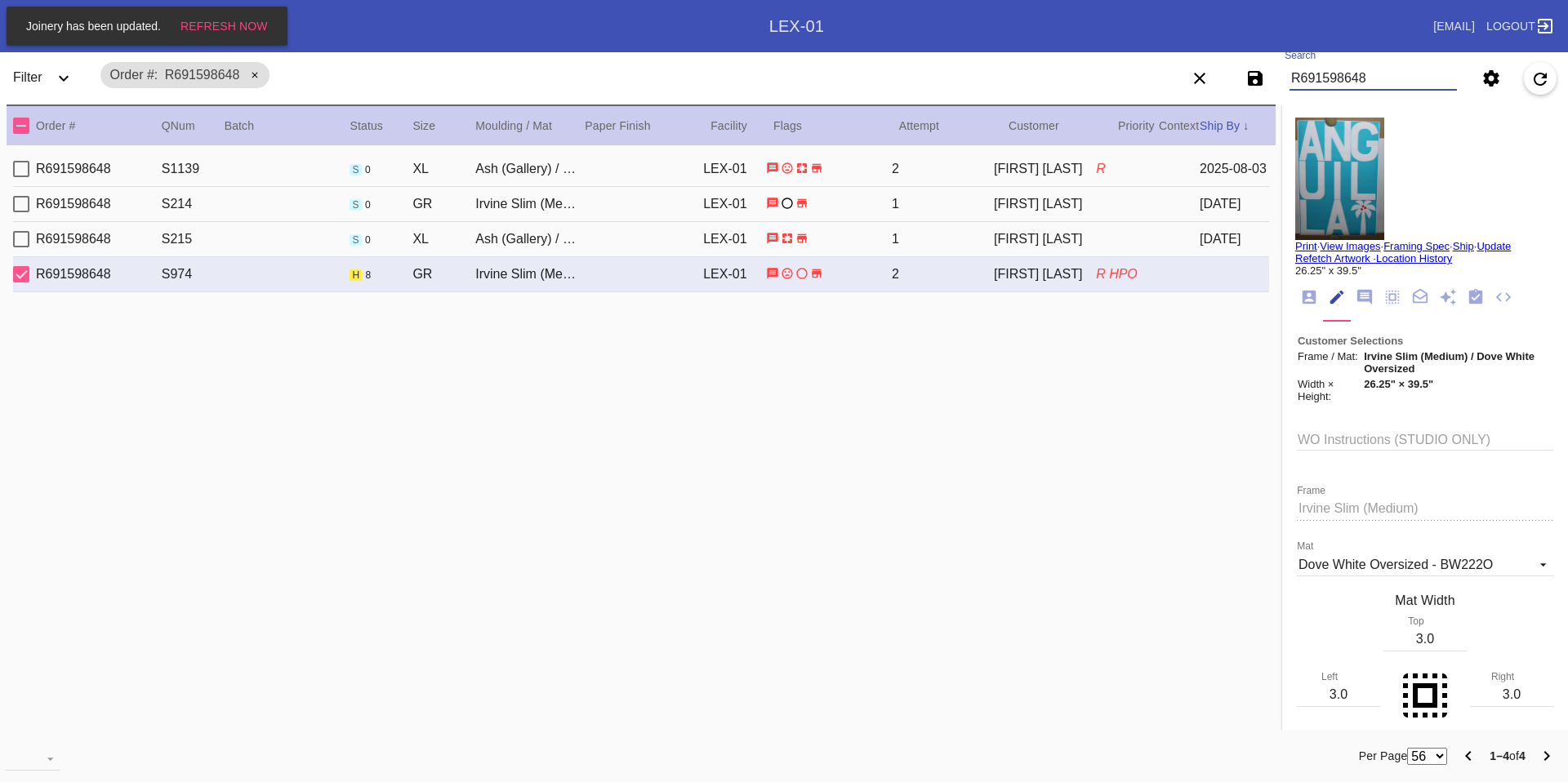 scroll, scrollTop: 0, scrollLeft: 0, axis: both 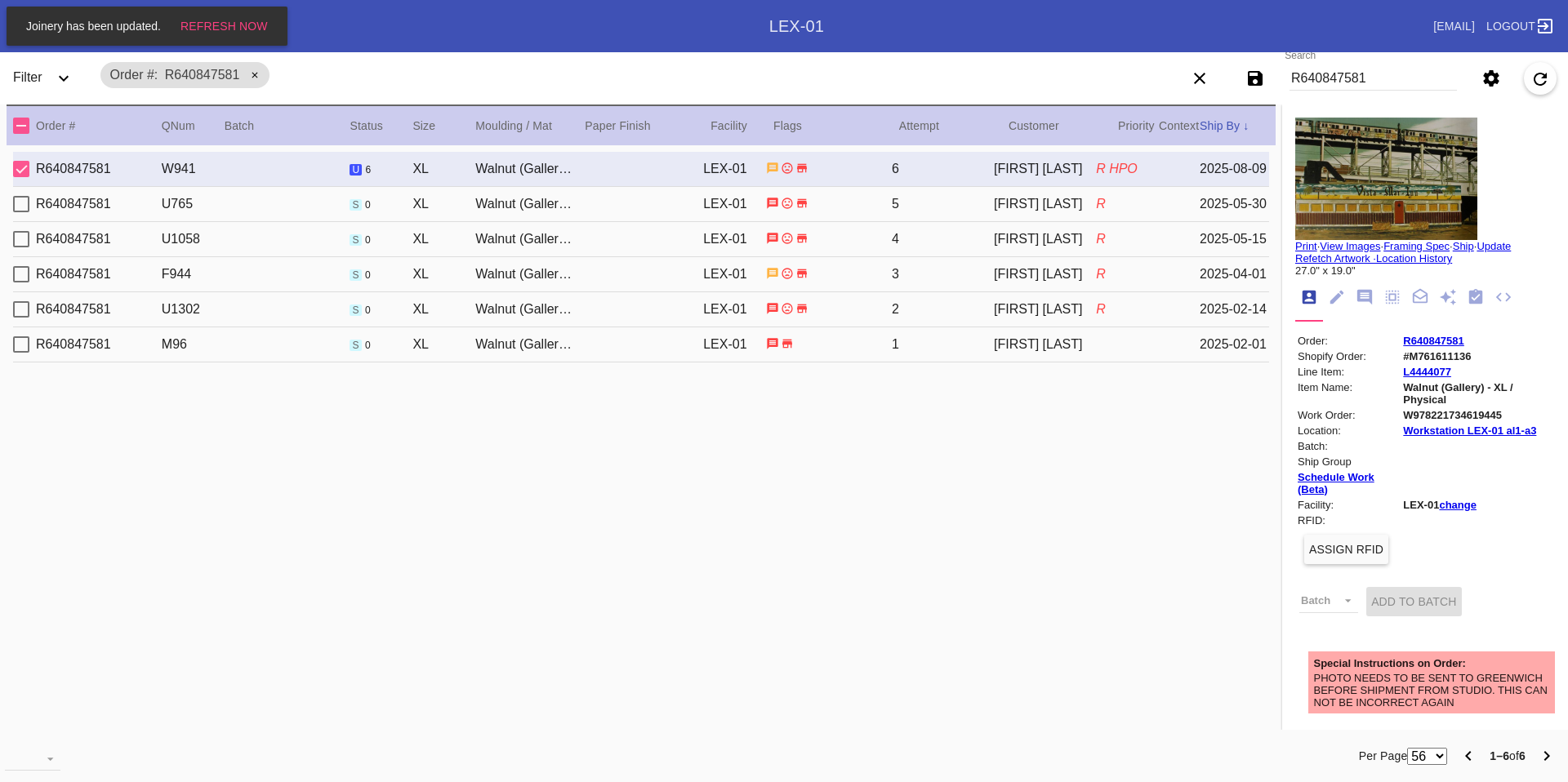 click on "R640847581" at bounding box center [1373, 78] 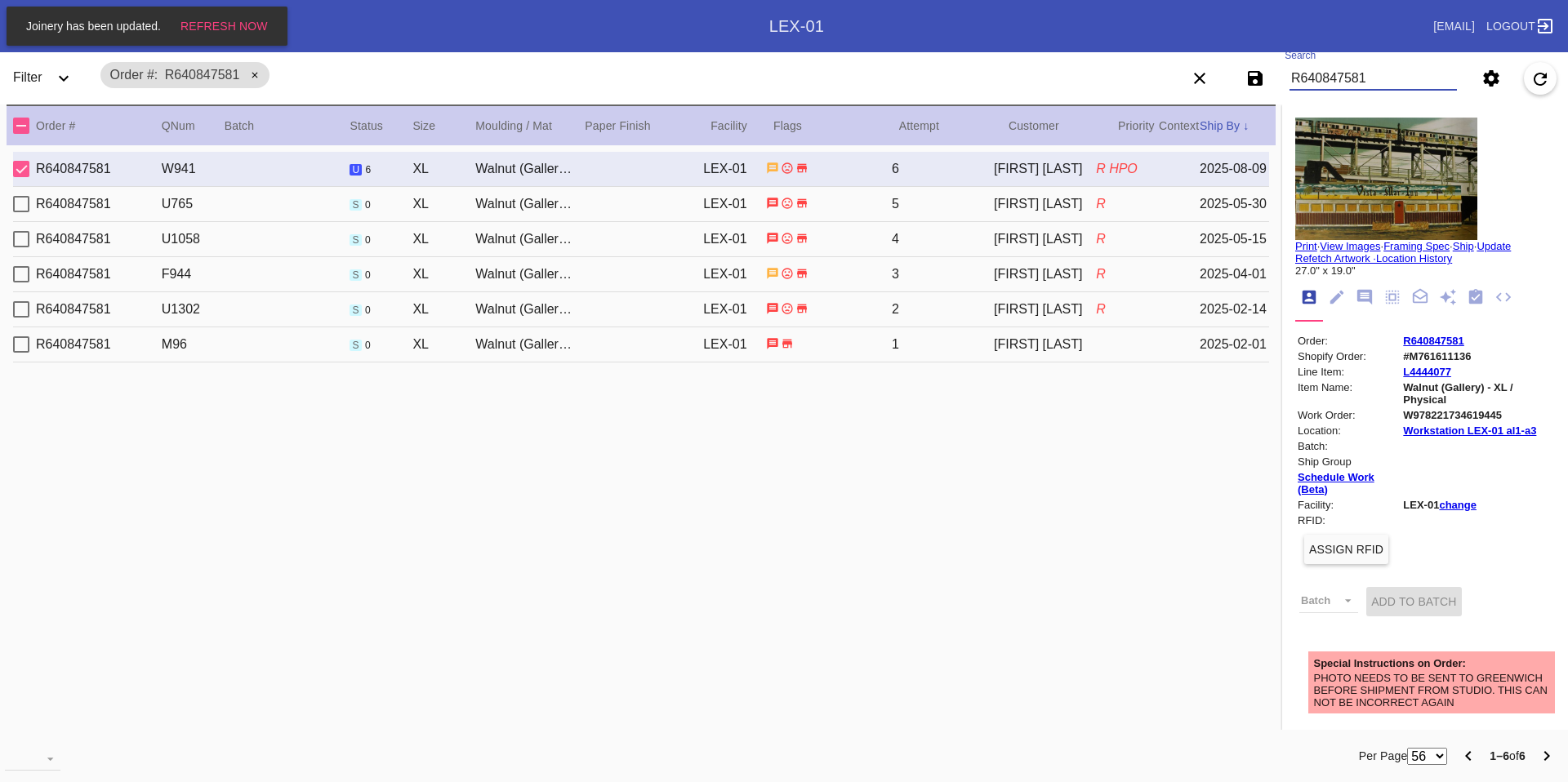 click on "R640847581" at bounding box center (1373, 78) 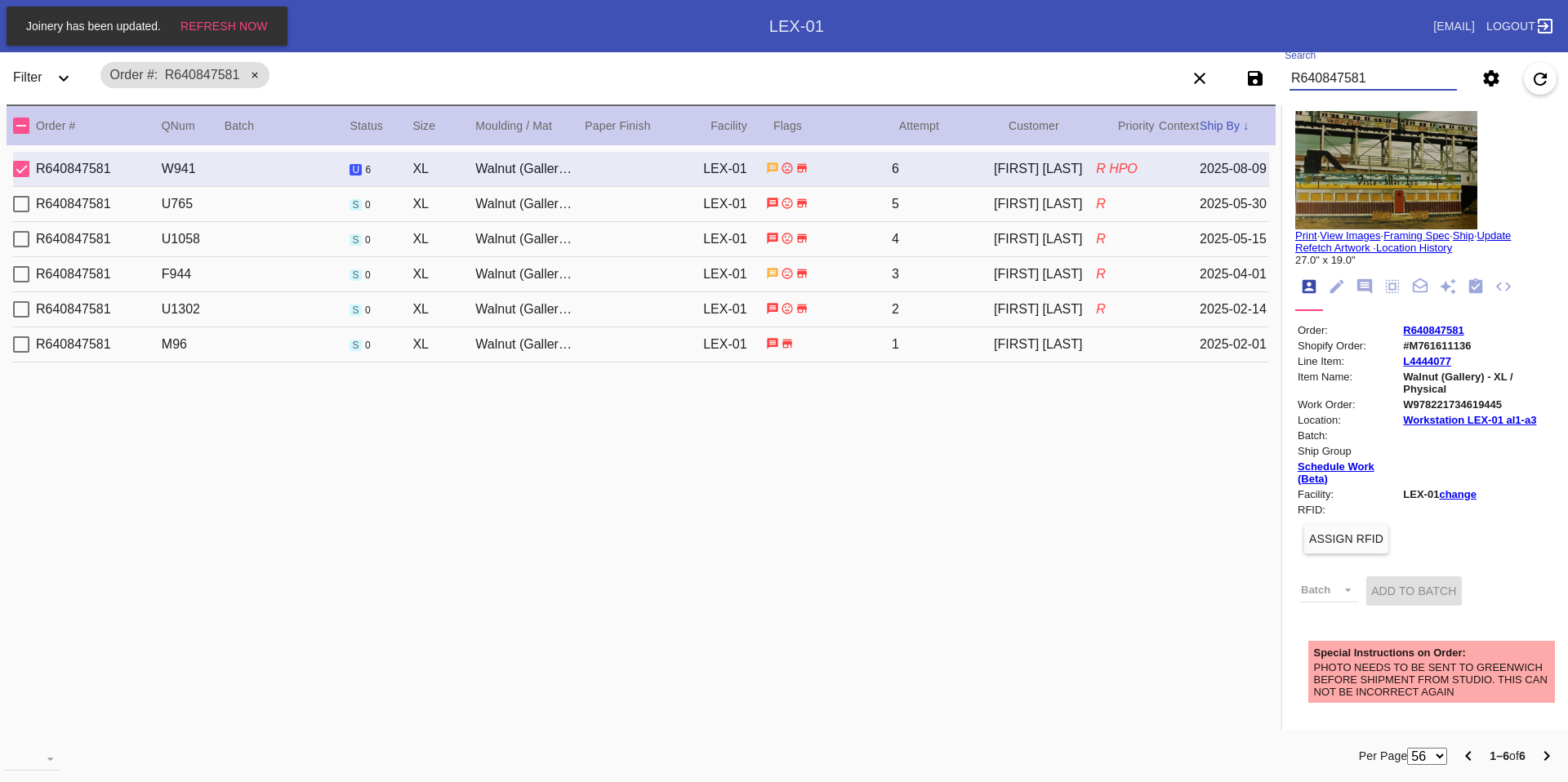scroll, scrollTop: 0, scrollLeft: 0, axis: both 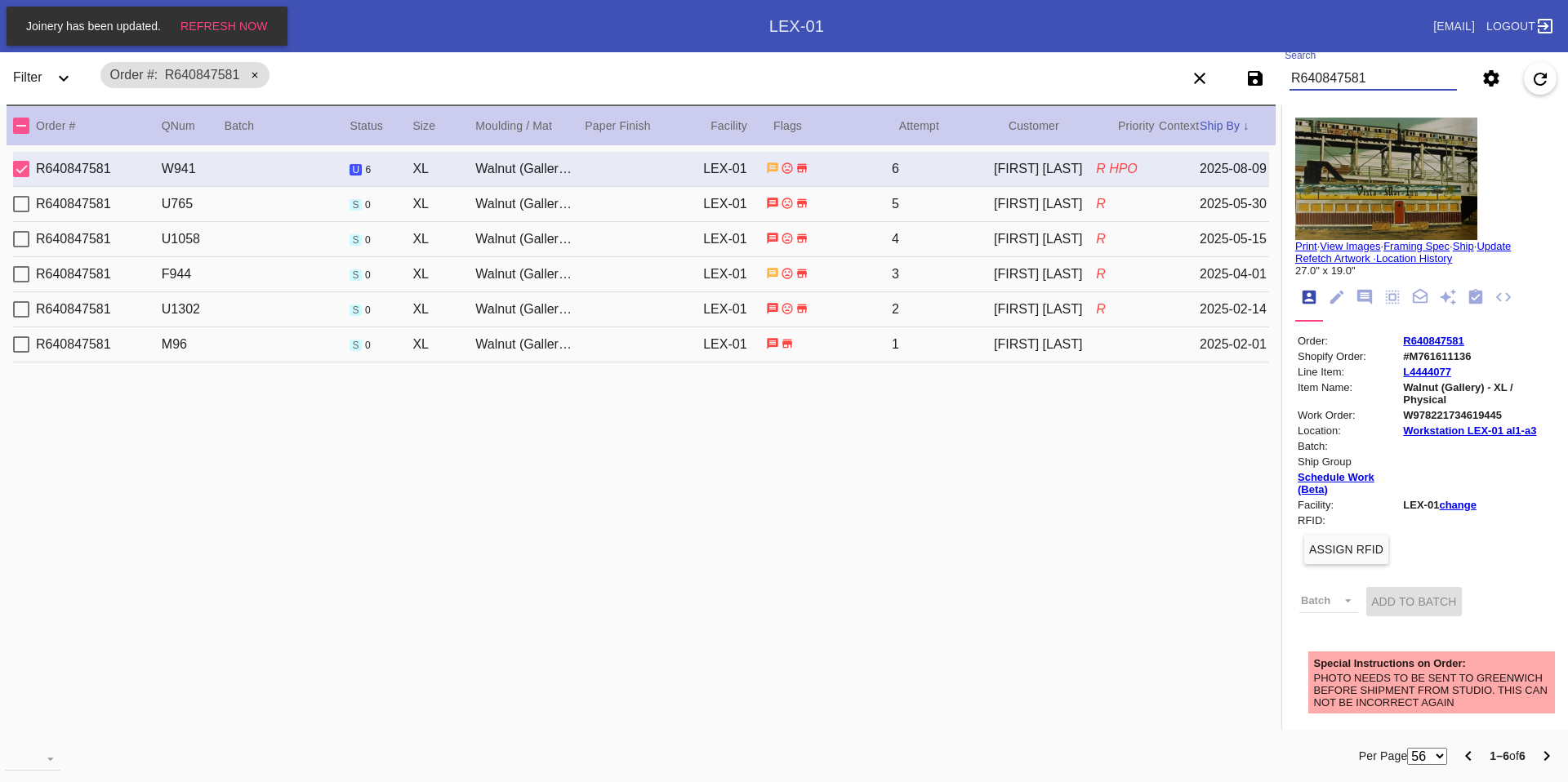 click 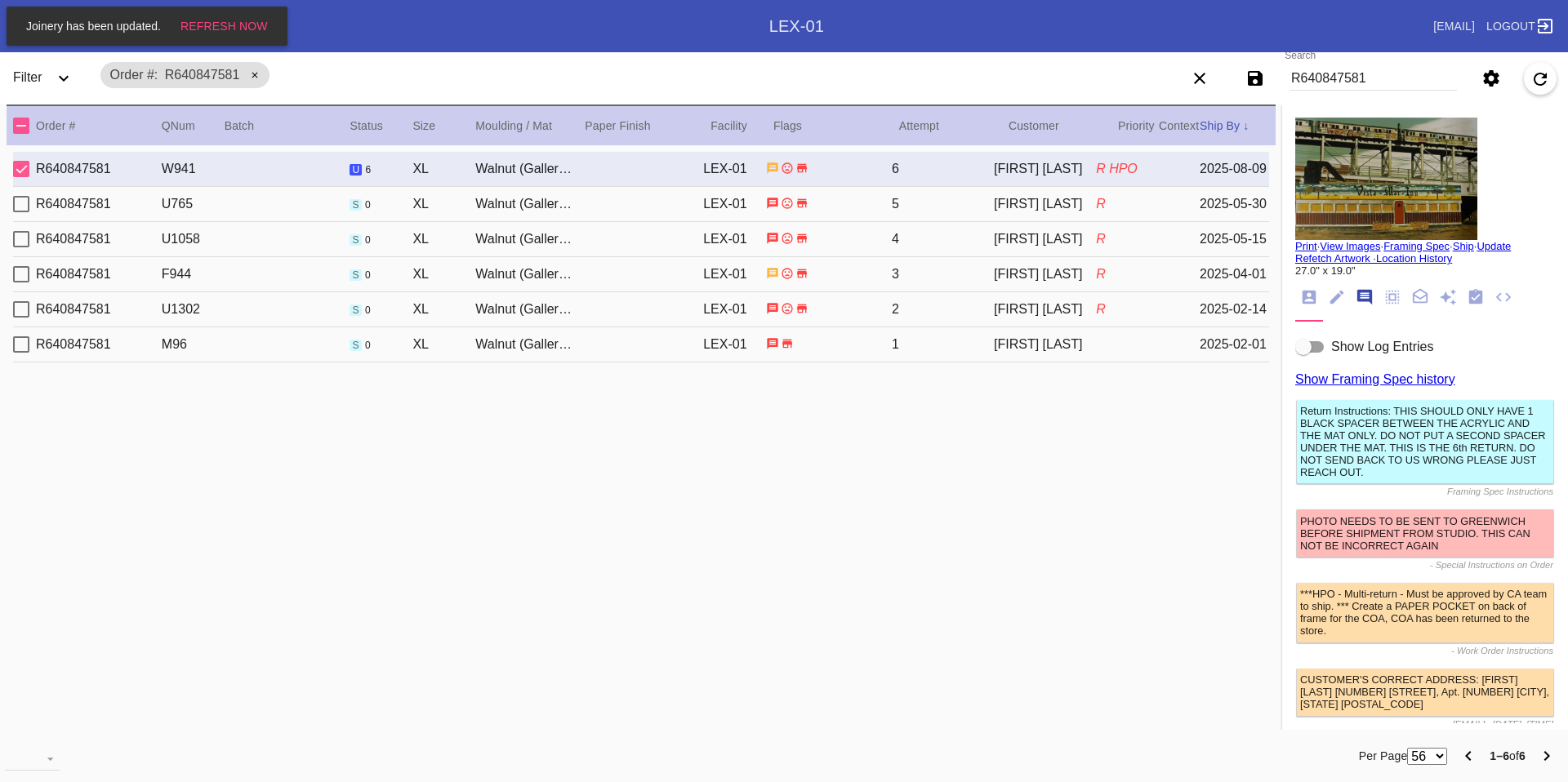 scroll, scrollTop: 100, scrollLeft: 0, axis: vertical 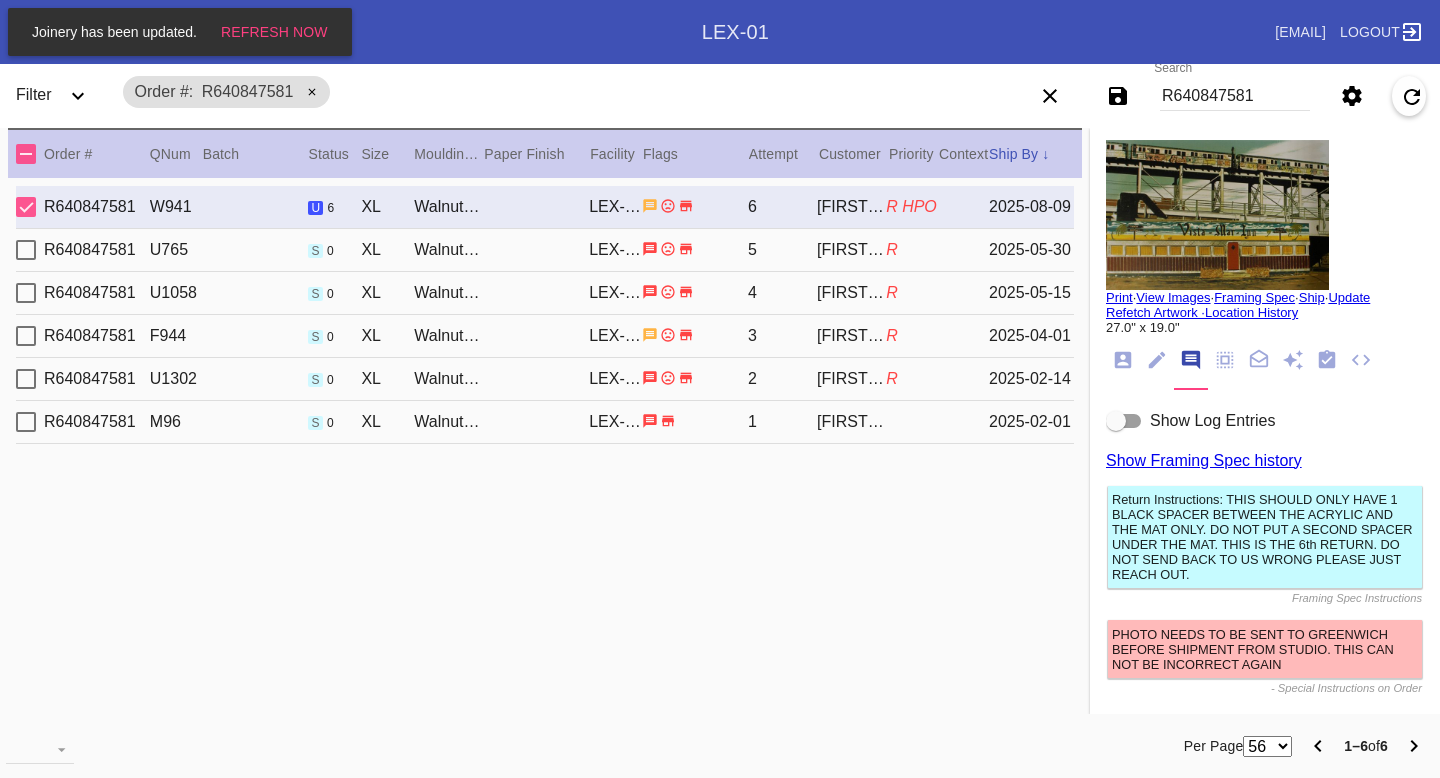 click on "Search R640847581" at bounding box center [1235, 96] 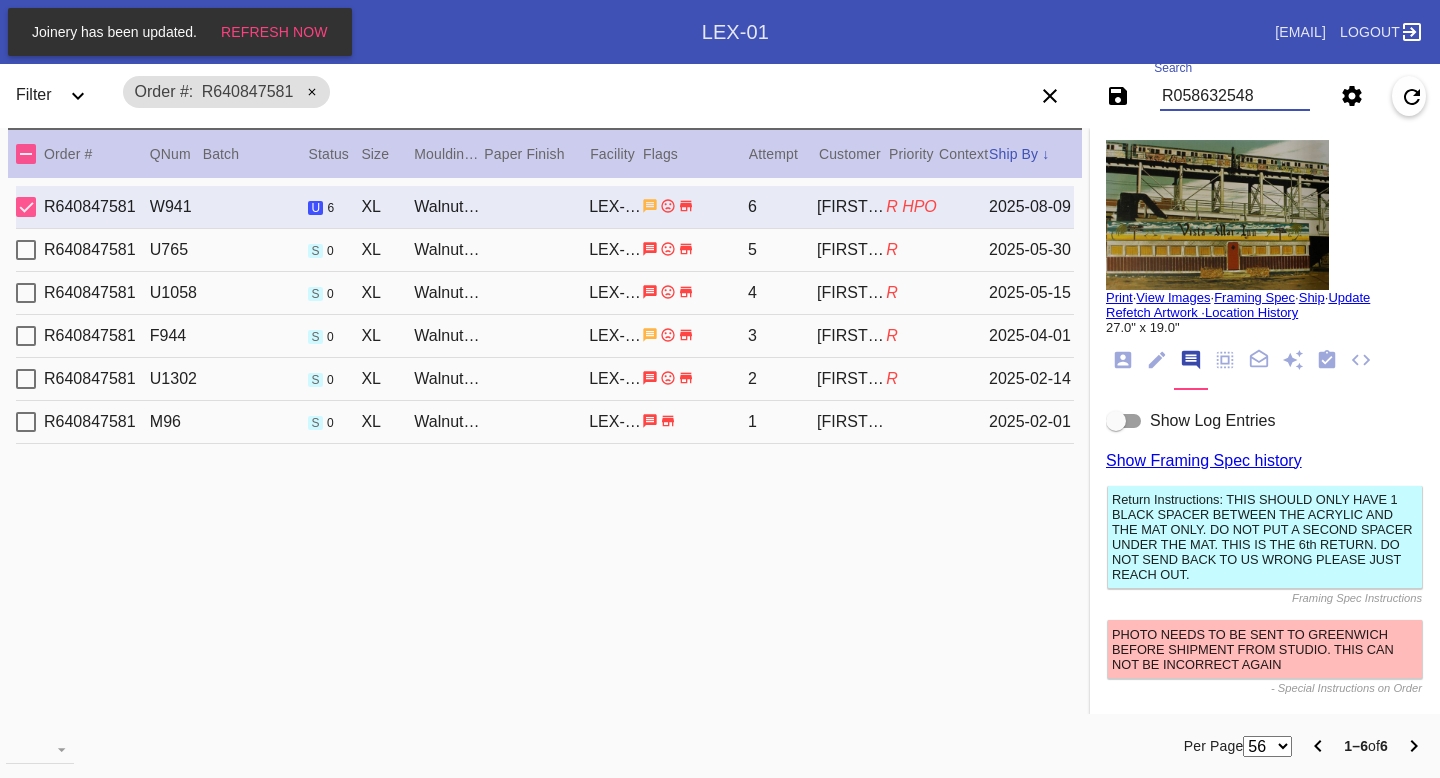 type on "R058632548" 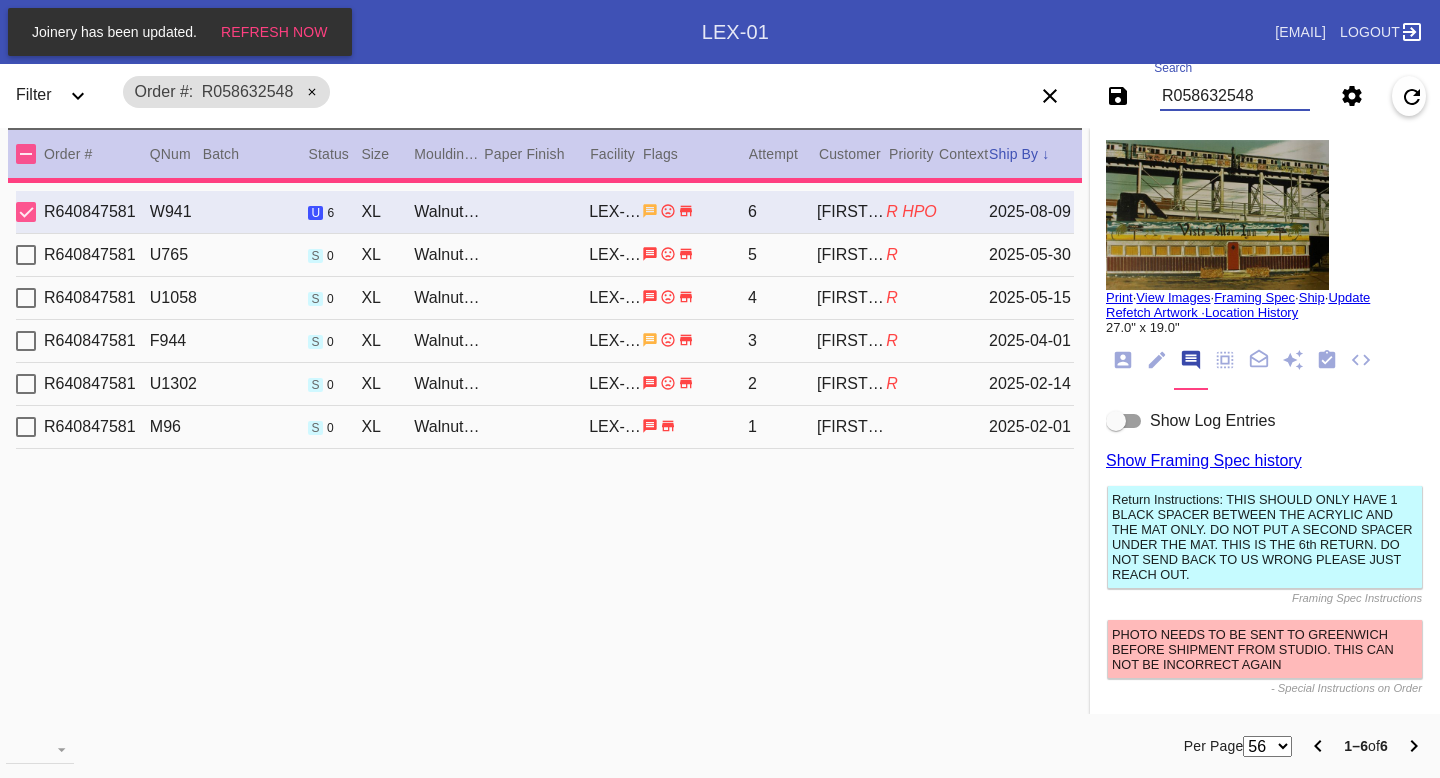 type 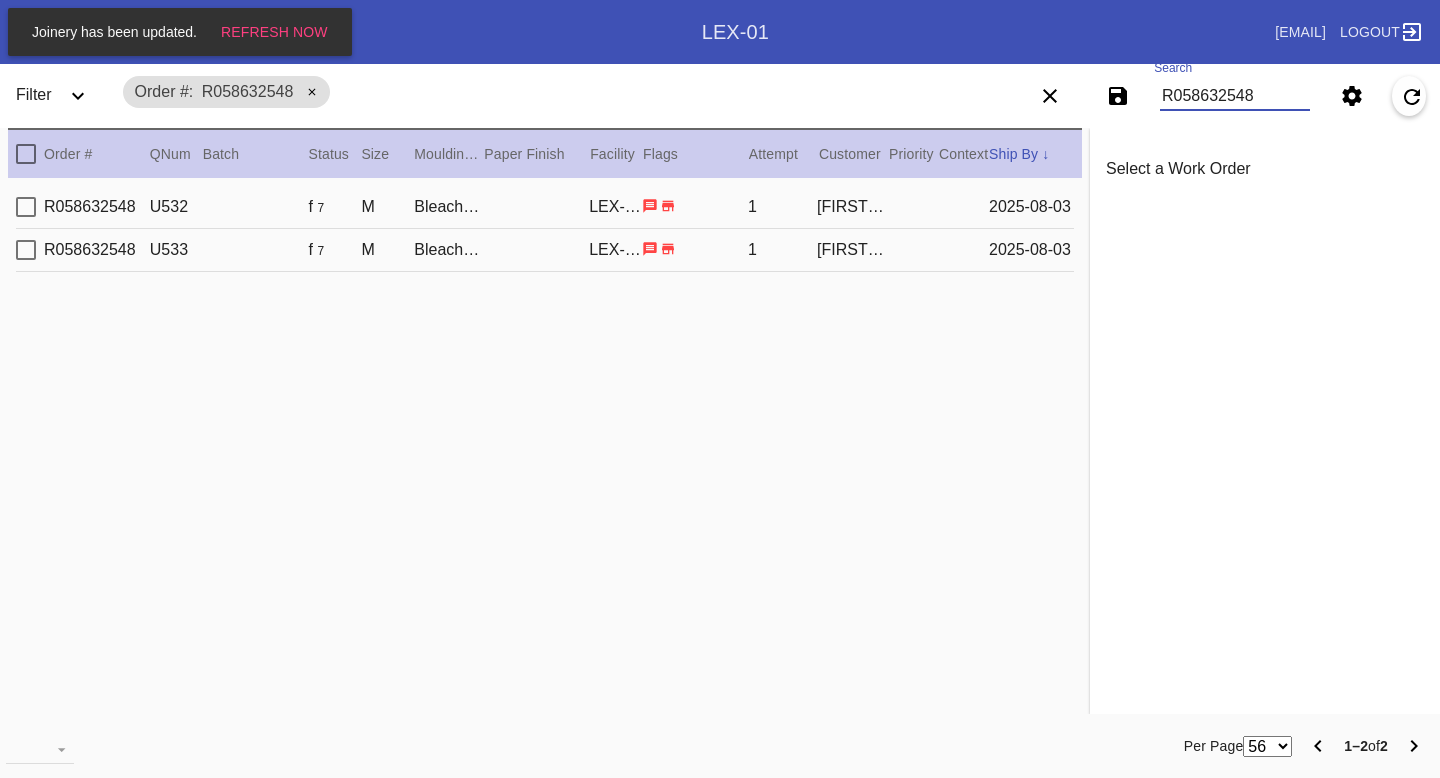 scroll, scrollTop: 0, scrollLeft: 0, axis: both 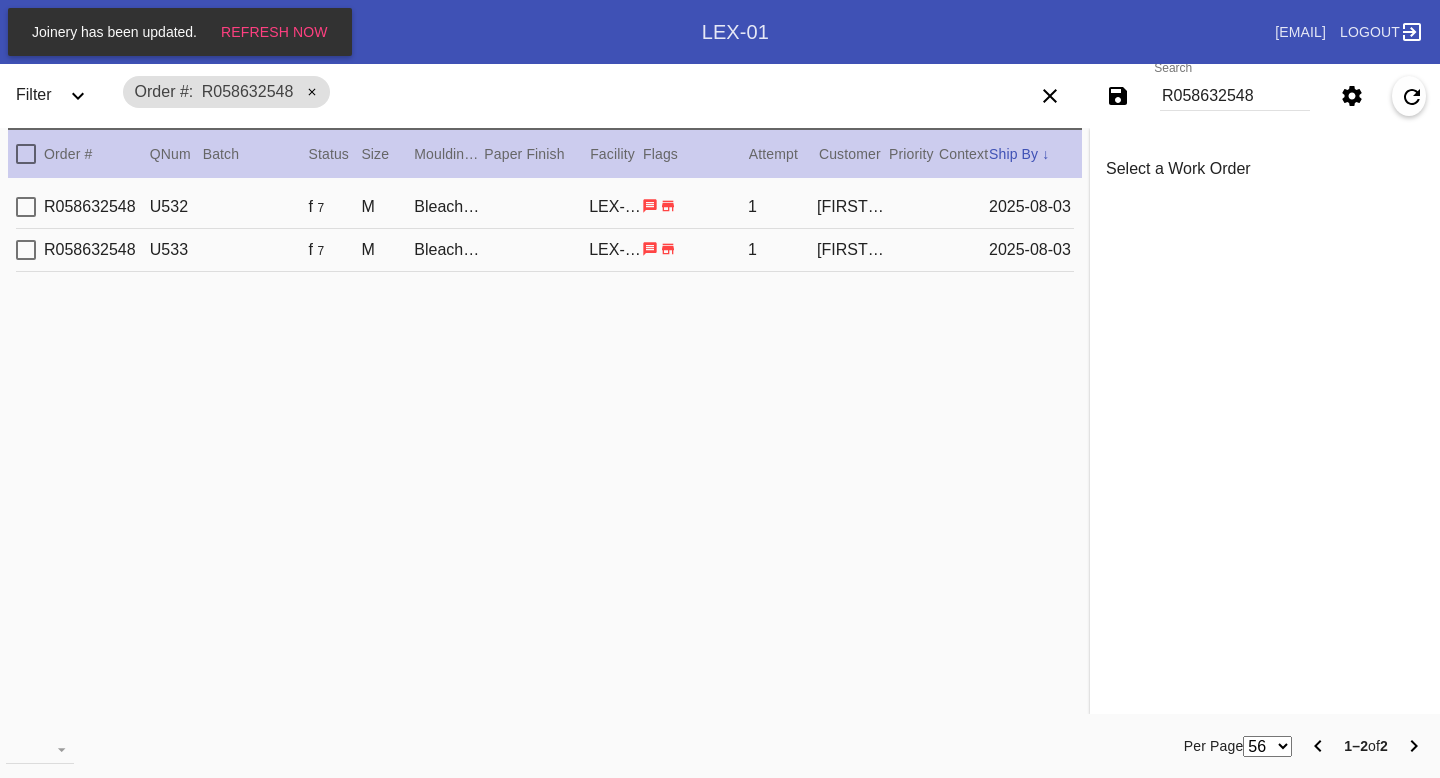 click on "R058632548 U532 f   7 M Bleached Maple Mini / No Mat LEX-01 1 Anne Marie Martin
2025-08-03" at bounding box center [545, 207] 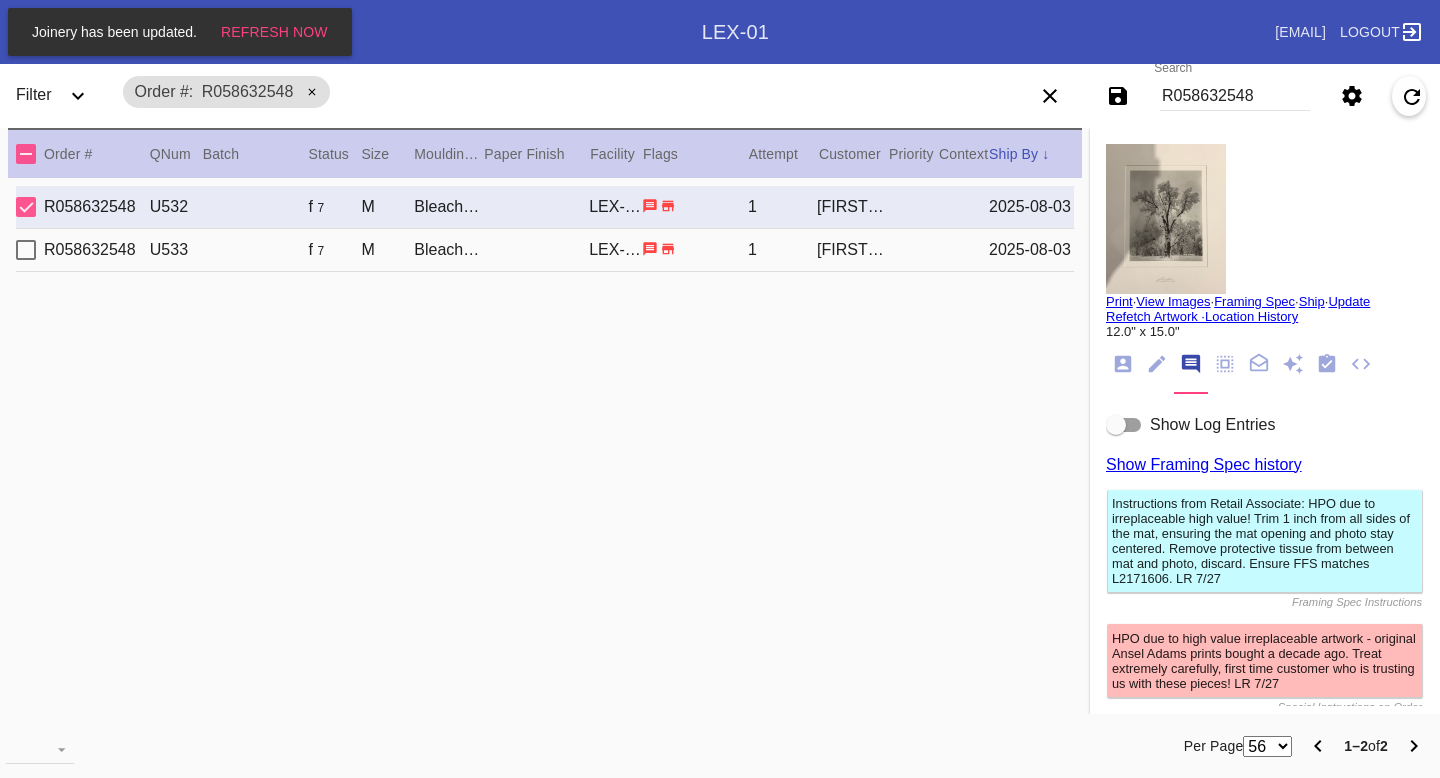 click on "R058632548" at bounding box center [1235, 96] 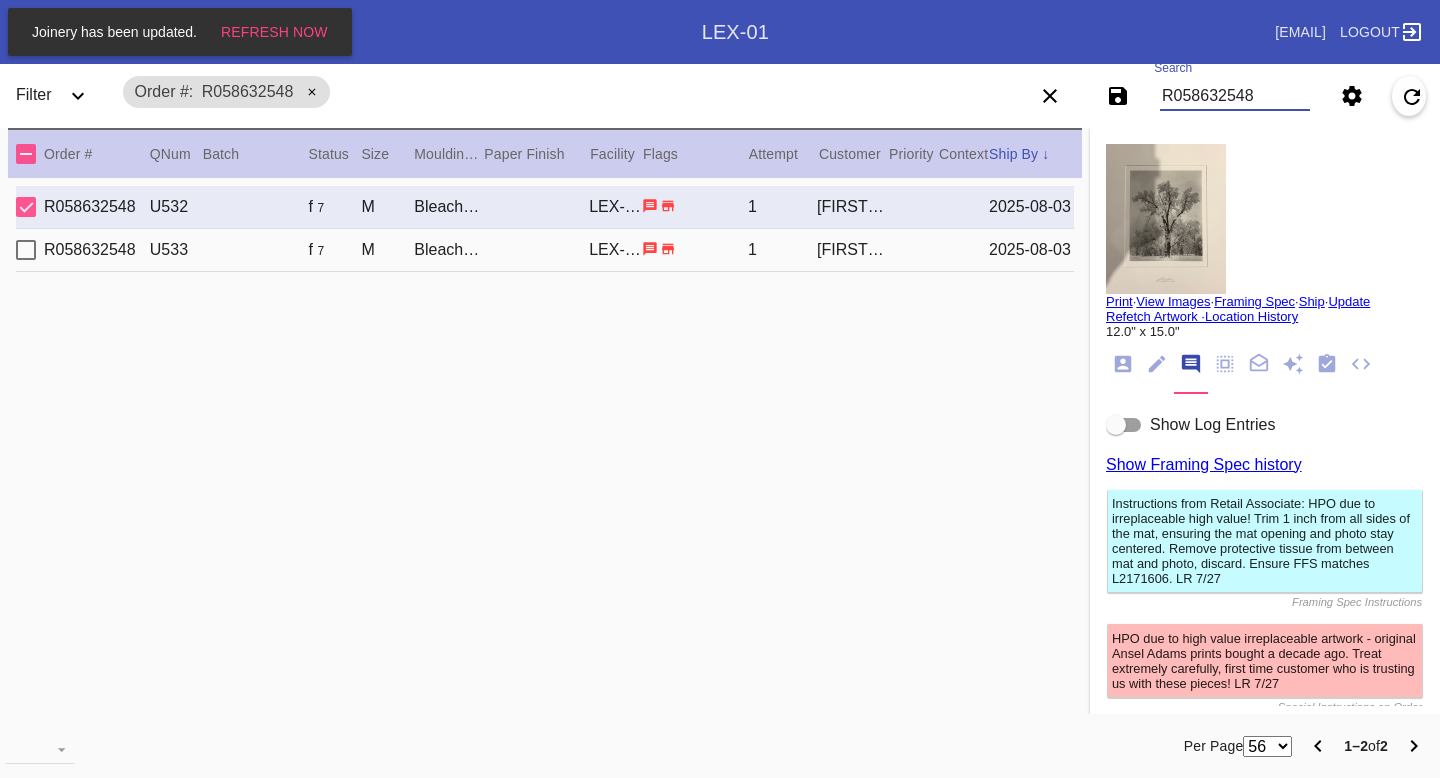 click on "R058632548" at bounding box center [1235, 96] 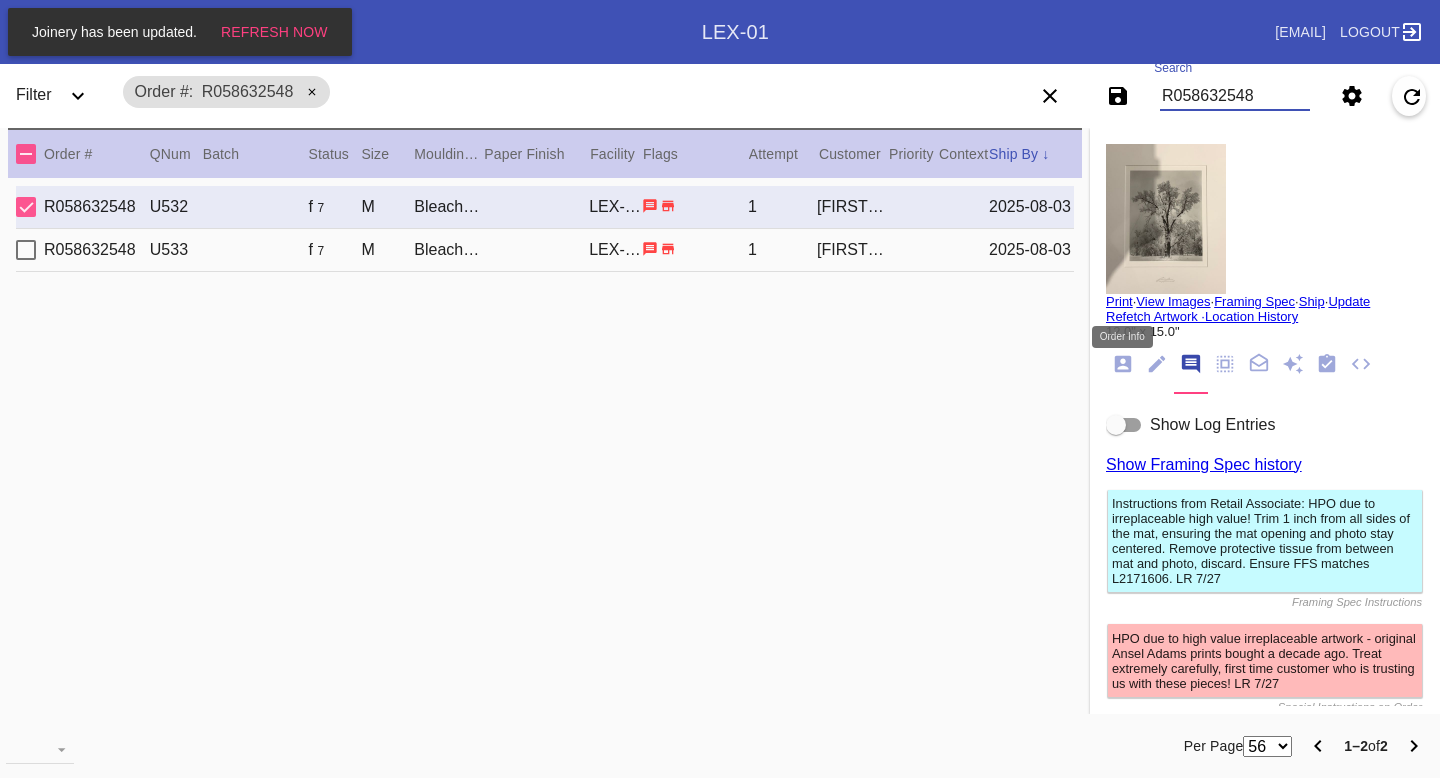 click 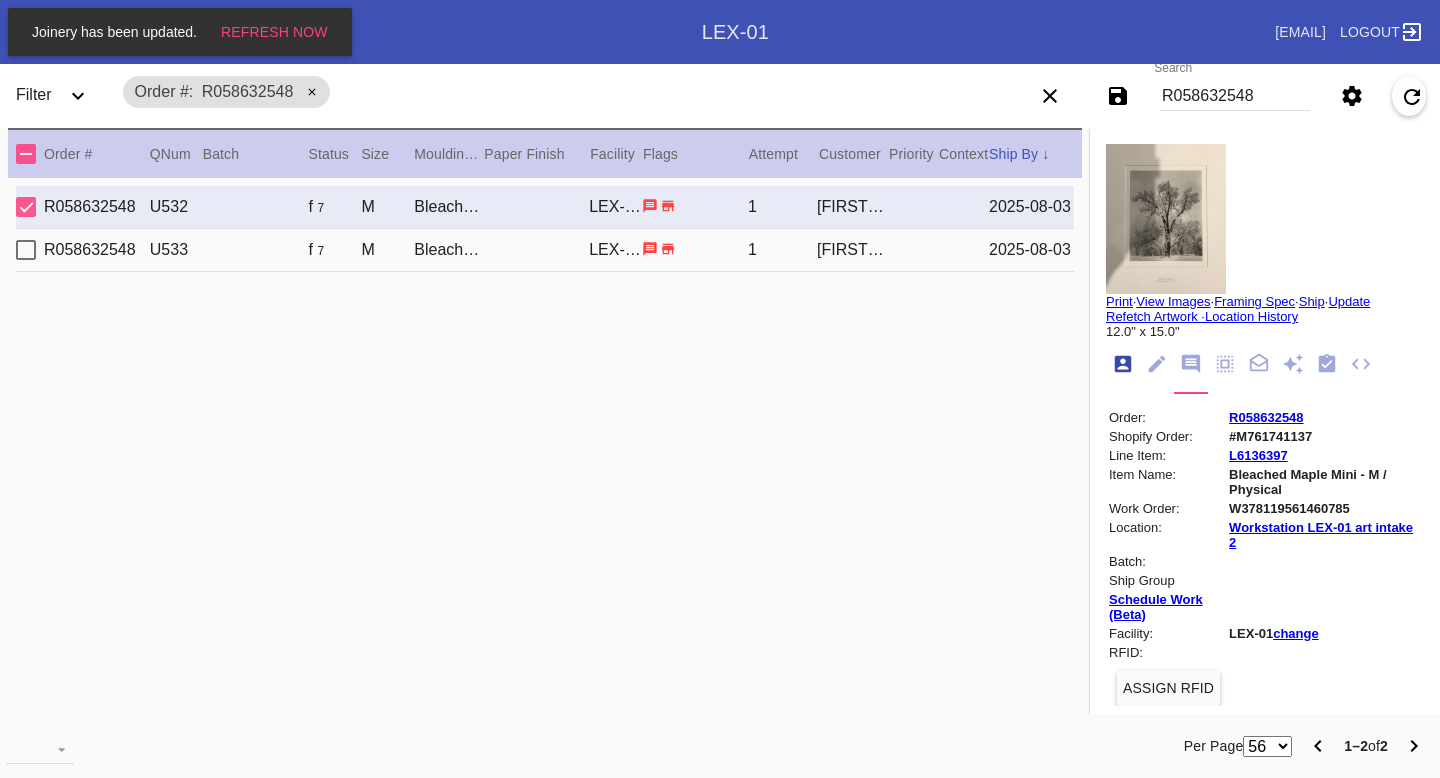 scroll, scrollTop: 24, scrollLeft: 0, axis: vertical 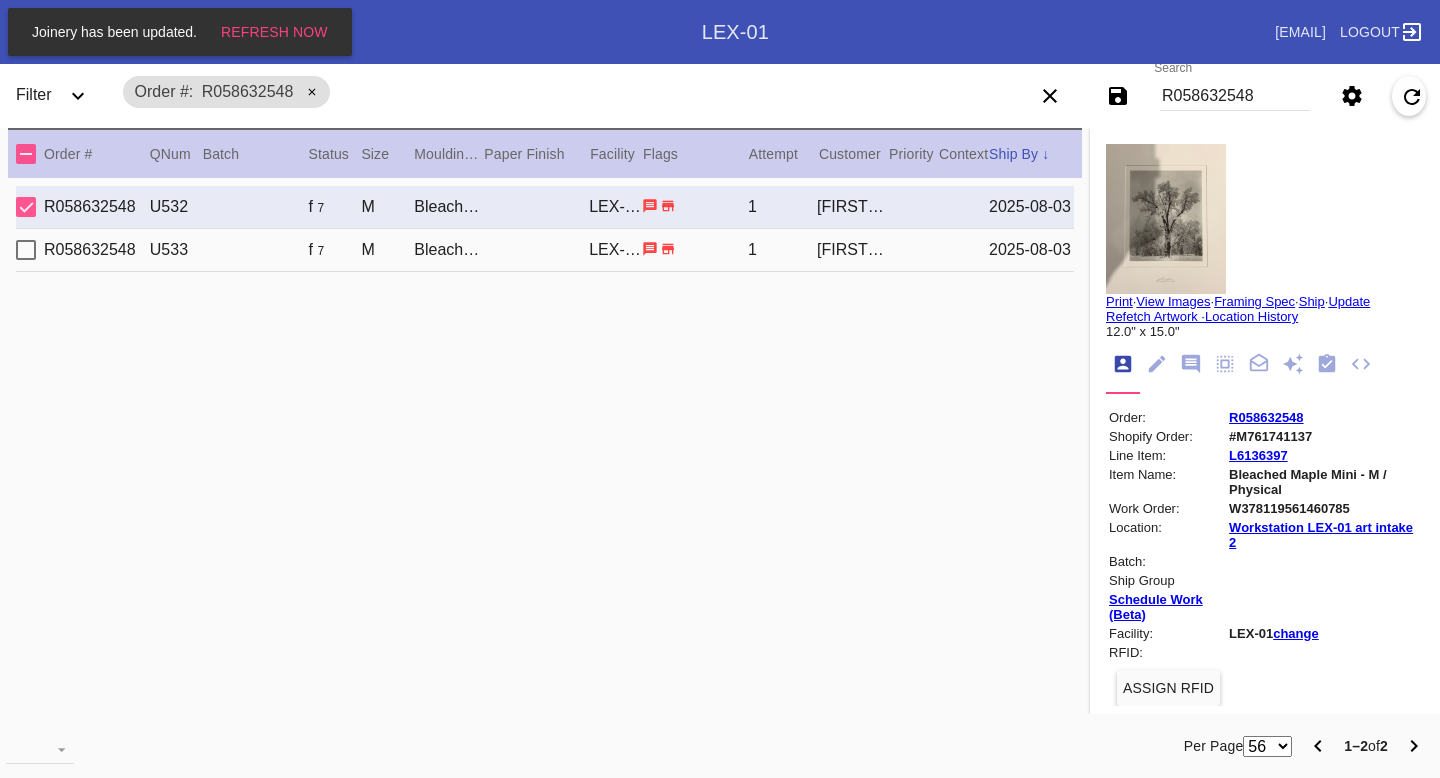 click on "#M761741137" at bounding box center [1325, 436] 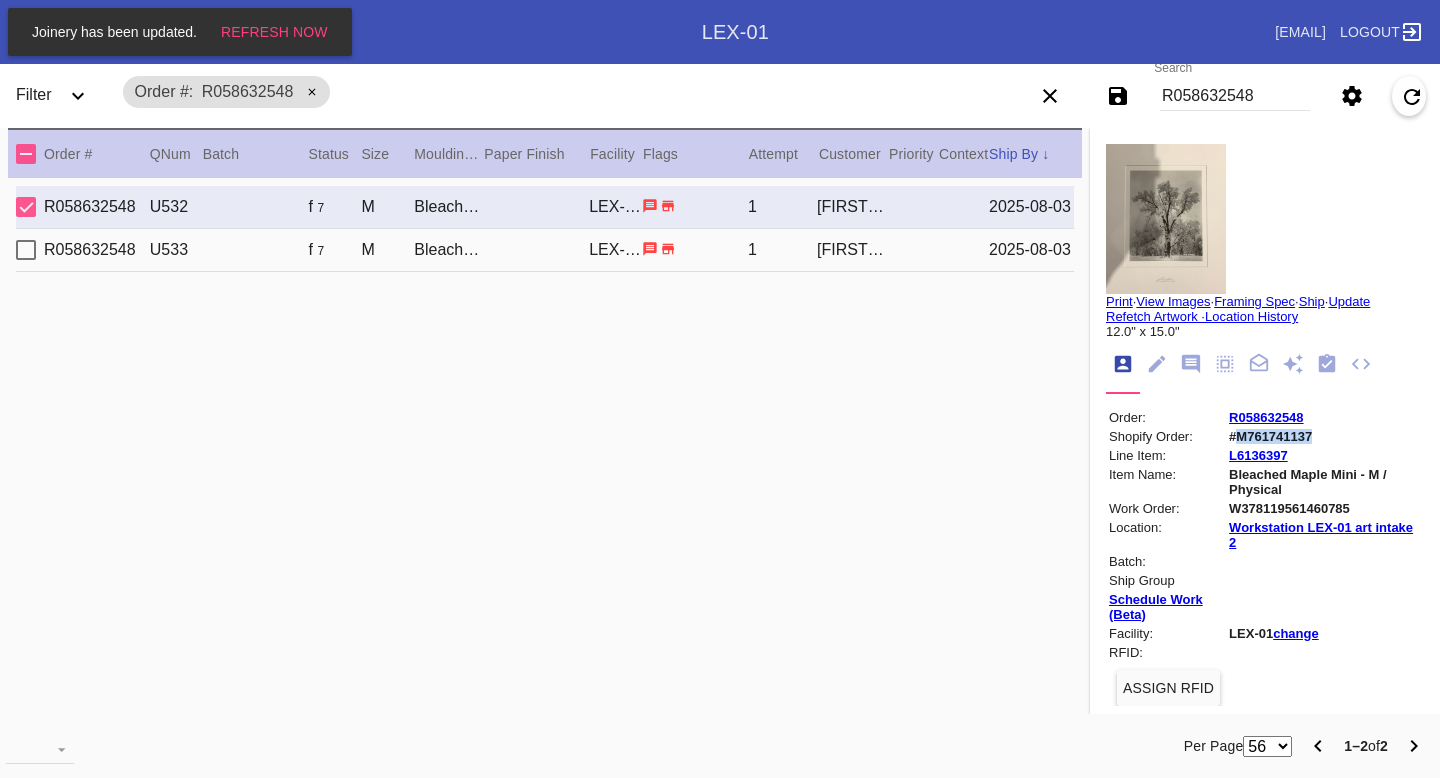 click on "#M761741137" at bounding box center [1325, 436] 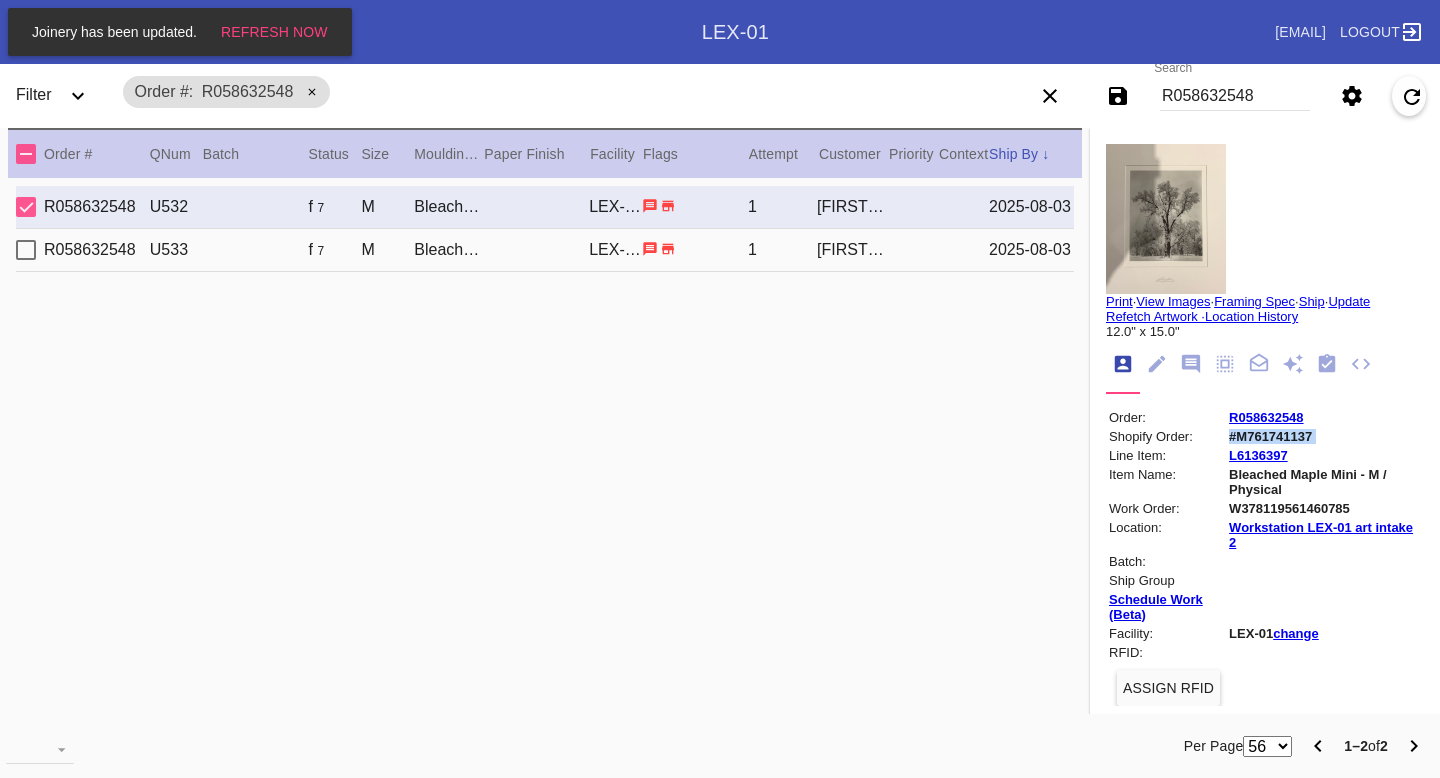 click on "#M761741137" at bounding box center (1325, 436) 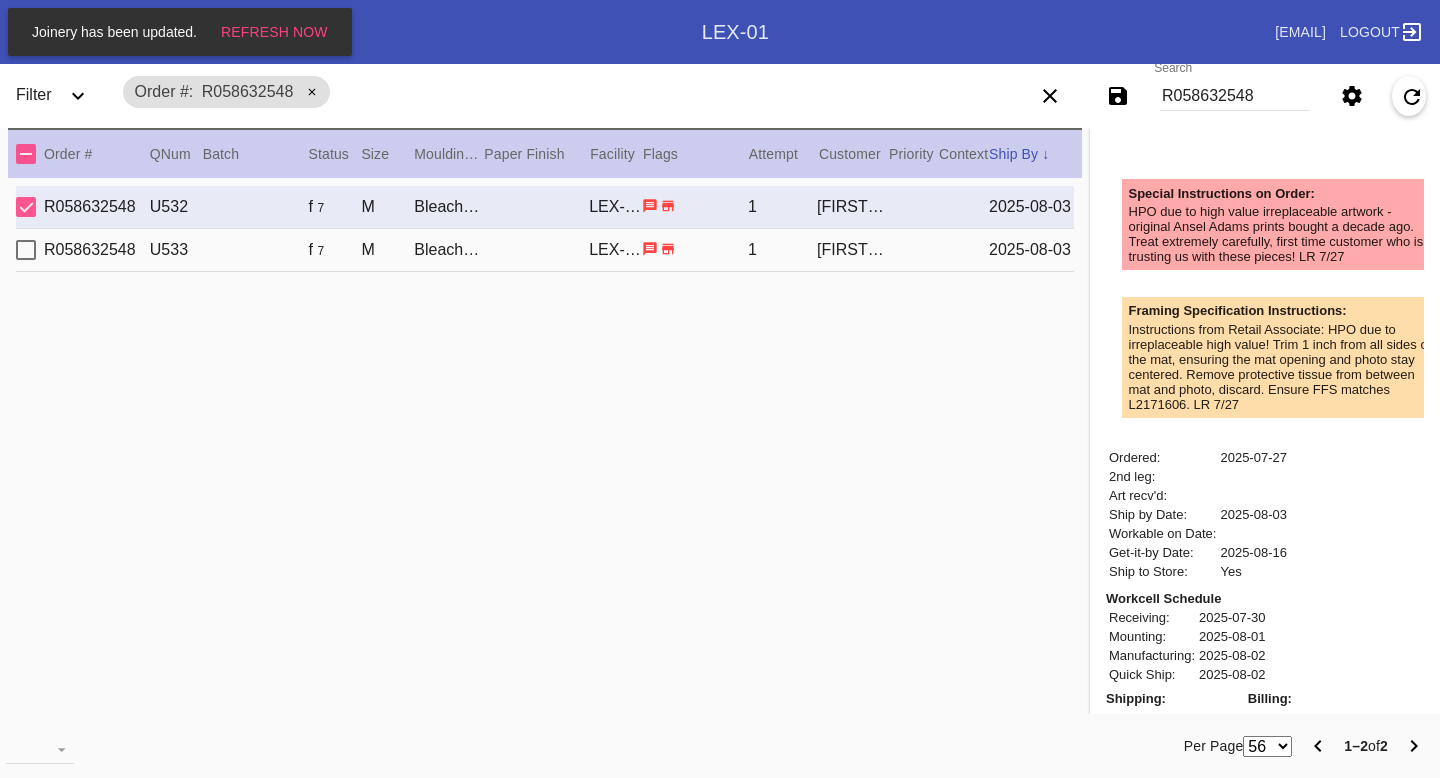 scroll, scrollTop: 0, scrollLeft: 0, axis: both 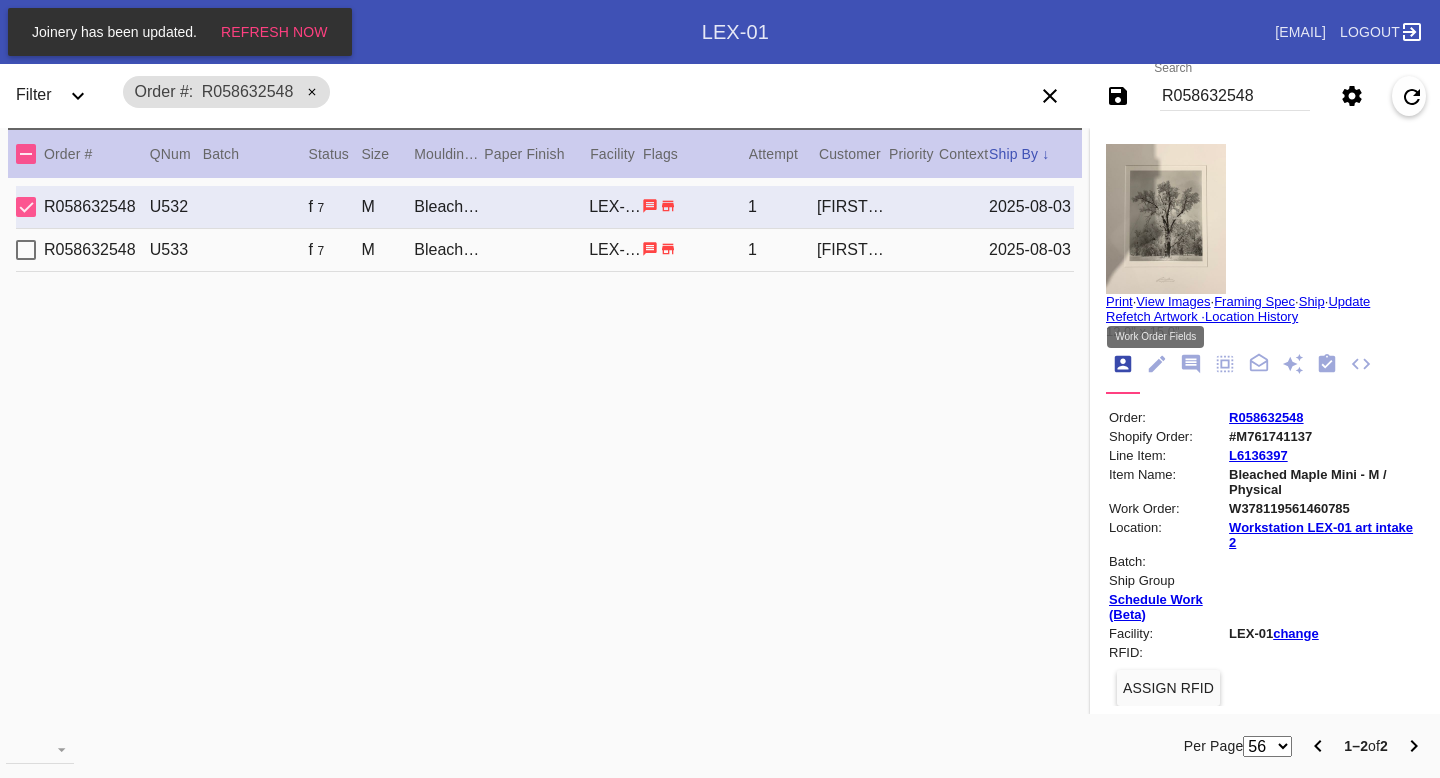 click 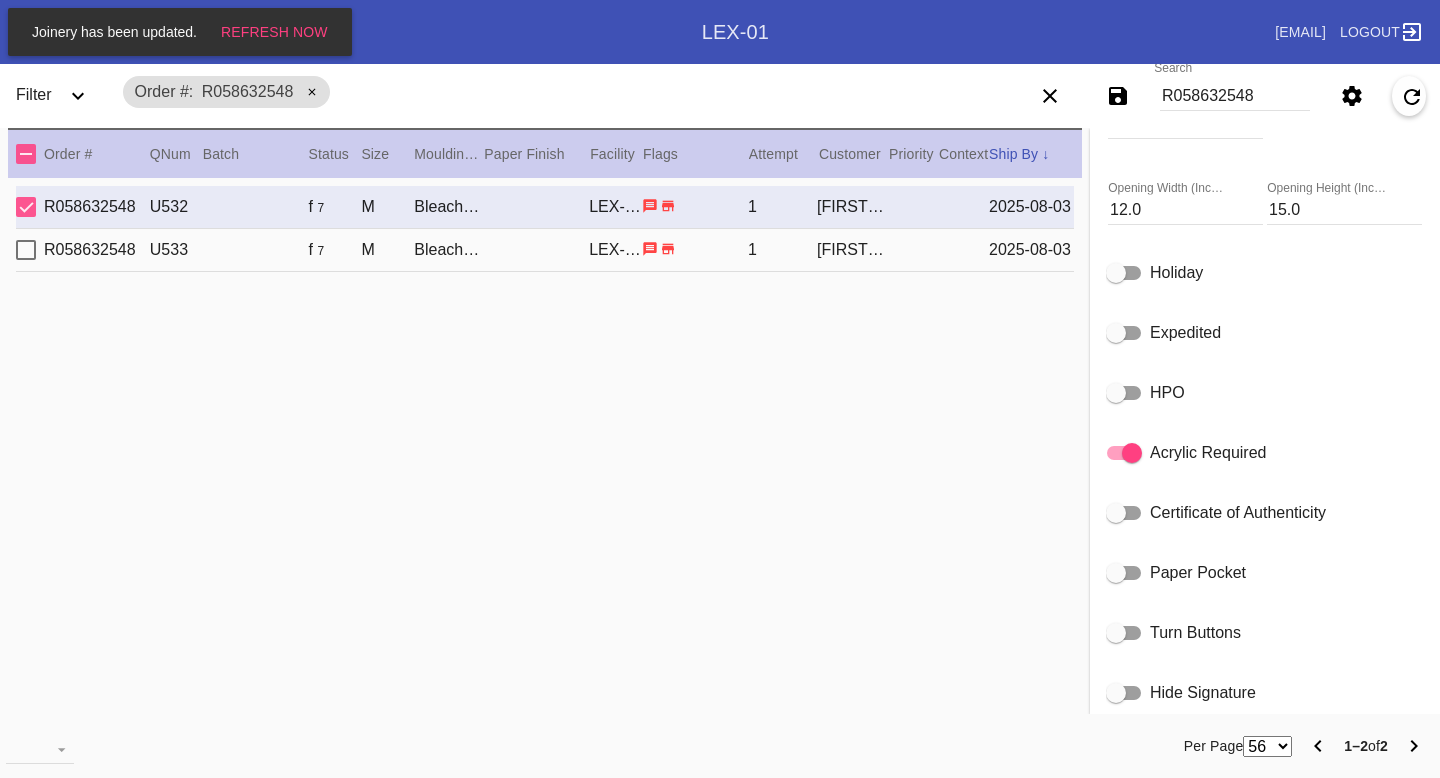 scroll, scrollTop: 911, scrollLeft: 0, axis: vertical 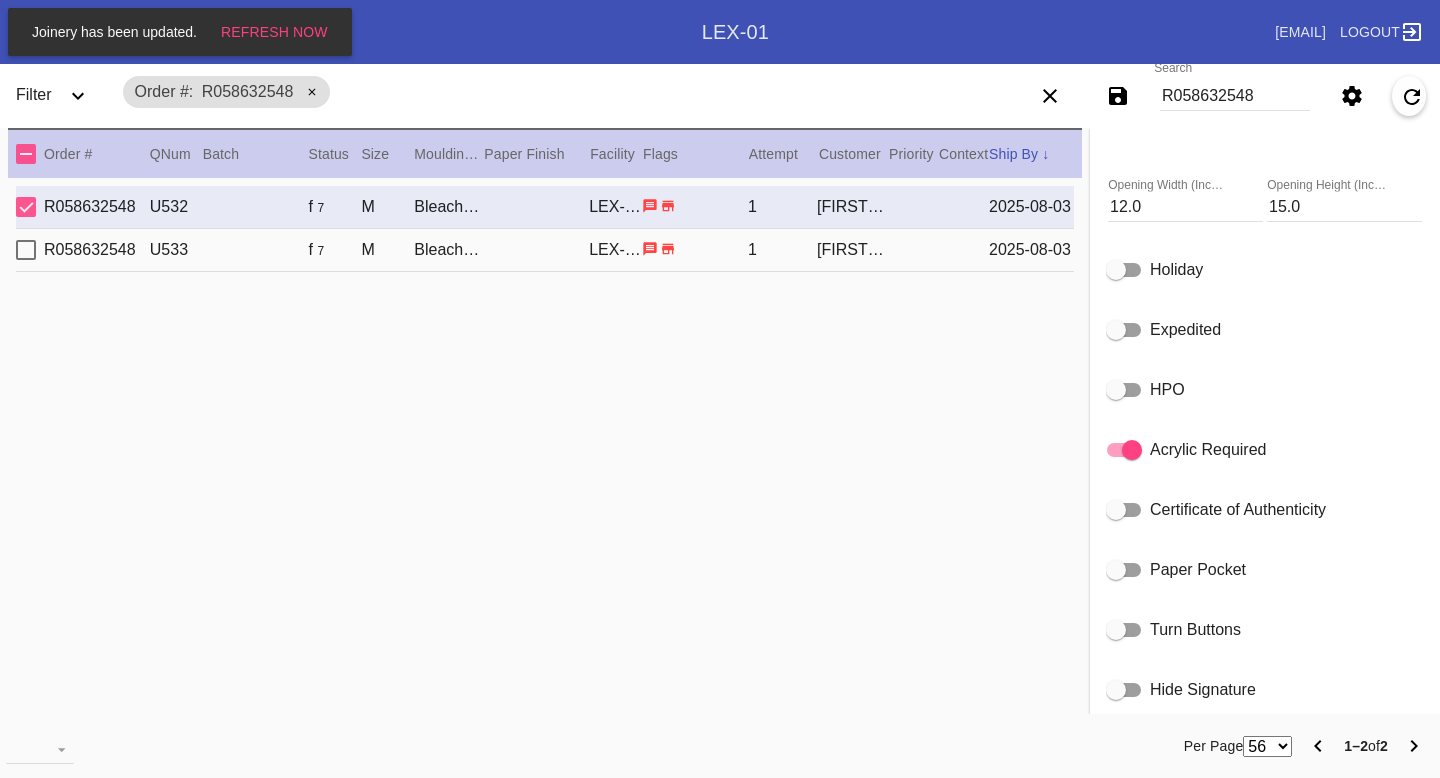 click 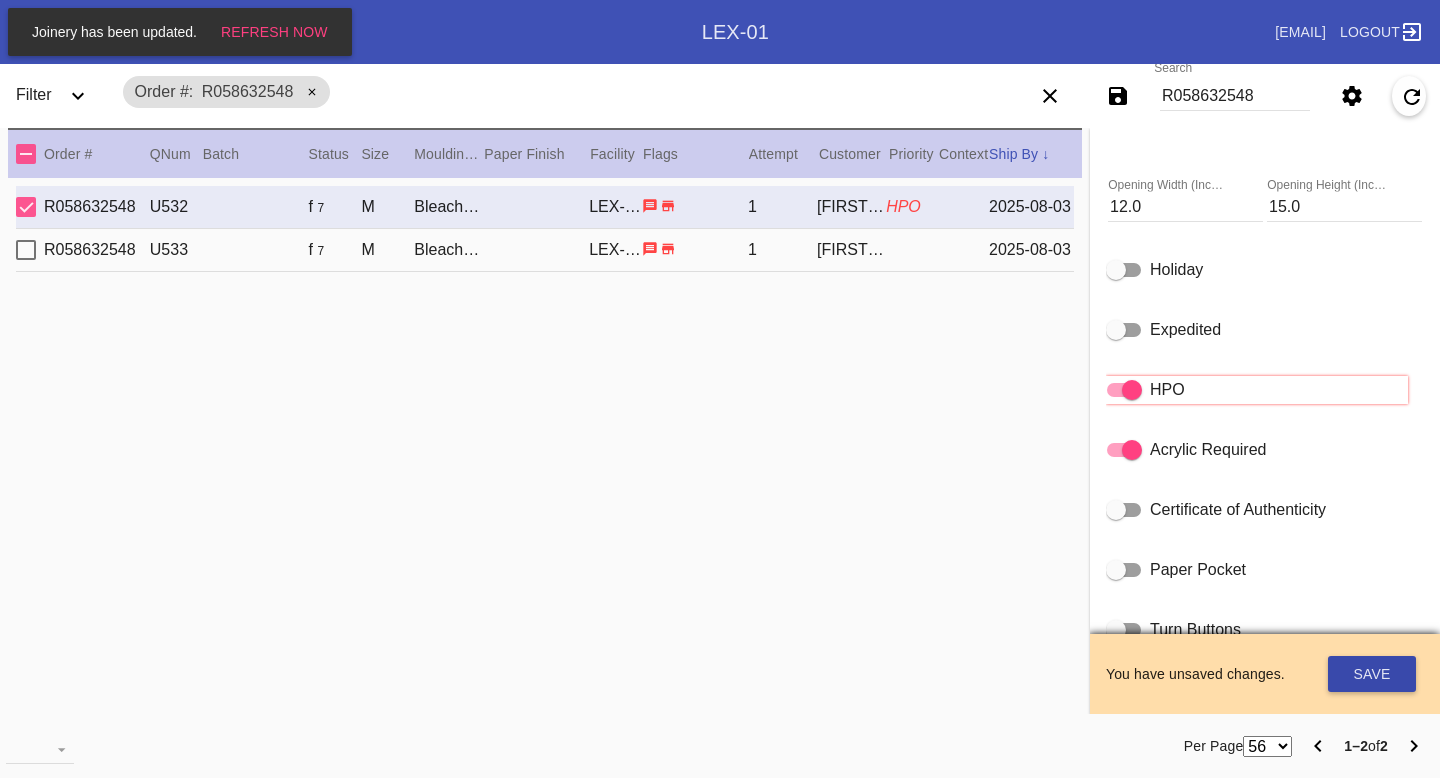 click on "Save" at bounding box center (1372, 674) 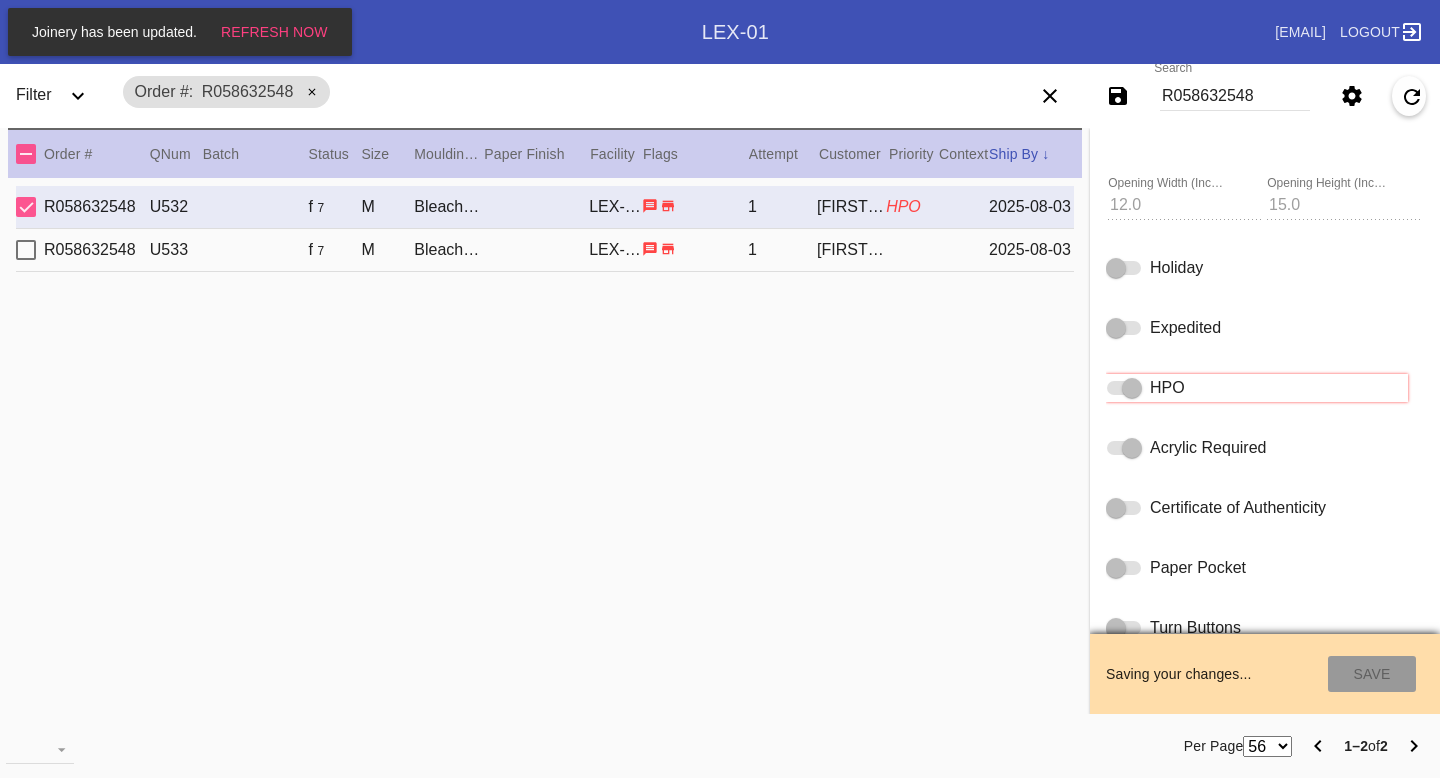 type on "8/10/2025" 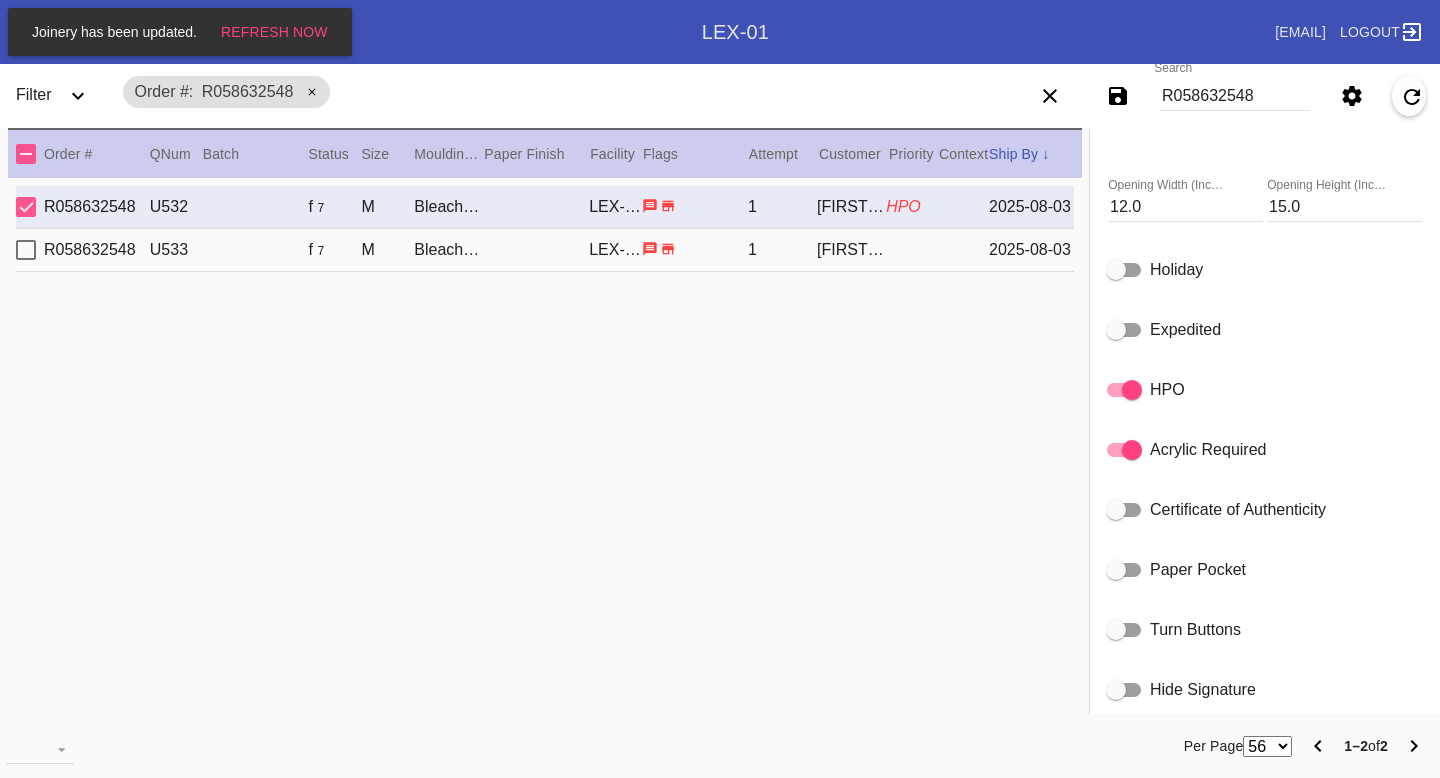 click on "R058632548 U533 f   7 M Bleached Maple Mini / No Mat LEX-01 1 Anne Marie Martin
2025-08-03" at bounding box center (545, 250) 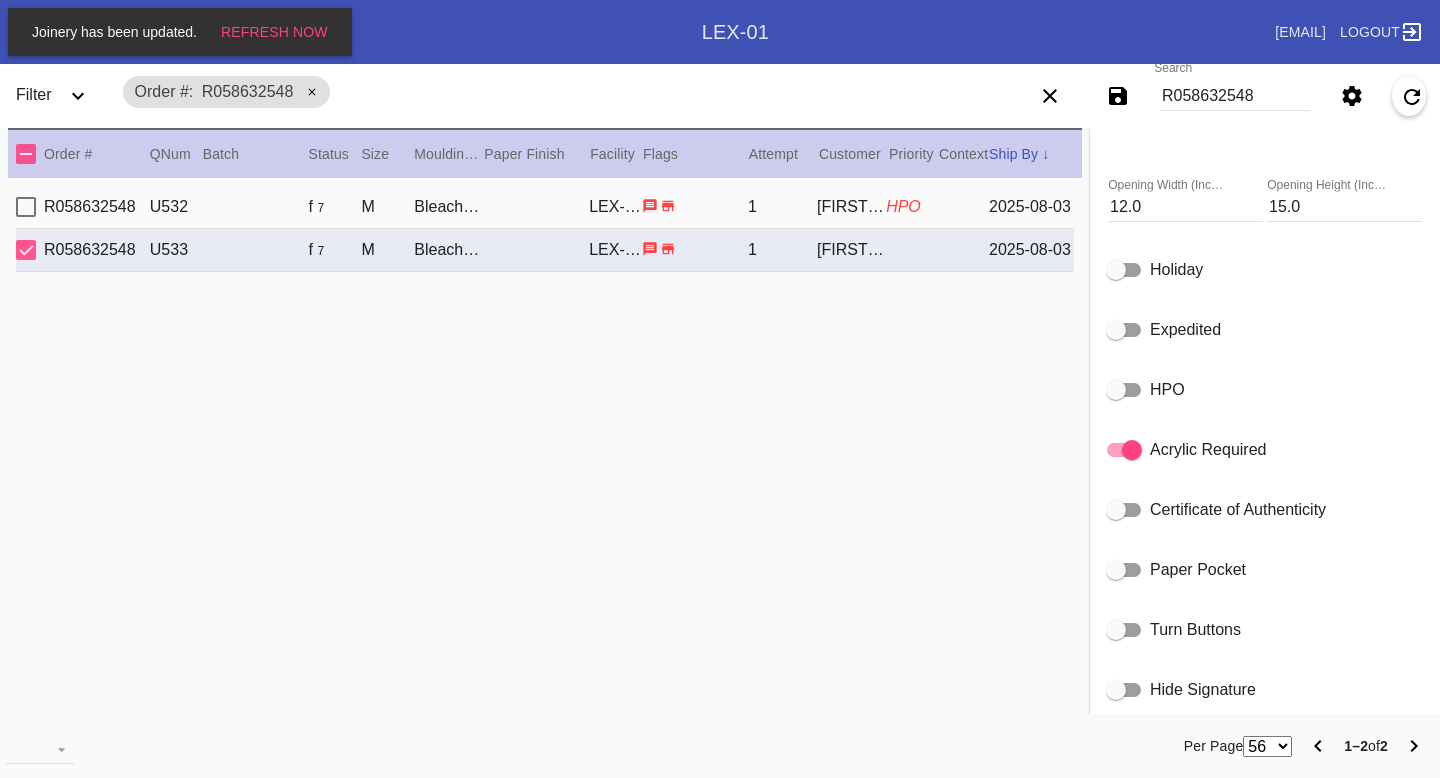 click on "WO Instructions (STUDIO ONLY) Frame Walnut (Gallery) Mat No Mat - NM00 Acrylic - ACRY01 Black with Black Core, novacore - 5089 Black - BL42 Black - Linen - 5560 Black Oversized - BLOV-1 Blue Floral Mat - FL01 Blue - Linen - 11-076 Blush - BW9571C Bottle Blue - BW334 Brazilian White, novacore - E4346 Brulée - E4770 Burgundy - BW038 Burgundy Mini Stripe - MSBG Burgundy Mini Stripe - Horizontal - MSBG-H Burgundy Mini Stripe Horizontal - Oversized - MSBG-OS-H Burgundy Mini Stripe - Oversized - MSBG-OS Cake - E4203 Camel - Linen - 5561 Canvas - CV62 Chai - 11-080 Chocolate - 11-065 Cool Gray - BW802 Cool White - 8 Ply - 229502 Corner Garden Landscape - KV02-L Cream - Linen - 5632 Dark Green - E4804P Dark Olive - 11-071 Denim - 11-074 Designer's Choice Mat - DC52 Digital White - BW8701 Digital White Oversized - BW8701O Dove White - BW222 Dove White Oversized - BW222O Dusty Blue - 11-073 Fabric White - SRM3567 Fabric White Oversized - SRM3567O Fern - 11-063 Float Mounting (+$25) - Float Flour White - E4065 Top 0.0" at bounding box center (1265, 441) 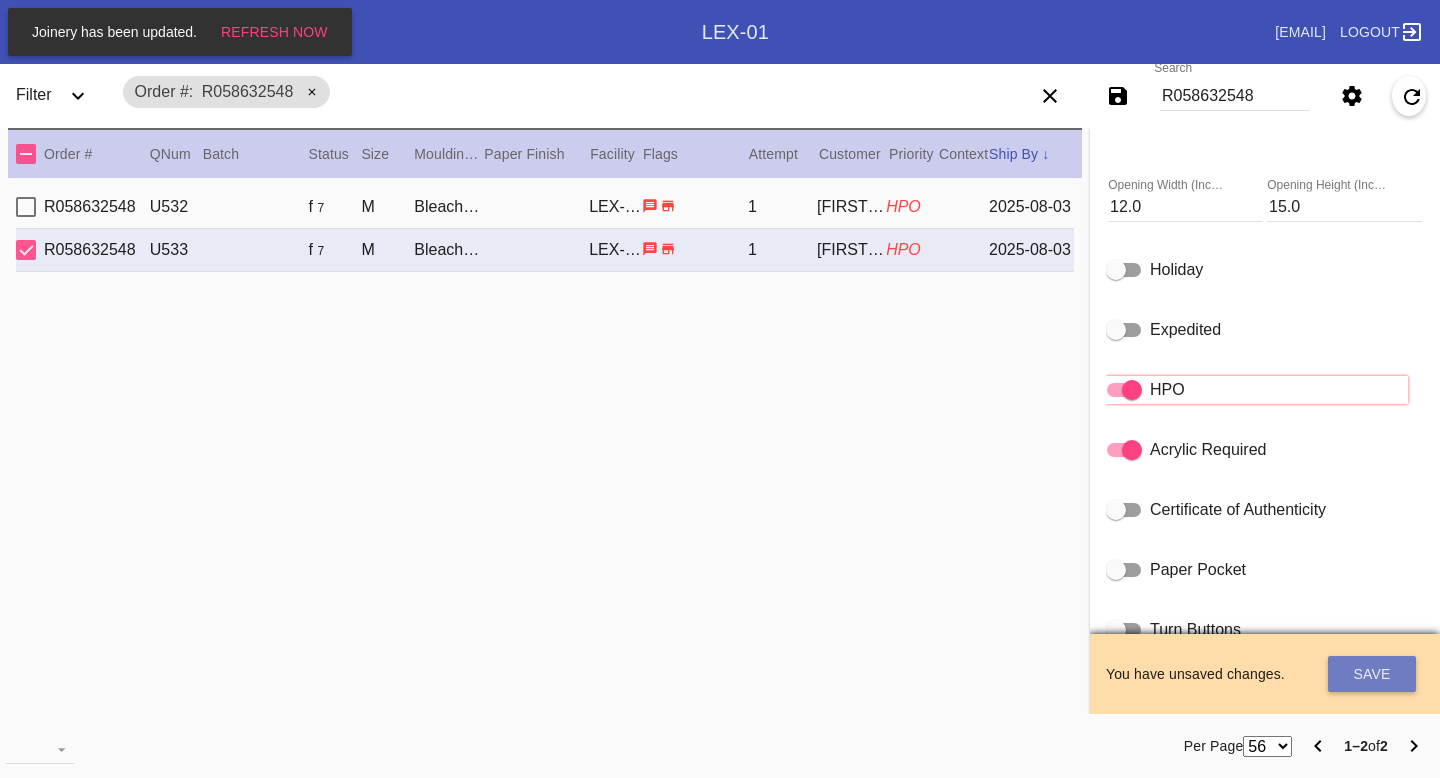 click on "Save" at bounding box center [1372, 674] 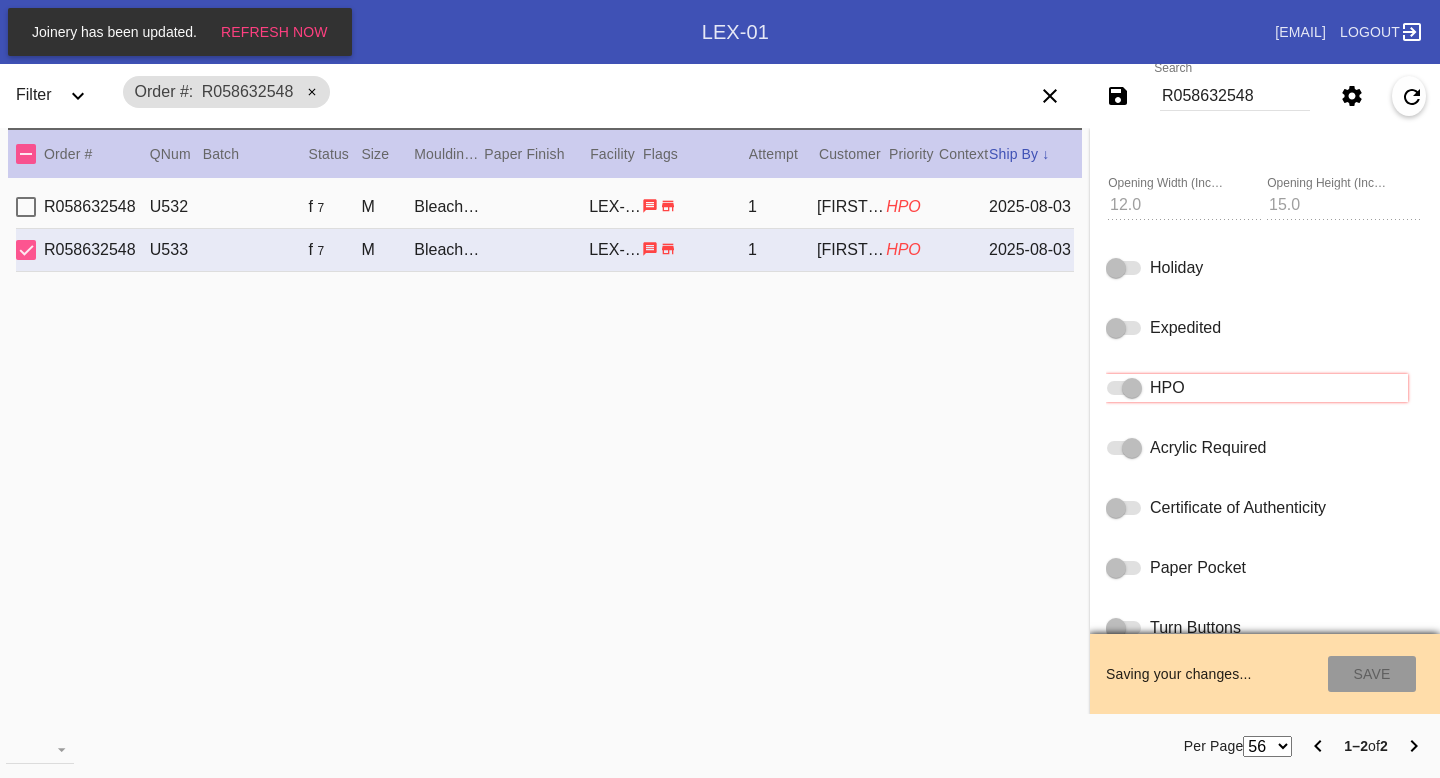 type on "8/10/2025" 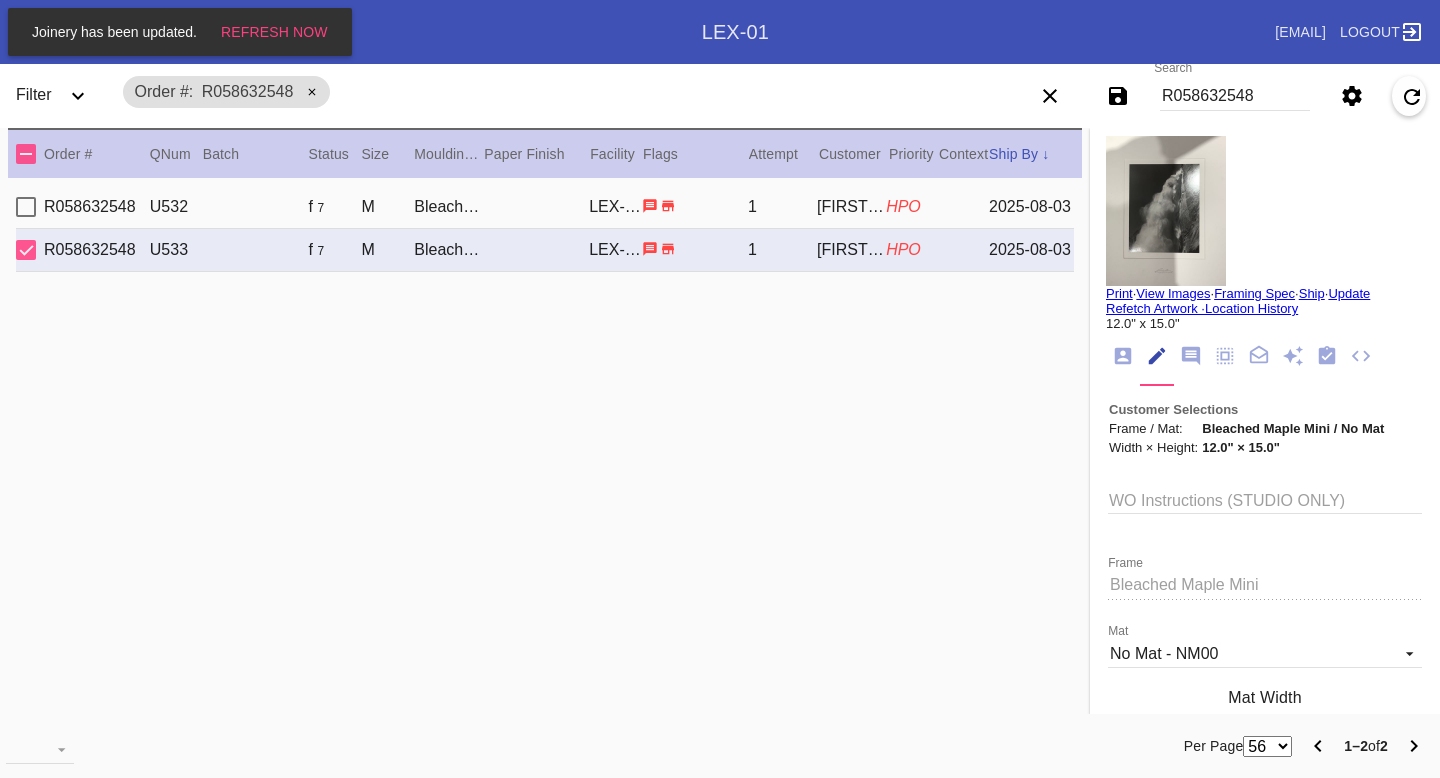 scroll, scrollTop: 0, scrollLeft: 0, axis: both 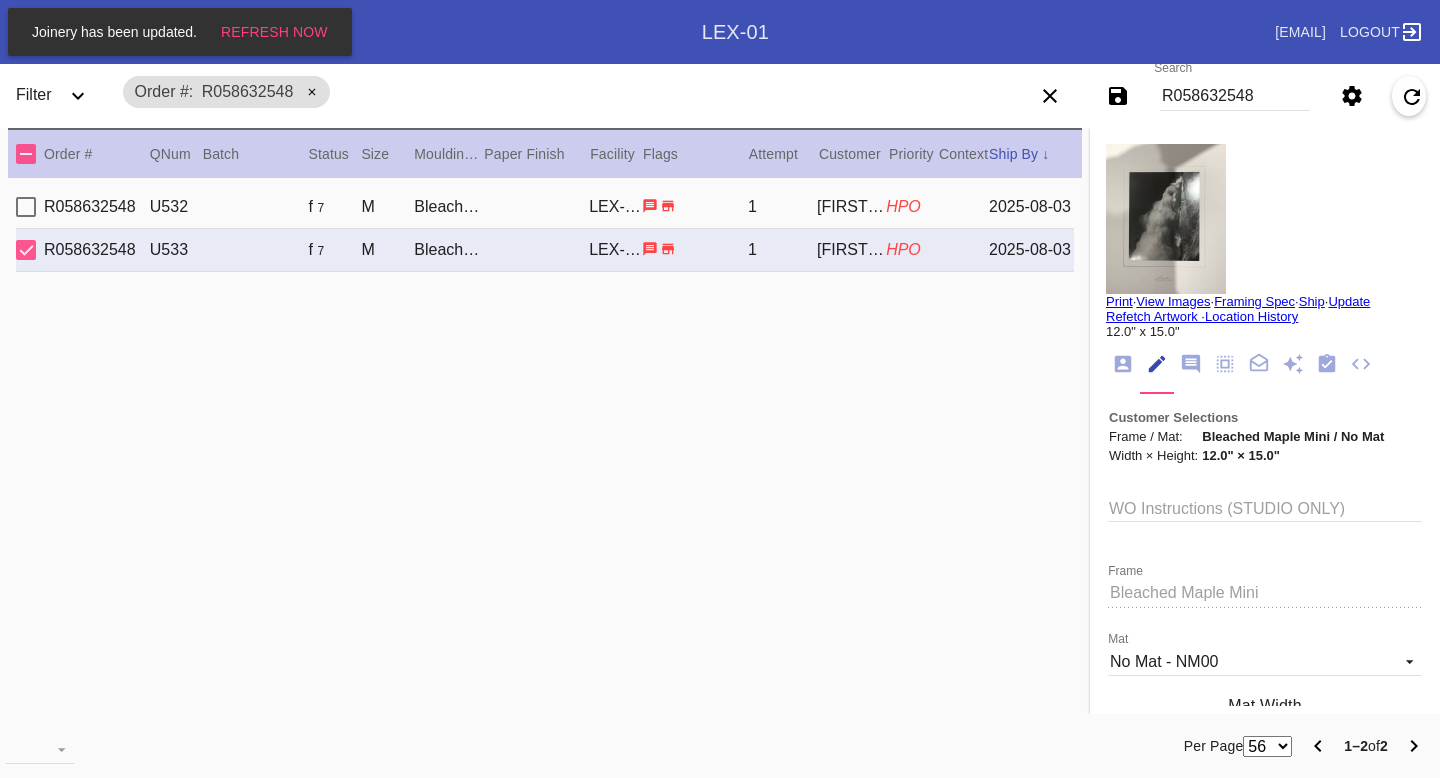 click on "WO Instructions (STUDIO ONLY)" at bounding box center (1265, 507) 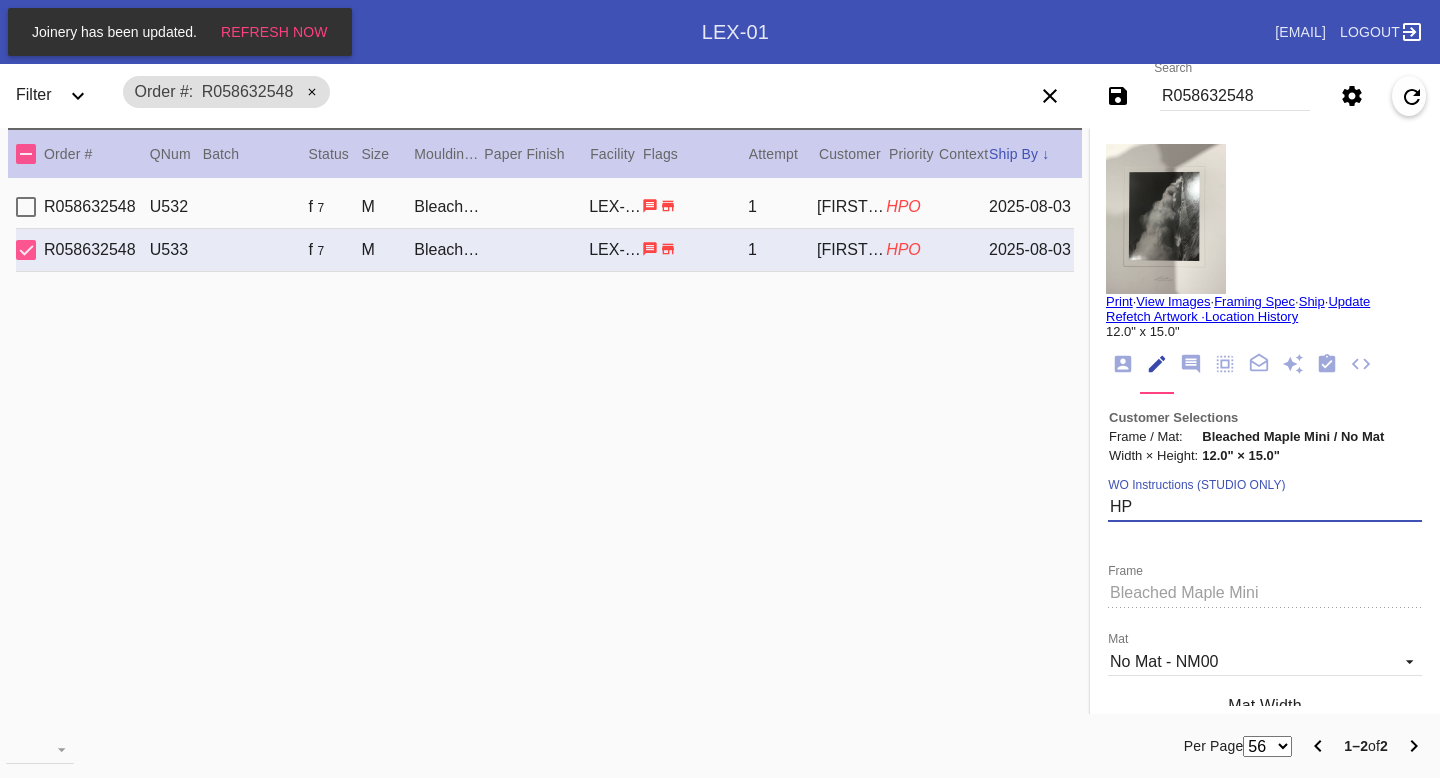 type on "H" 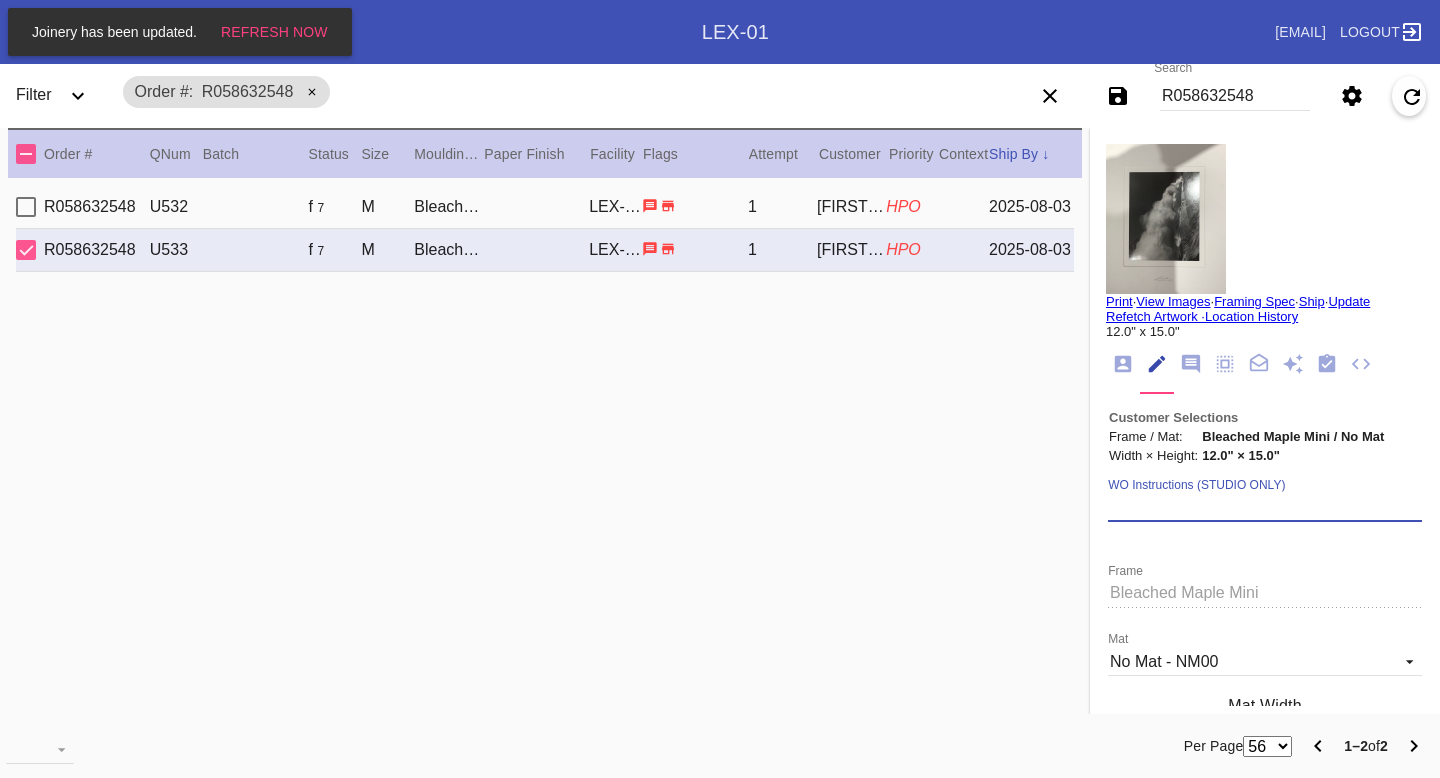 paste on "***HPO - [SPECIFICS ABOUT THE ORDER] - Must be approved by CA team to ship. ***" 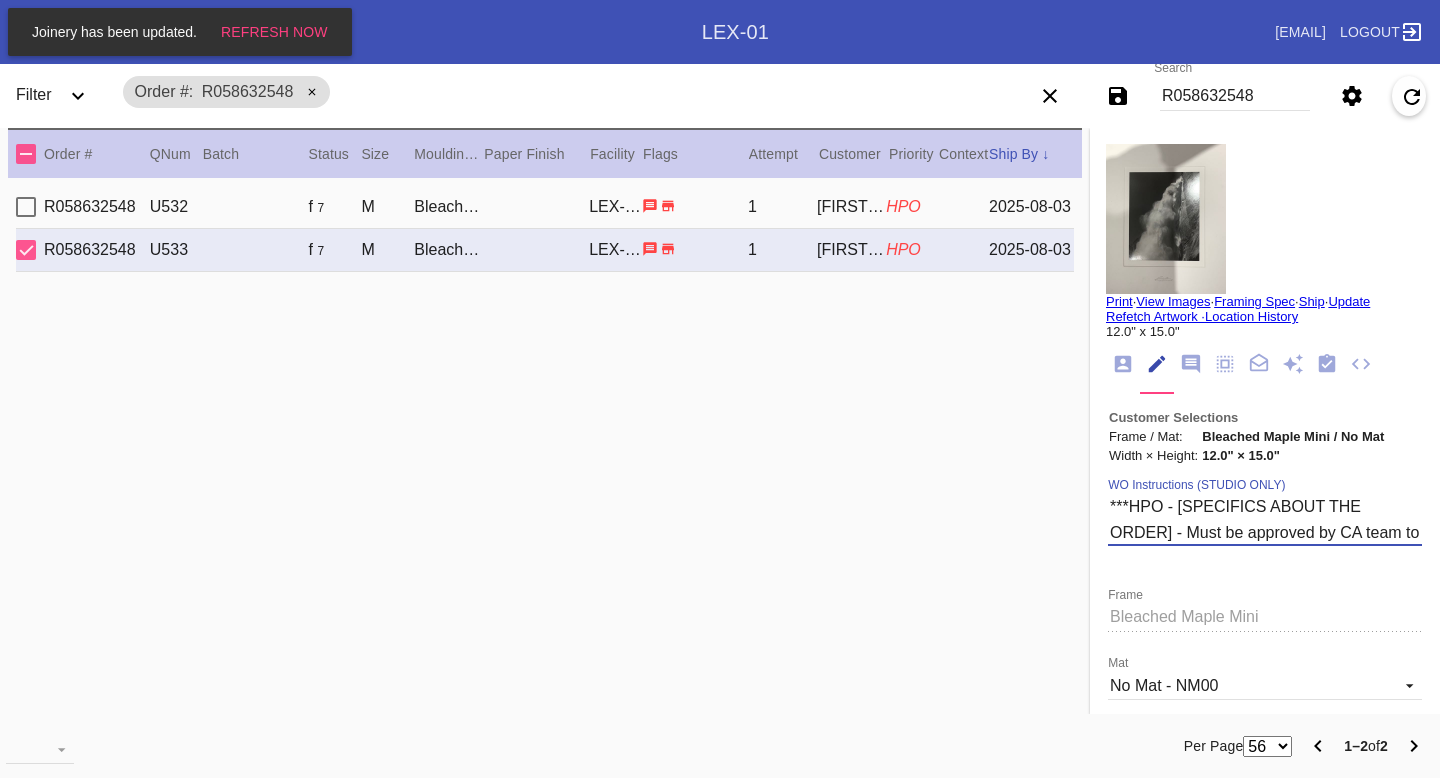 drag, startPoint x: 1174, startPoint y: 512, endPoint x: 1419, endPoint y: 512, distance: 245 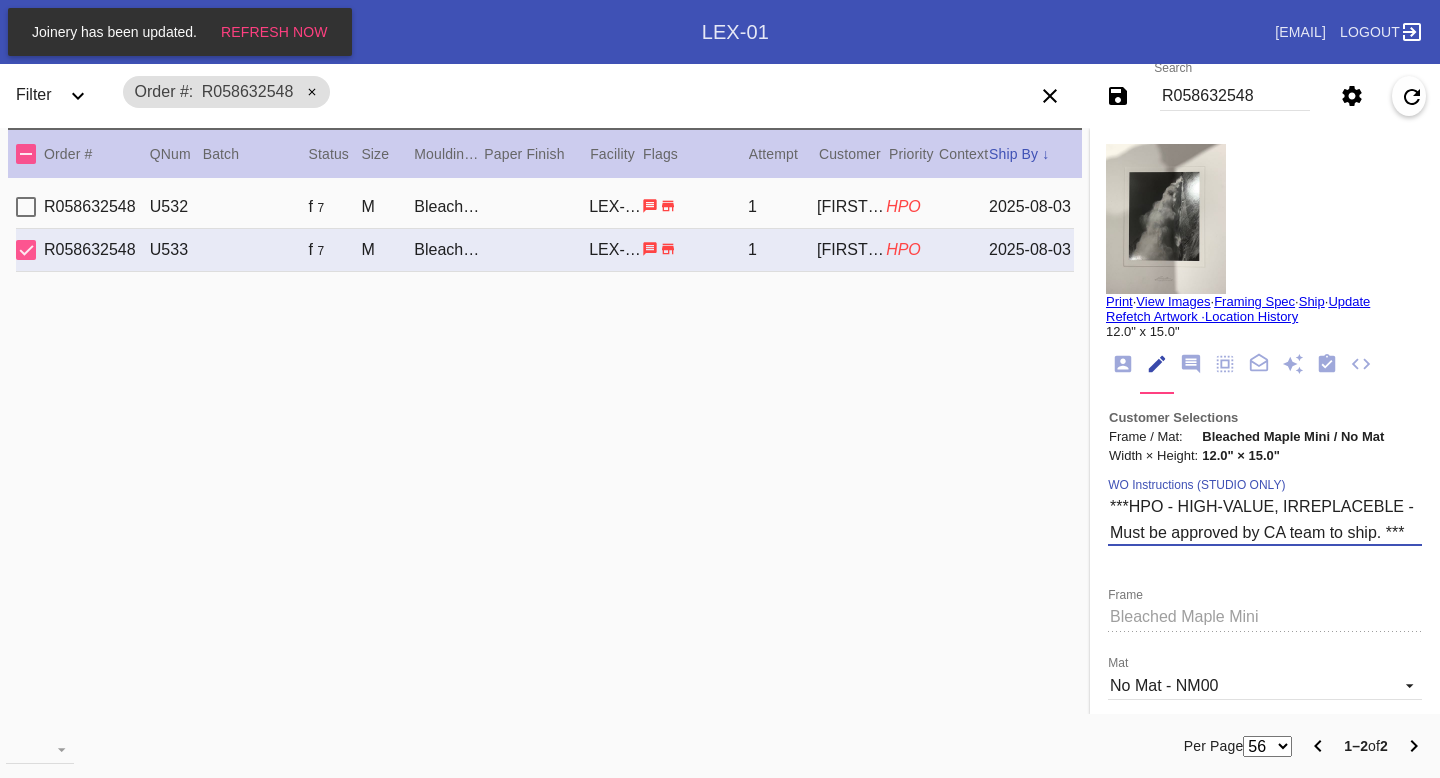 type on "***HPO - HIGH-VALUE, IRREPLACEBLE - Must be approved by CA team to ship. ***" 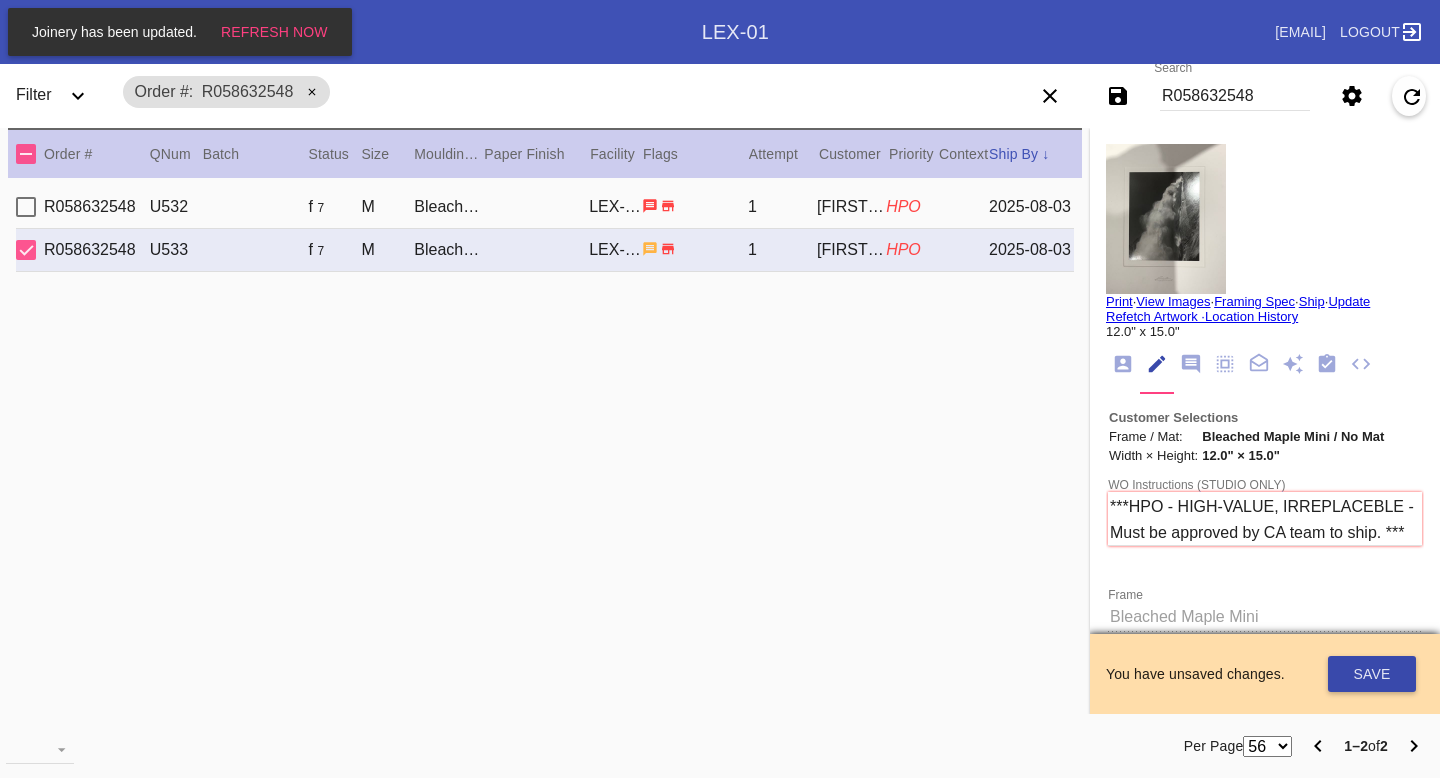 click on "Save" at bounding box center [1372, 674] 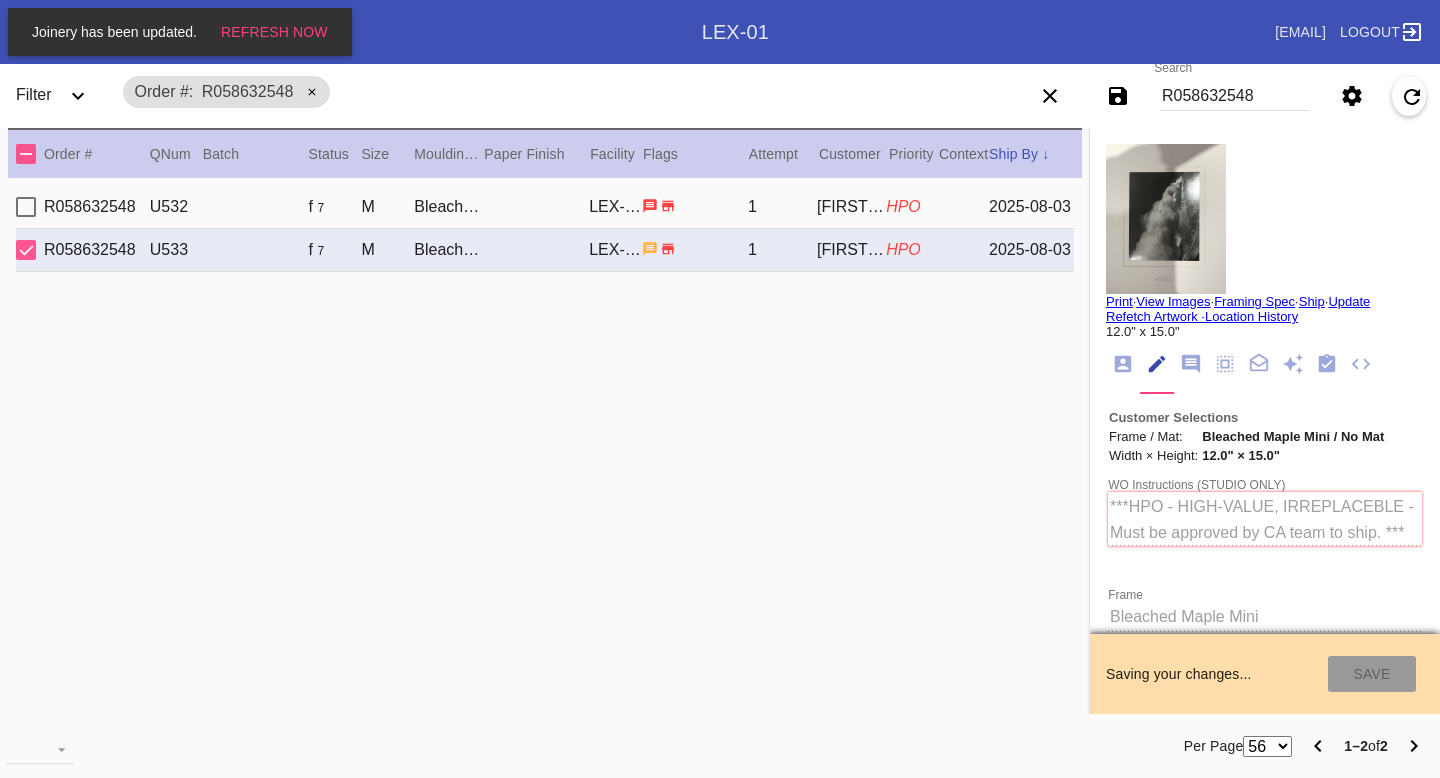 type on "8/10/2025" 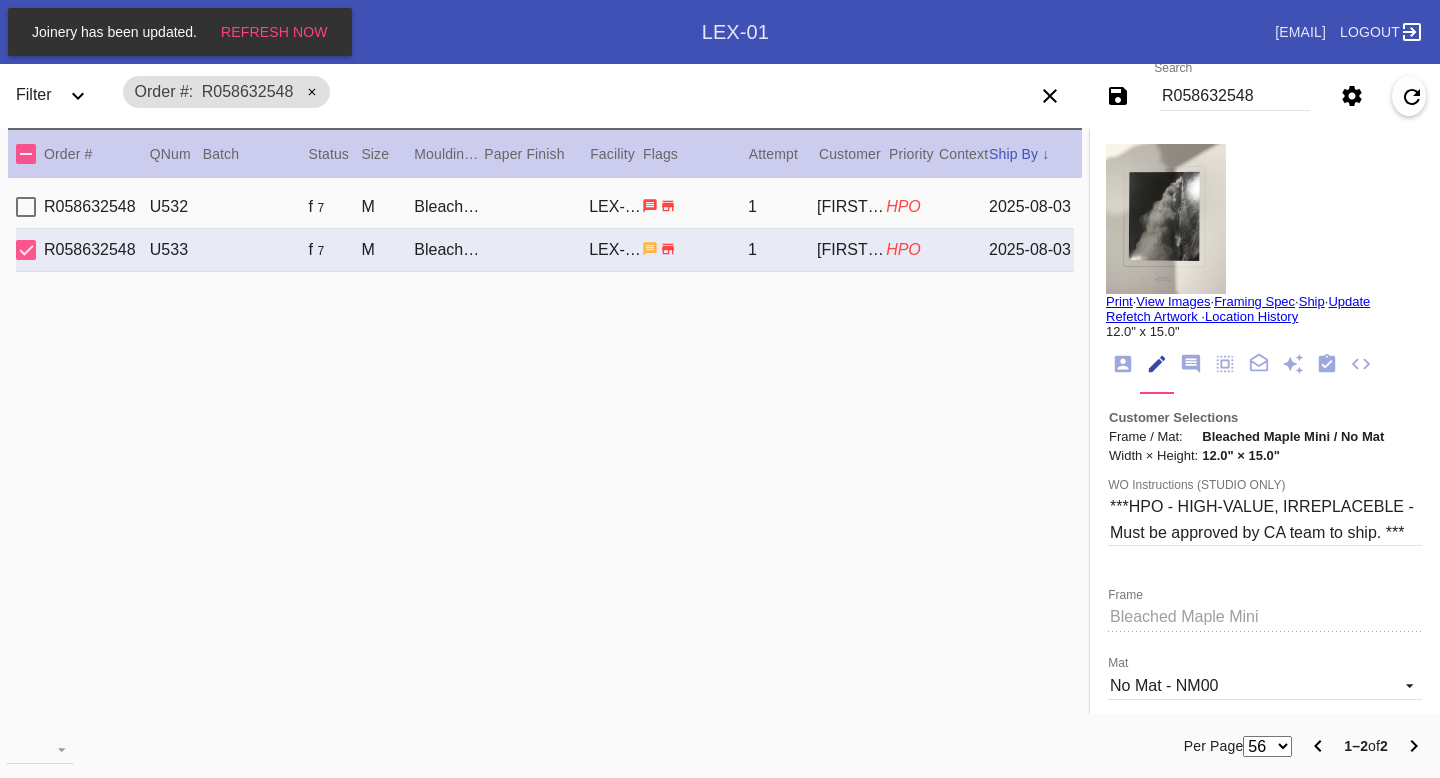 click on "R058632548 U532 f   7 M Bleached Maple Mini / No Mat LEX-01 1 Anne Marie Martin
HPO
2025-08-03" at bounding box center (545, 207) 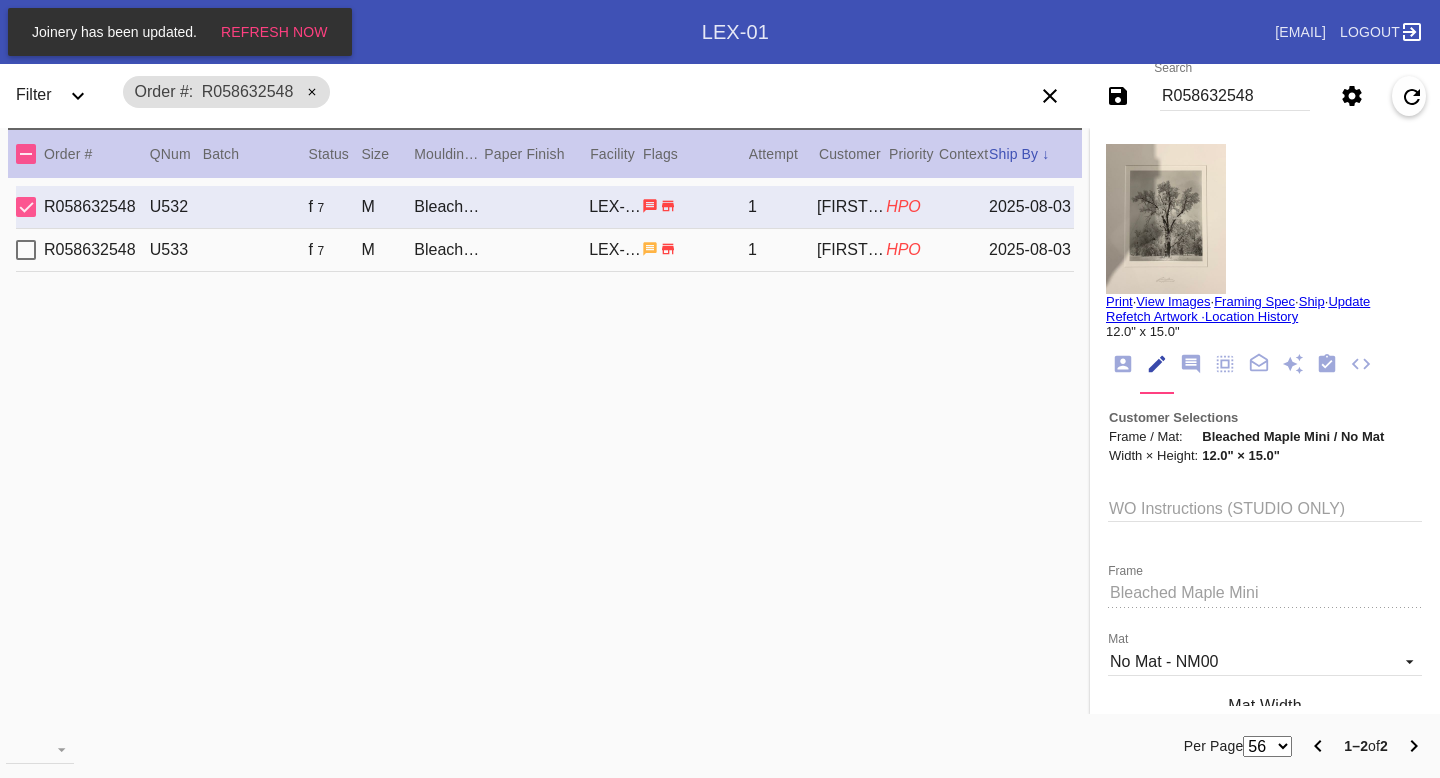click at bounding box center (1166, 219) 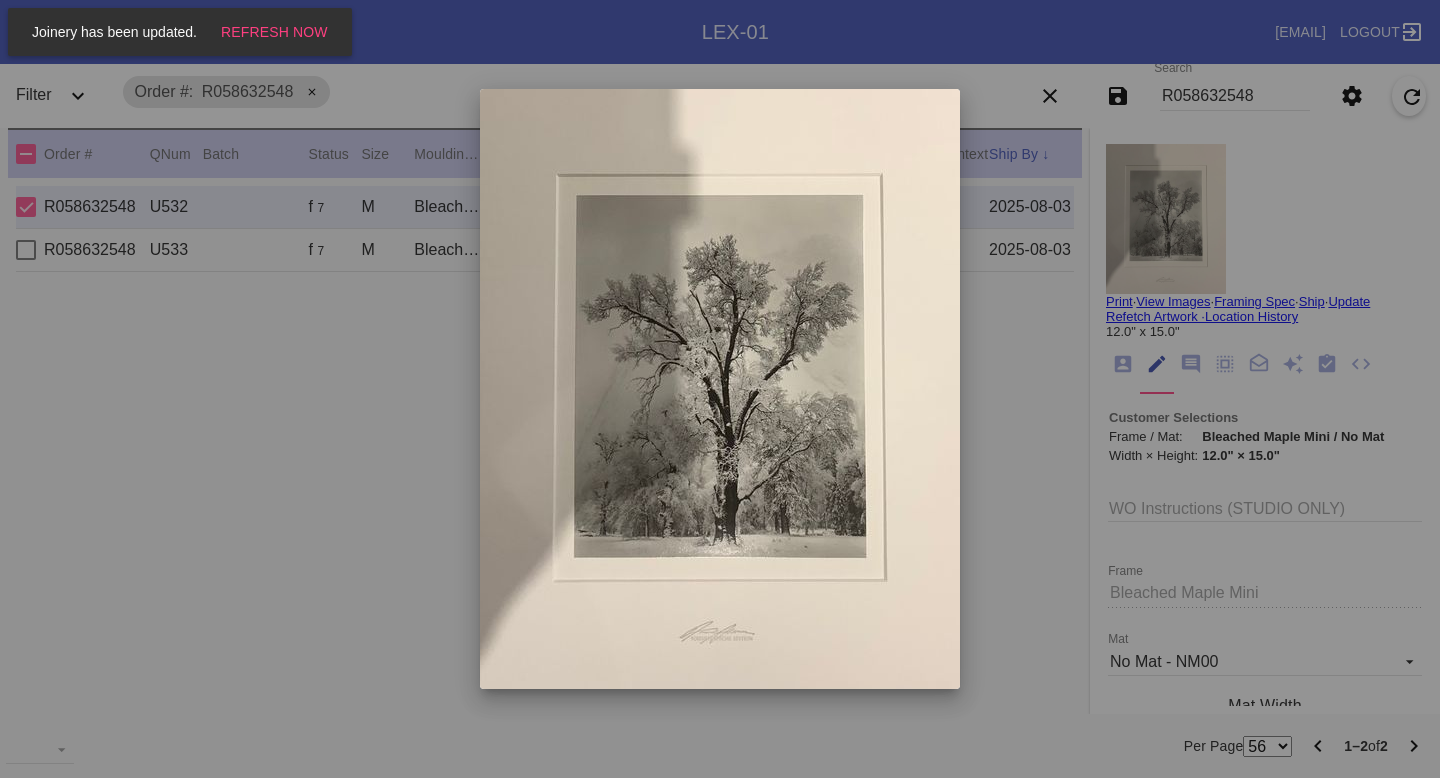 click at bounding box center (720, 389) 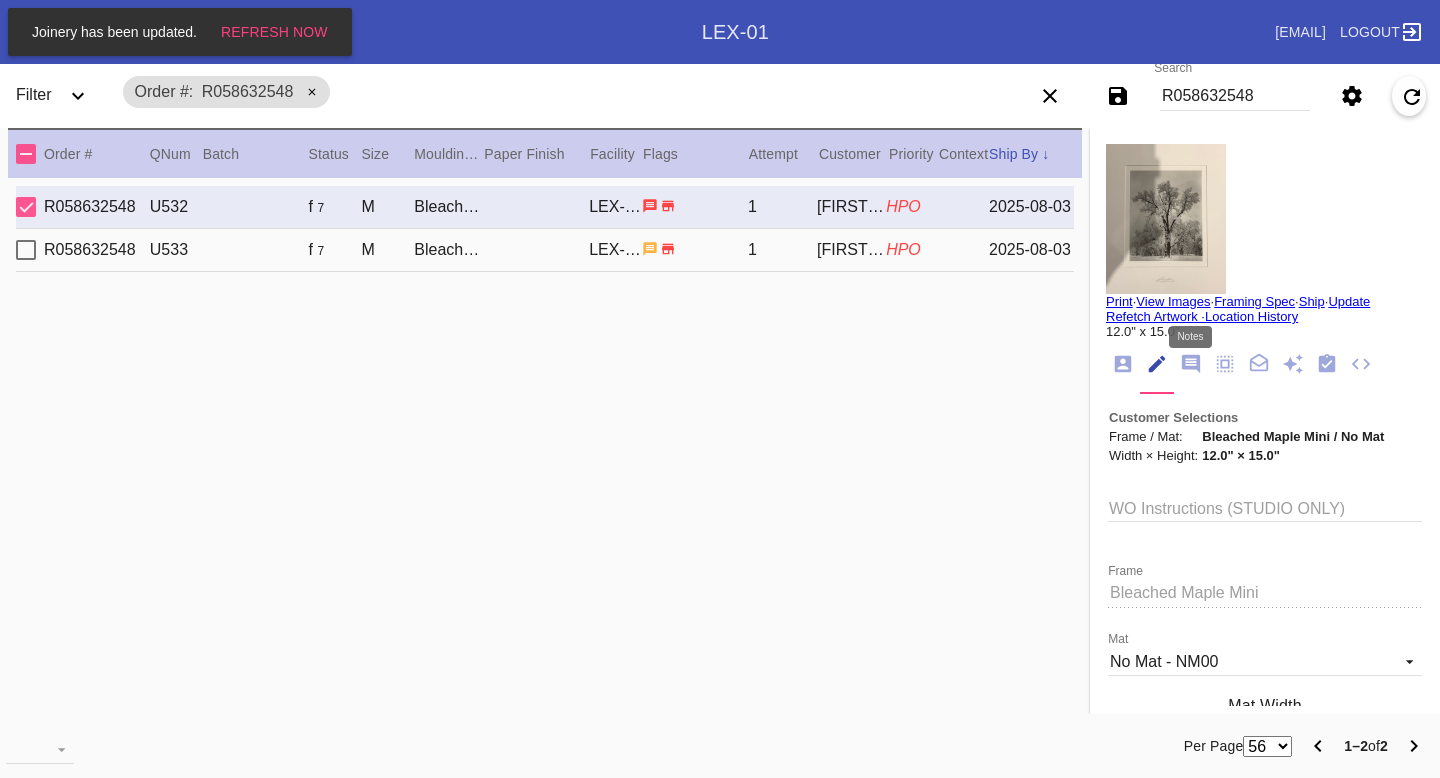 click 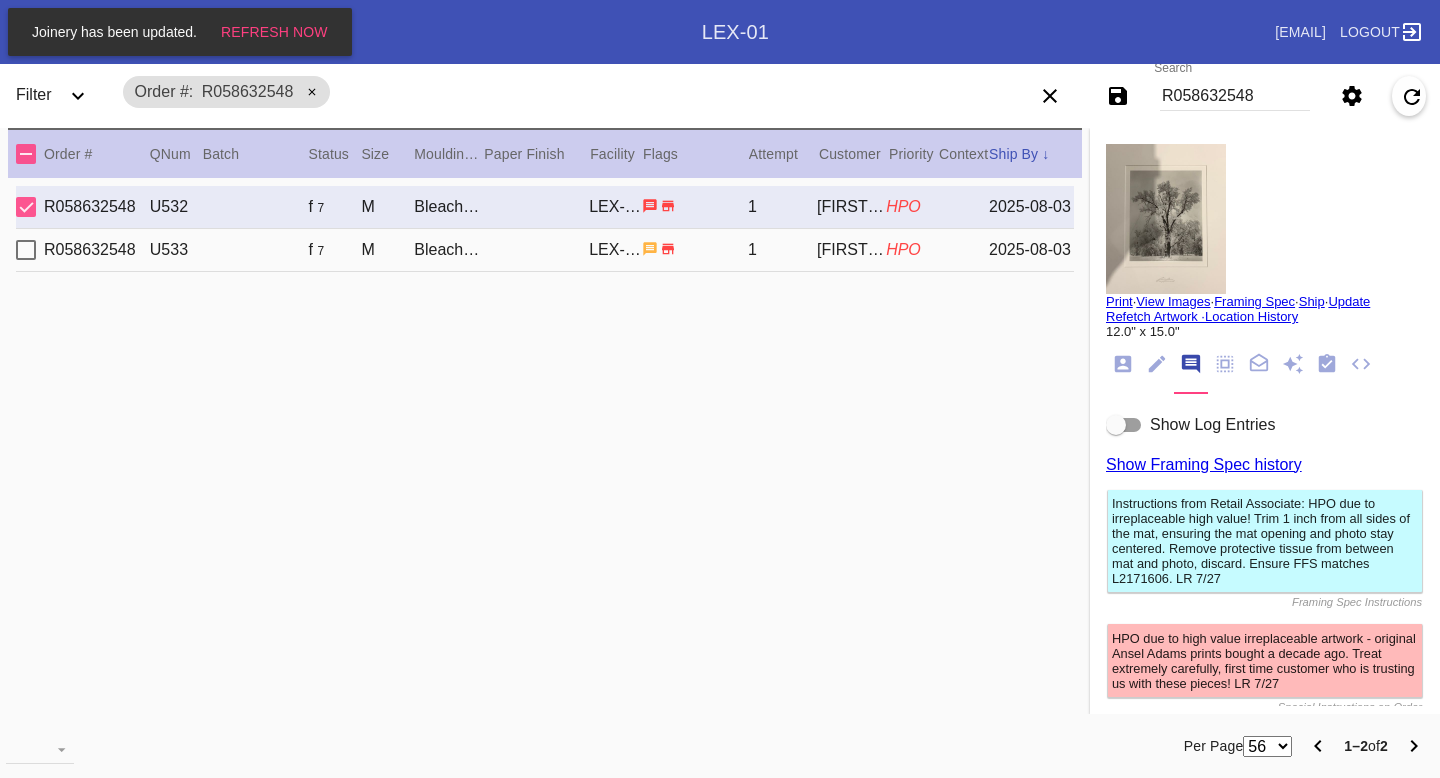 scroll, scrollTop: 146, scrollLeft: 0, axis: vertical 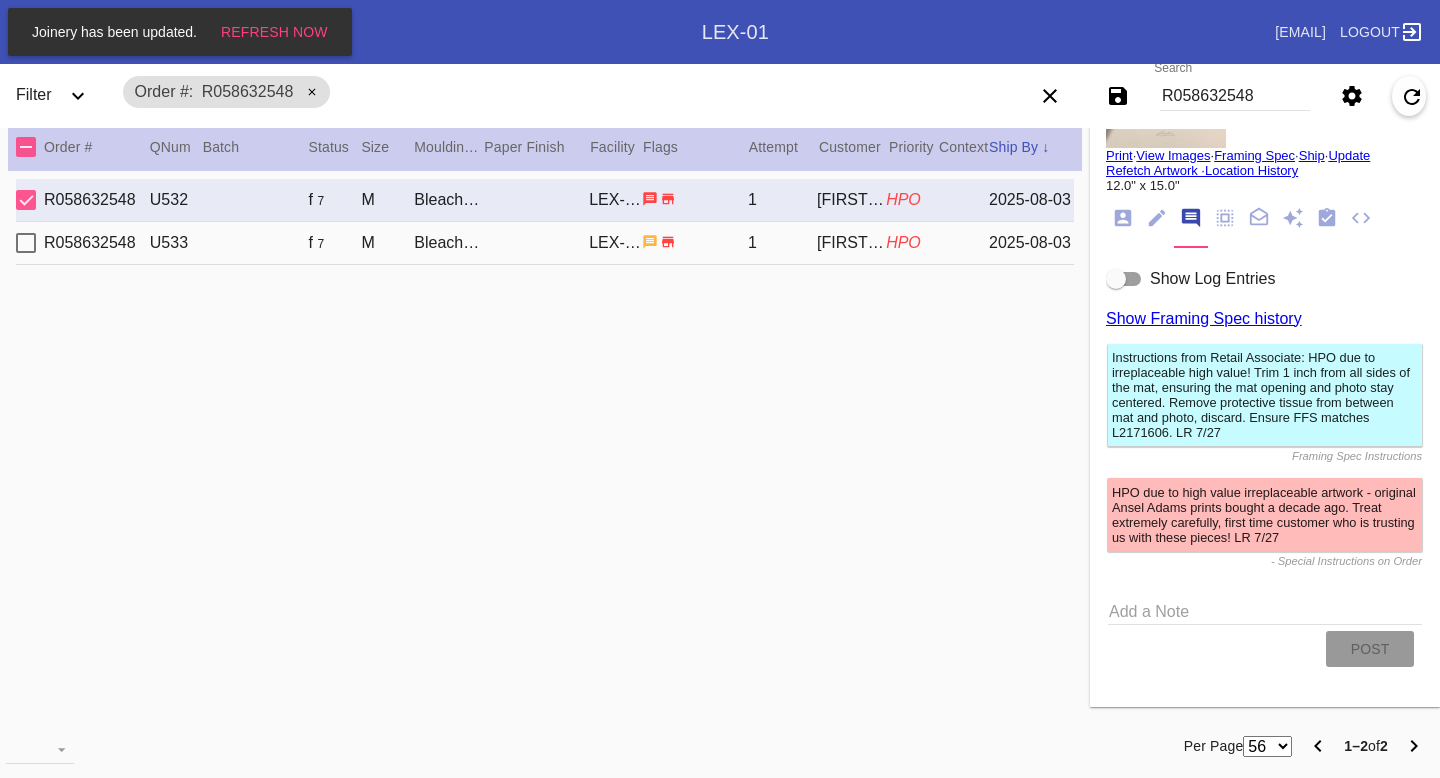 click on "Show Log Entries" at bounding box center (1265, 279) 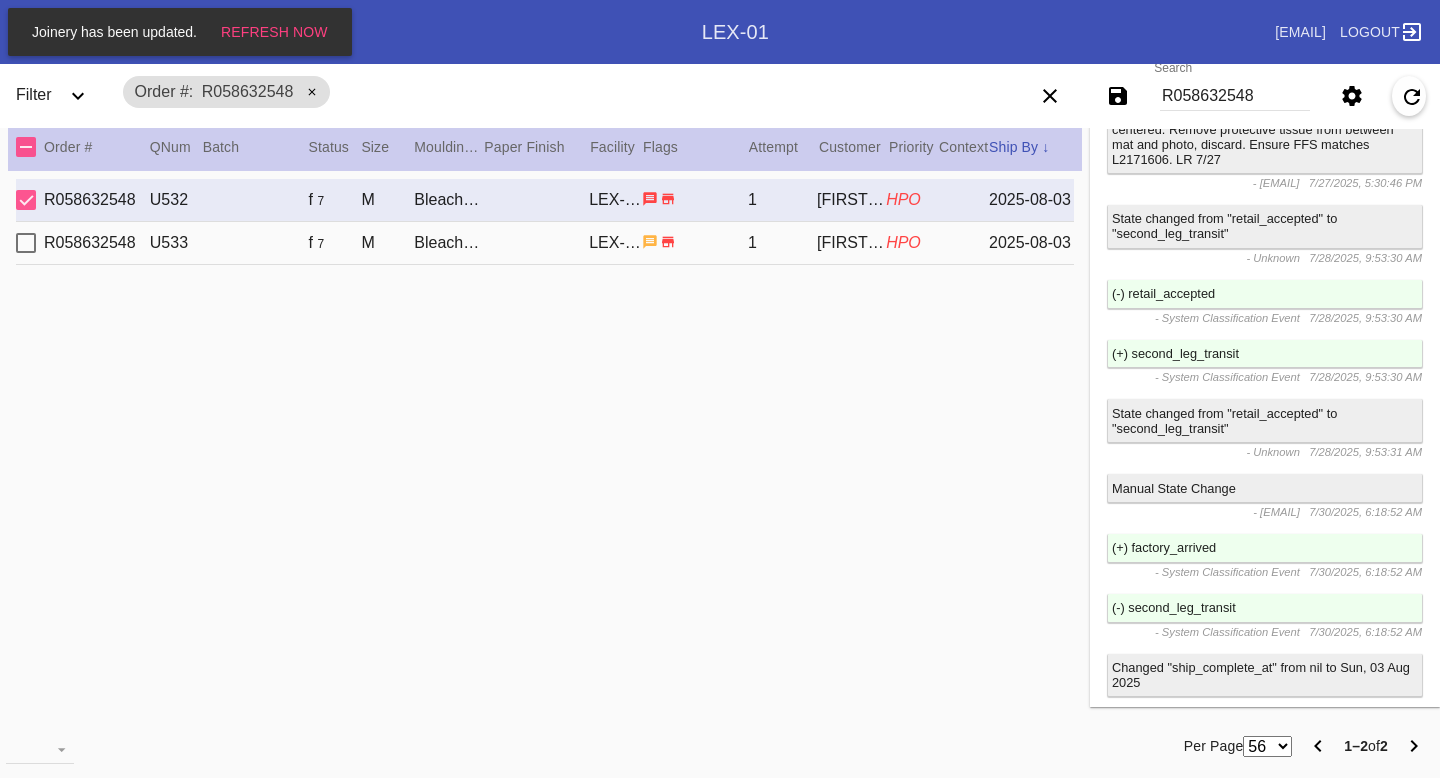 scroll, scrollTop: 1489, scrollLeft: 0, axis: vertical 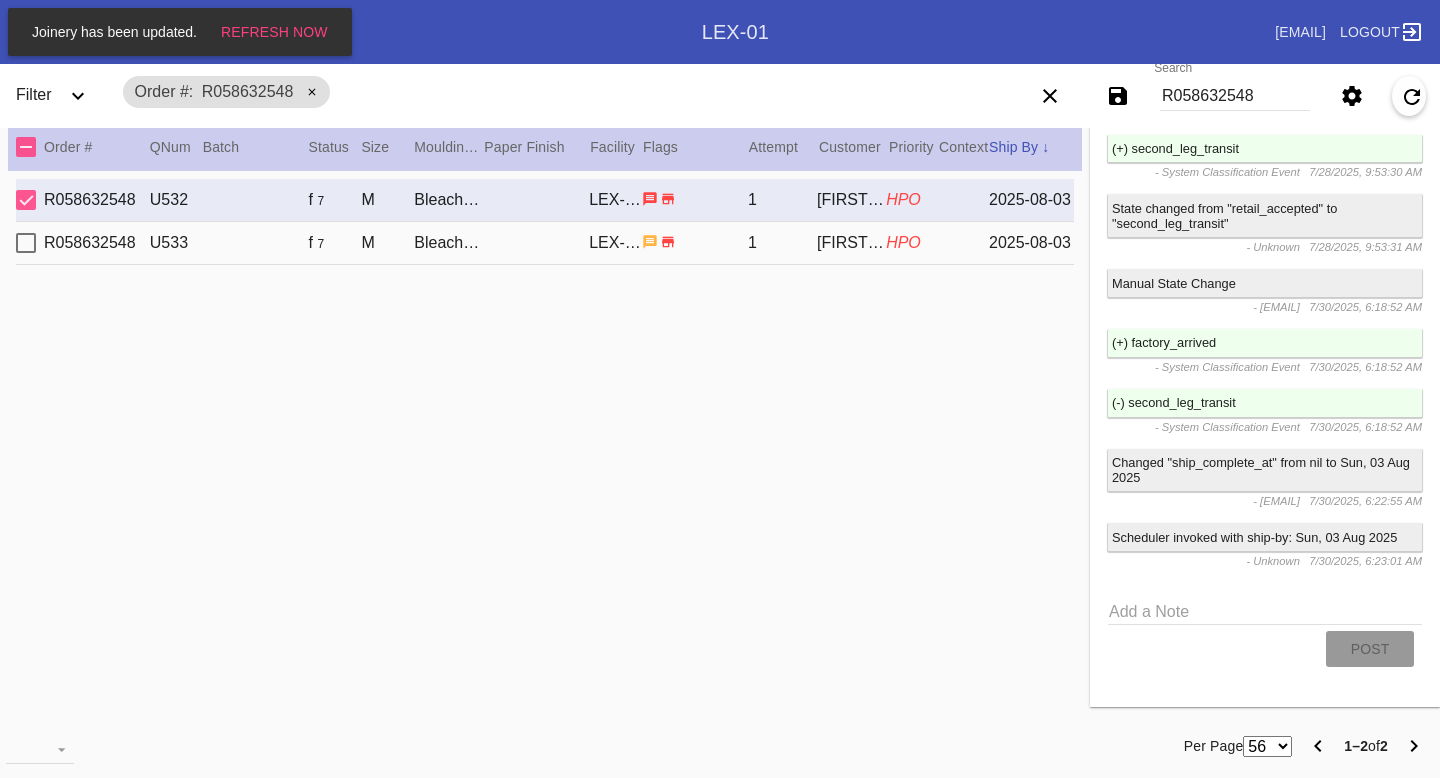click on "Anne Marie Martin" at bounding box center [851, 243] 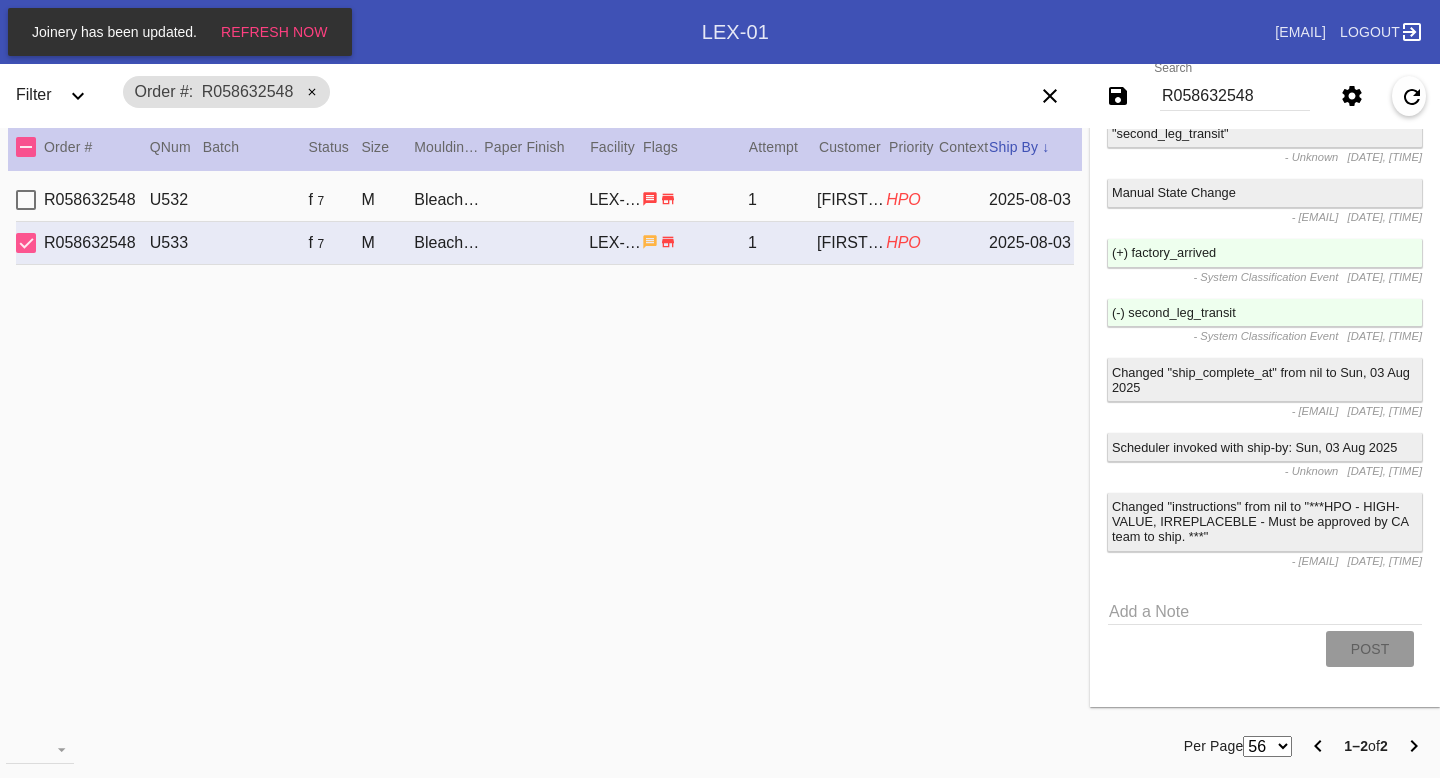 scroll, scrollTop: 1717, scrollLeft: 0, axis: vertical 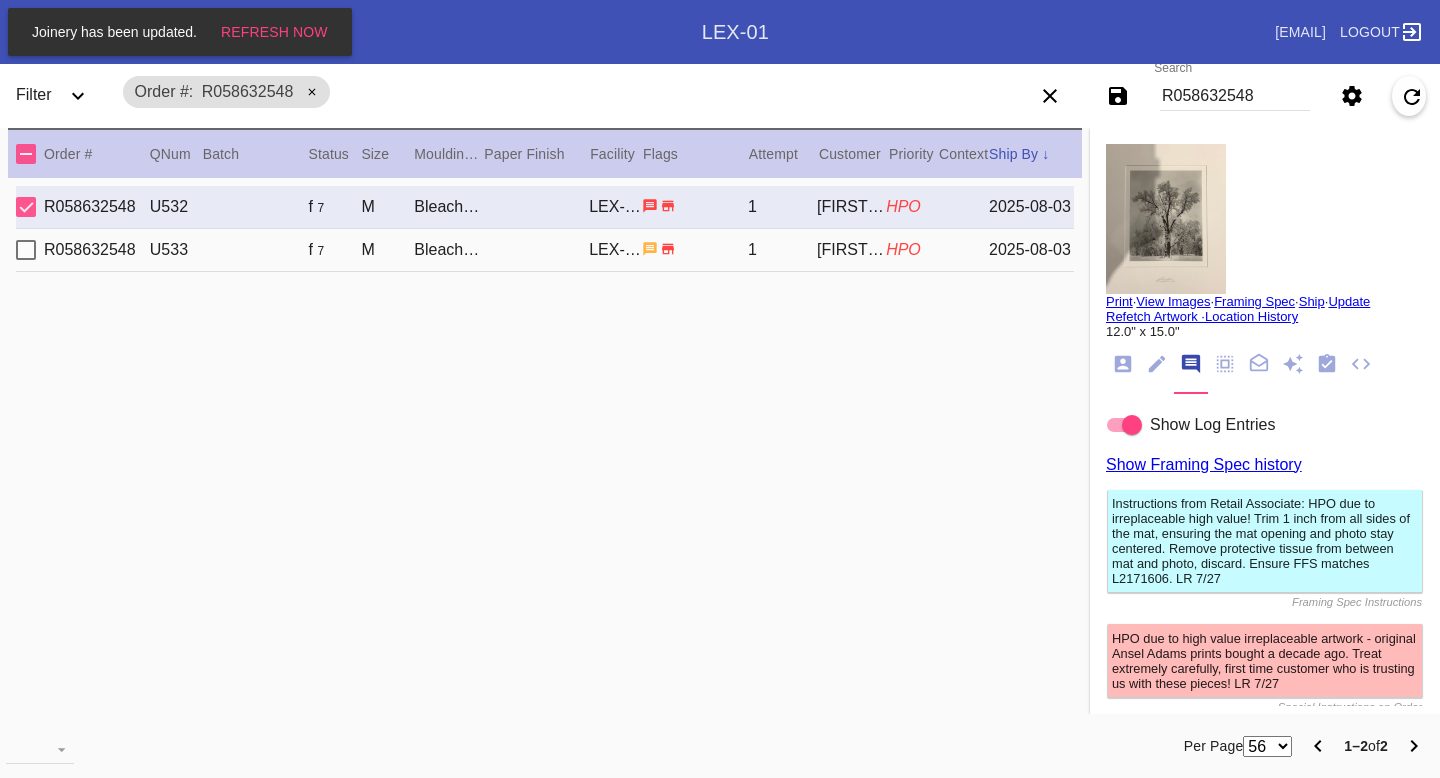click at bounding box center [1166, 219] 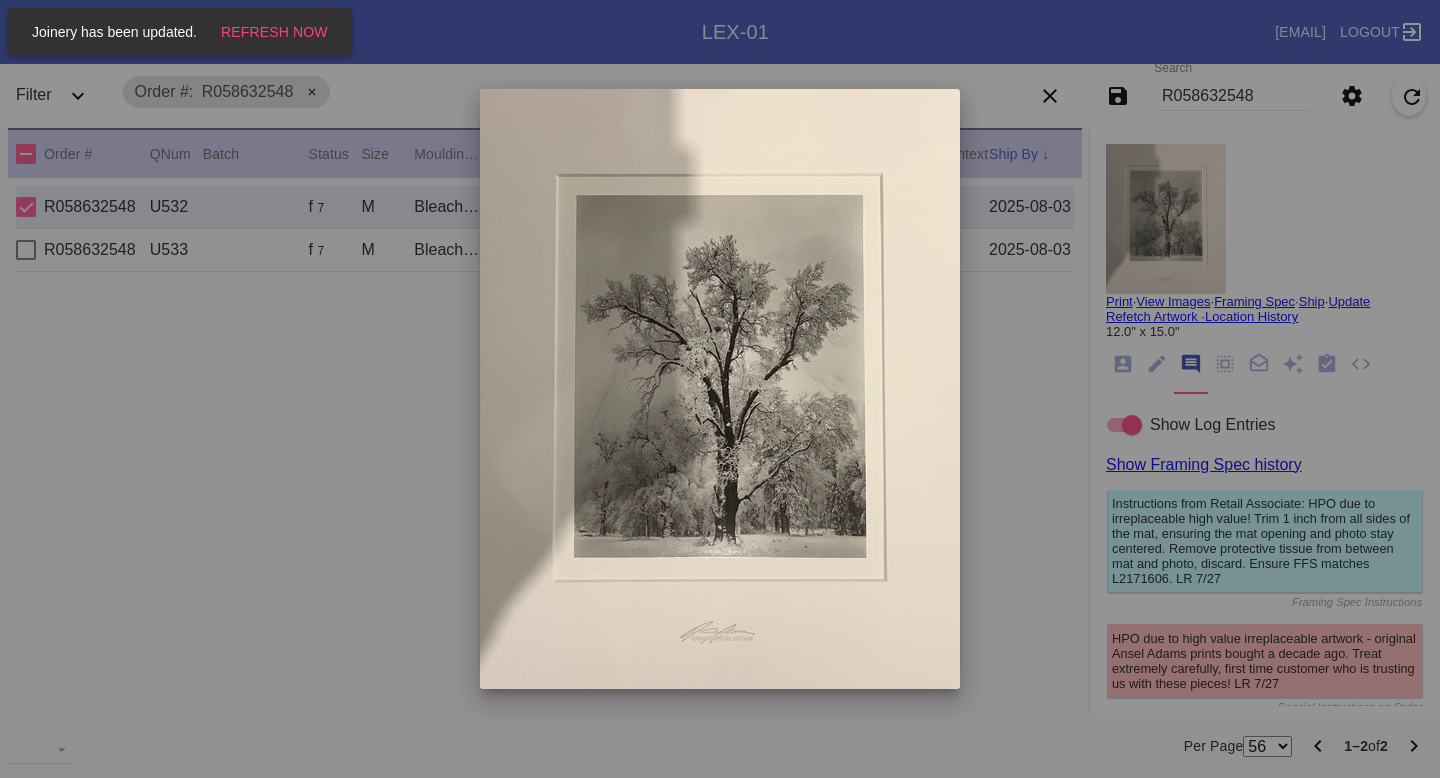 click at bounding box center [720, 389] 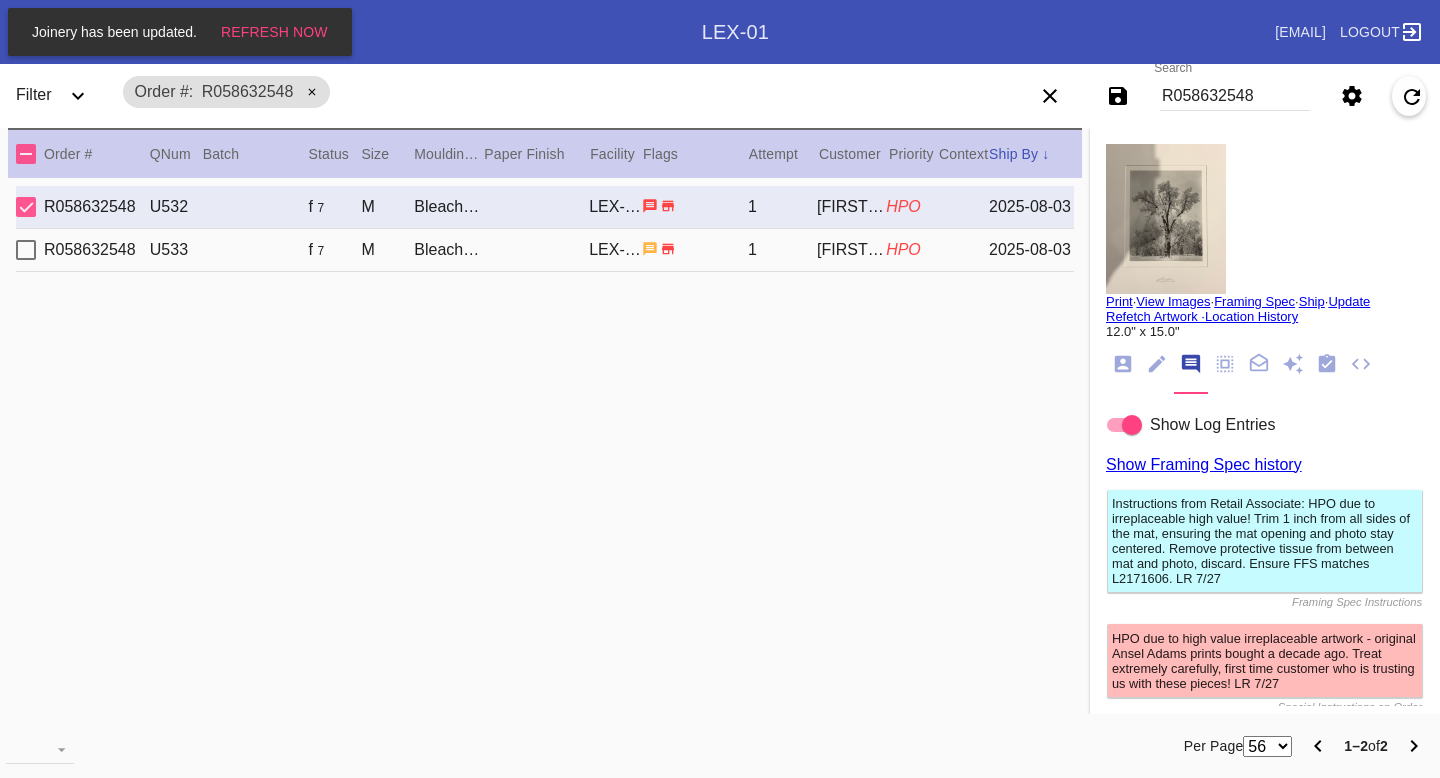 click on "R058632548 U533 f   7 M Bleached Maple Mini / No Mat LEX-01 1 Anne Marie Martin
HPO
2025-08-03" at bounding box center (545, 250) 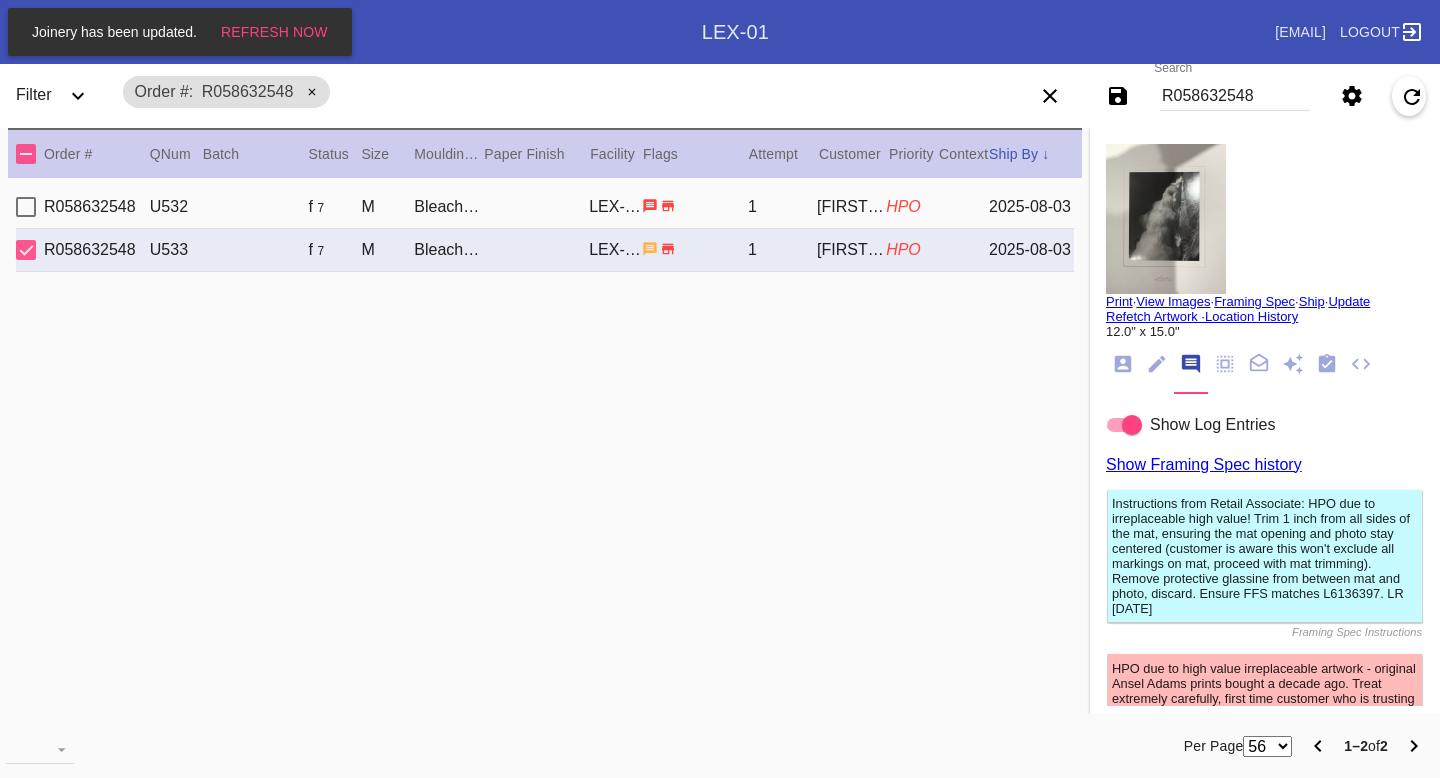 click at bounding box center (1166, 219) 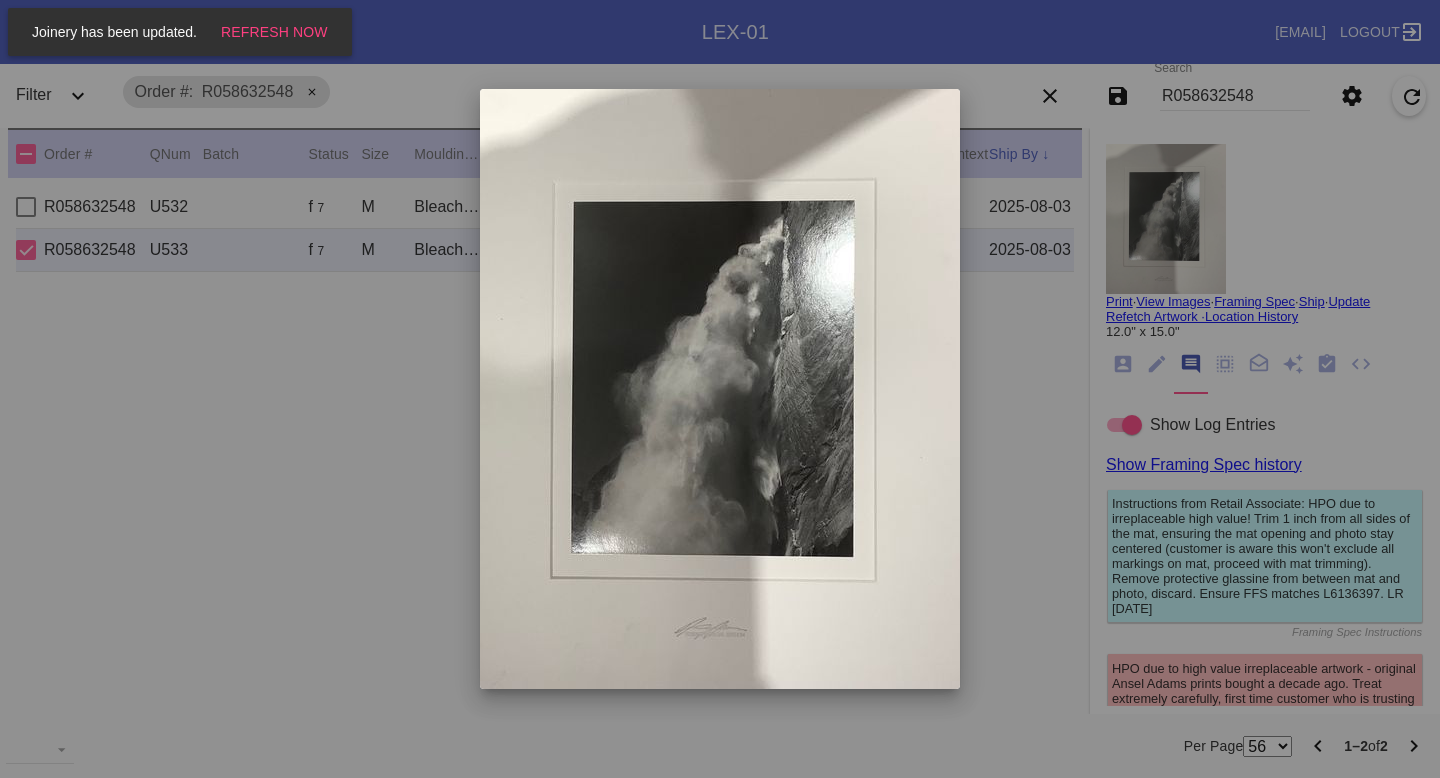 click at bounding box center [720, 389] 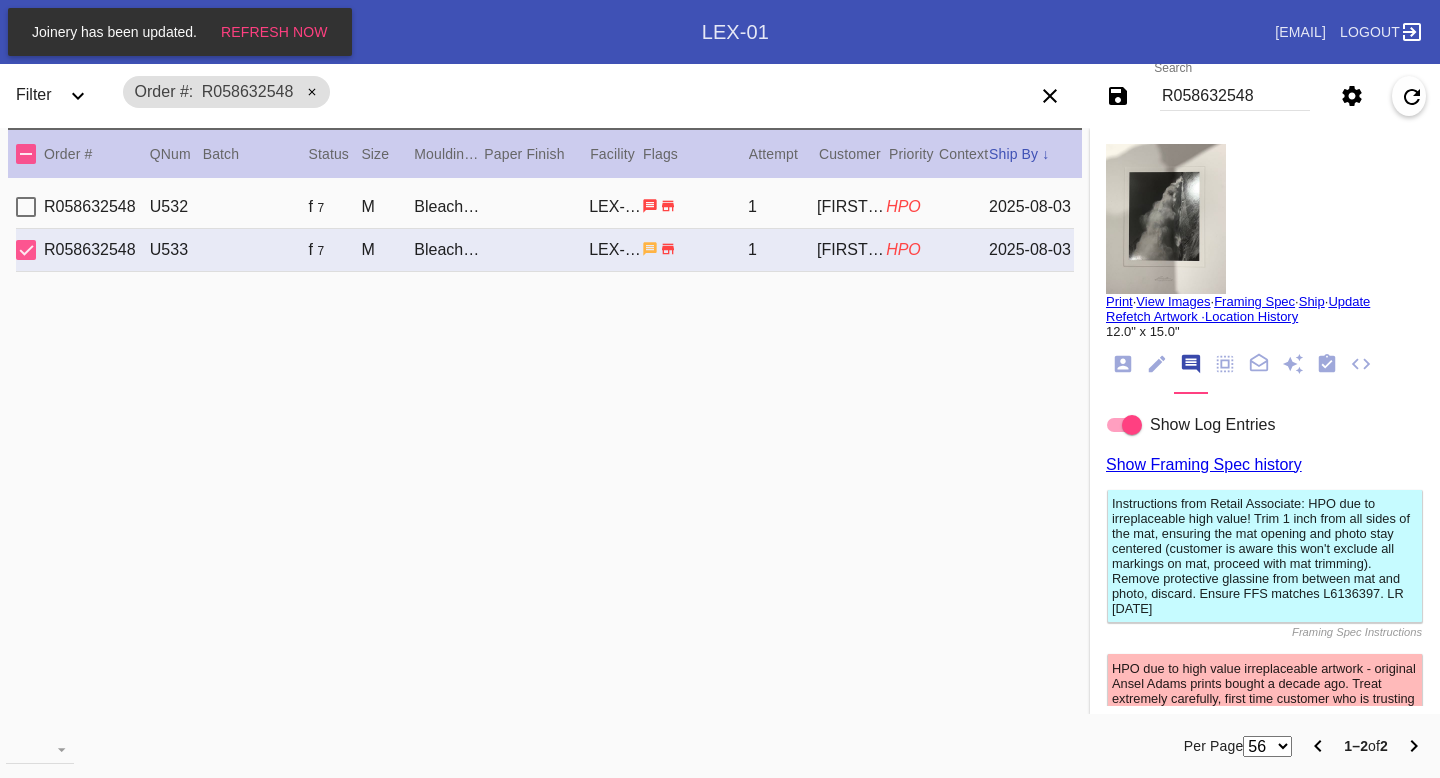 click at bounding box center (1166, 219) 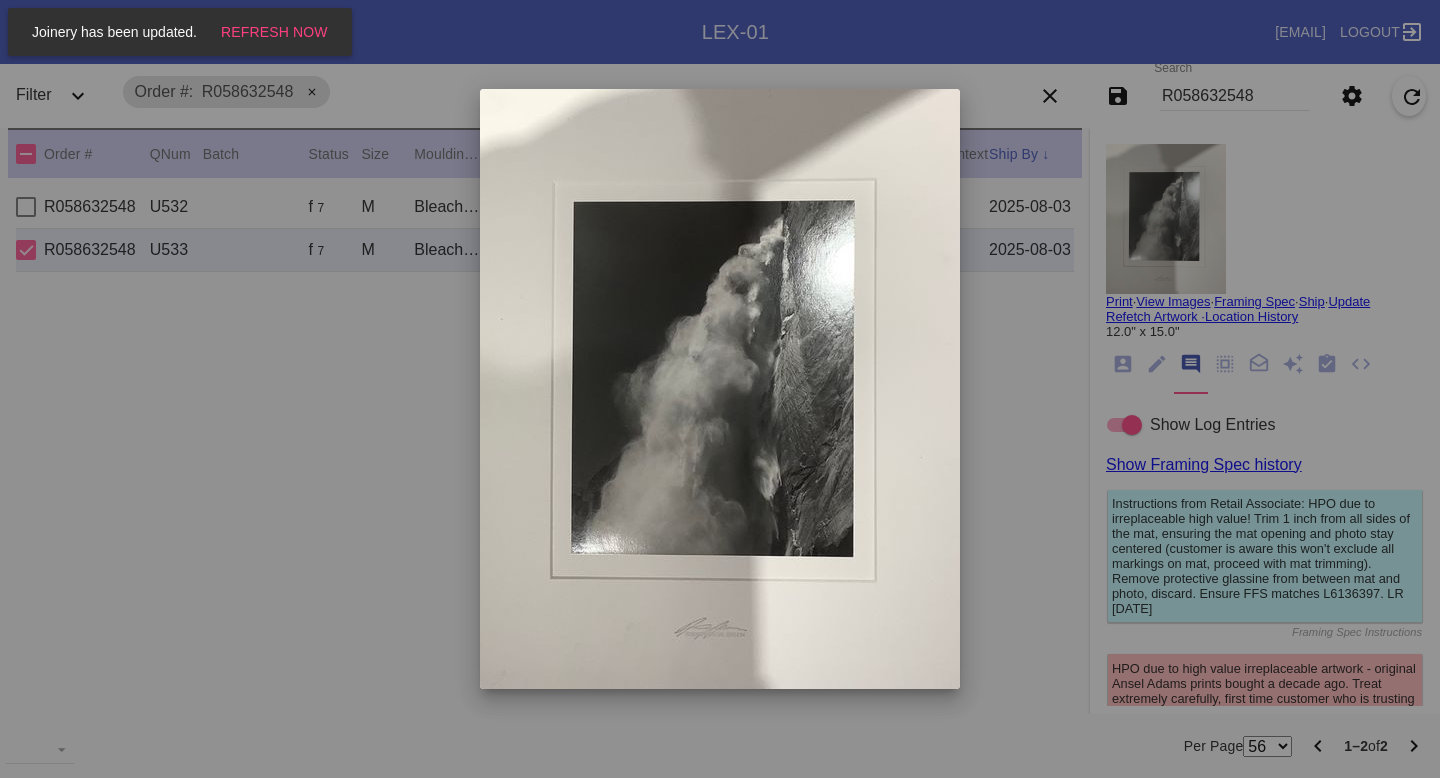 click at bounding box center [720, 389] 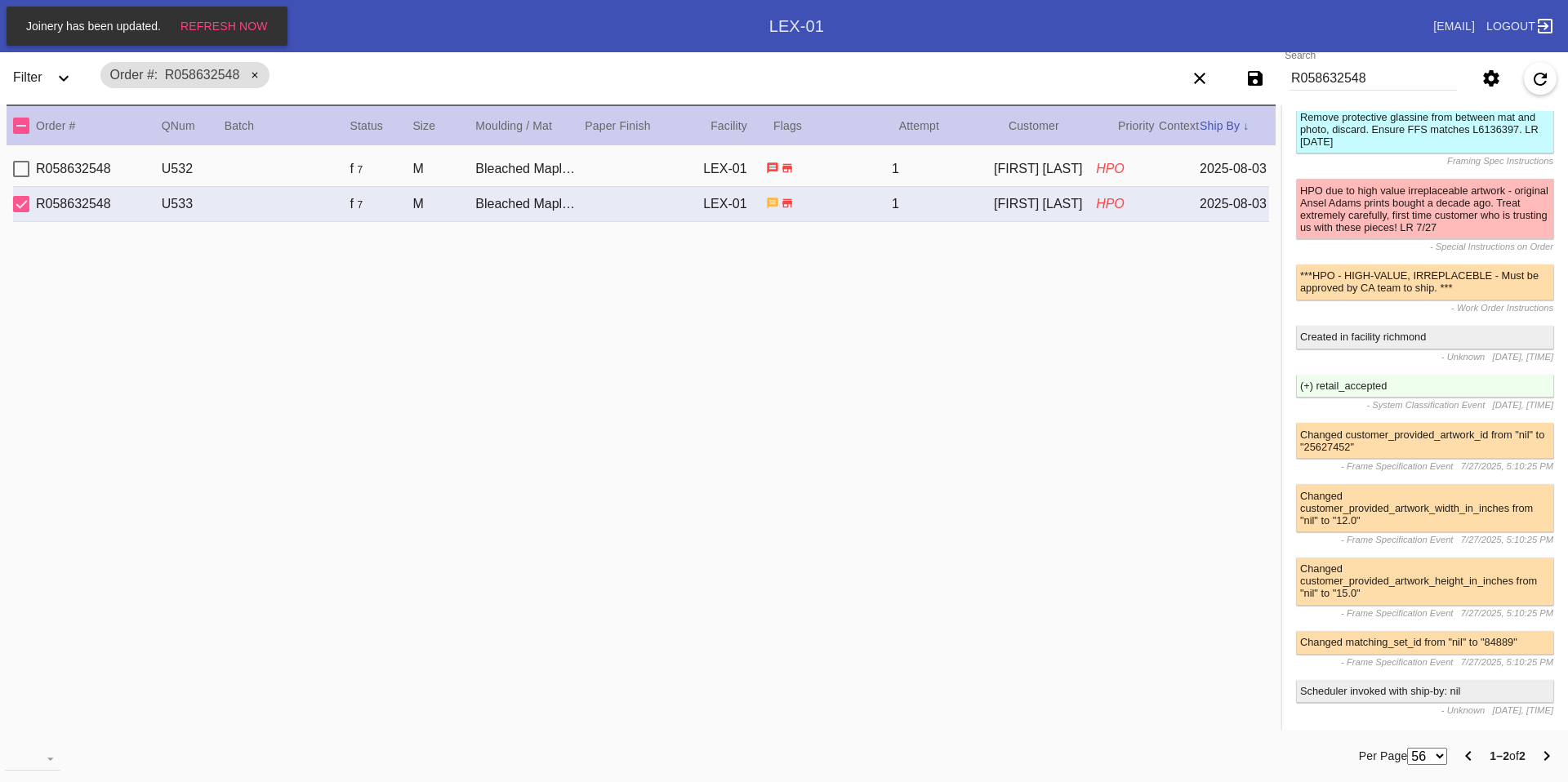 scroll, scrollTop: 355, scrollLeft: 0, axis: vertical 